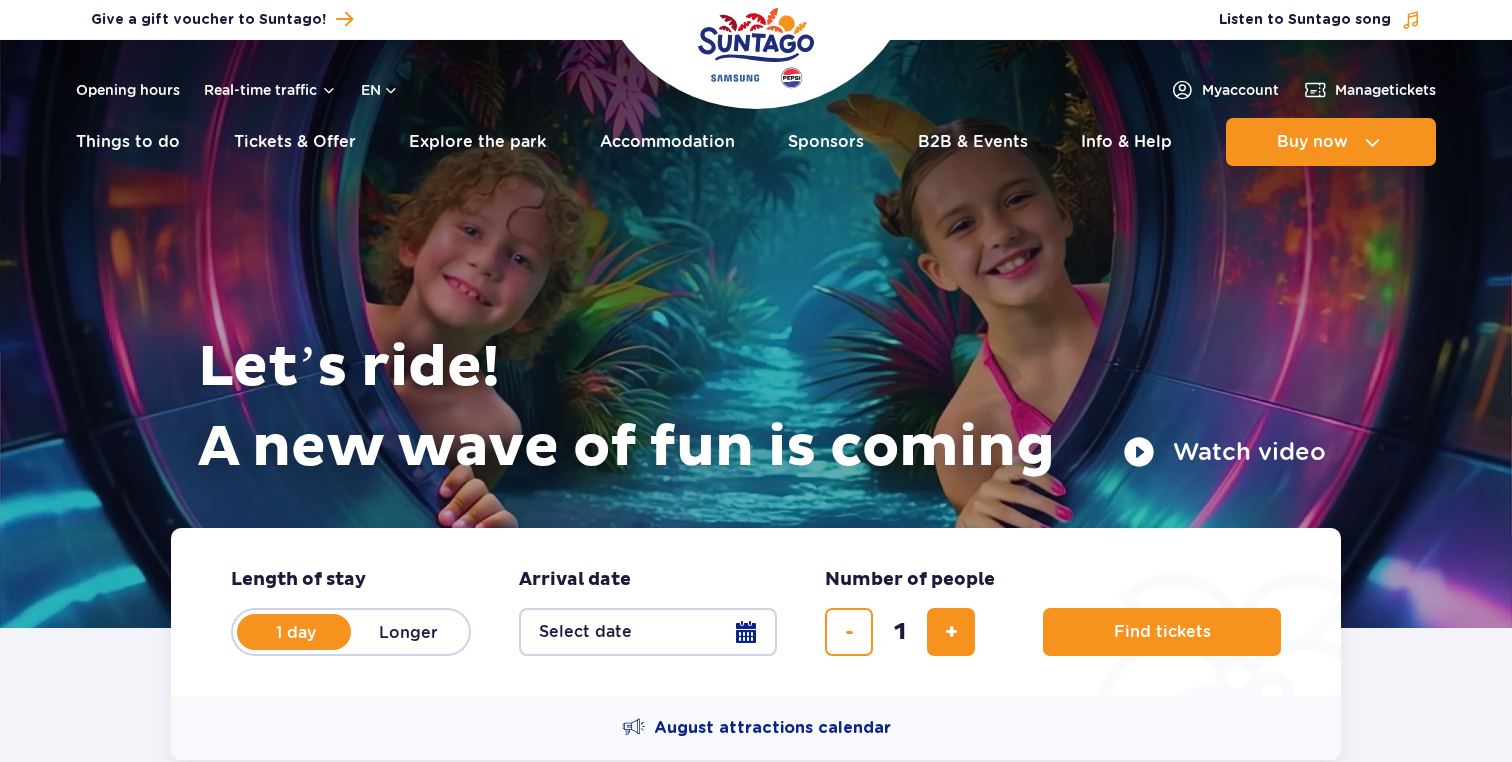 scroll, scrollTop: 0, scrollLeft: 0, axis: both 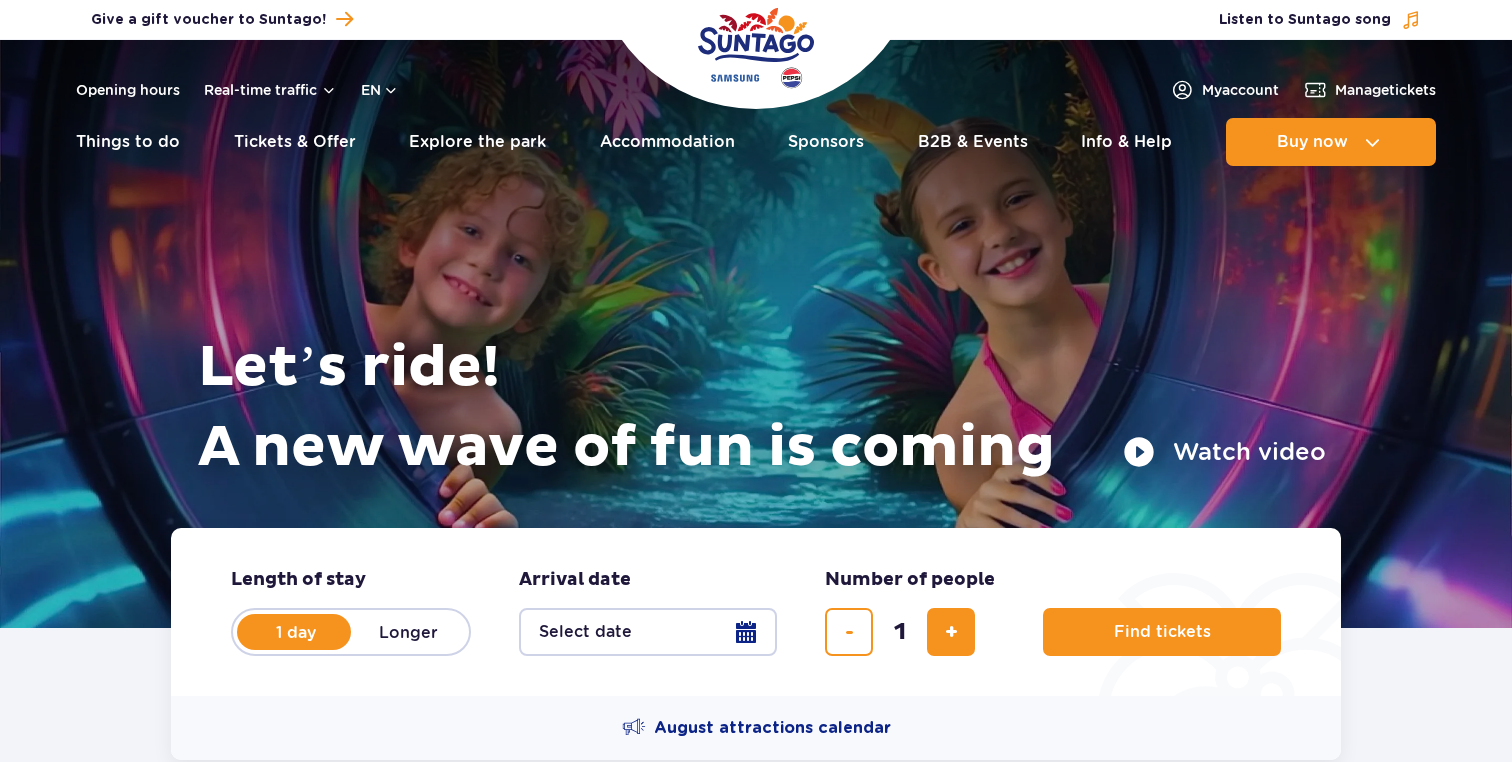 click on "Select date" at bounding box center [648, 632] 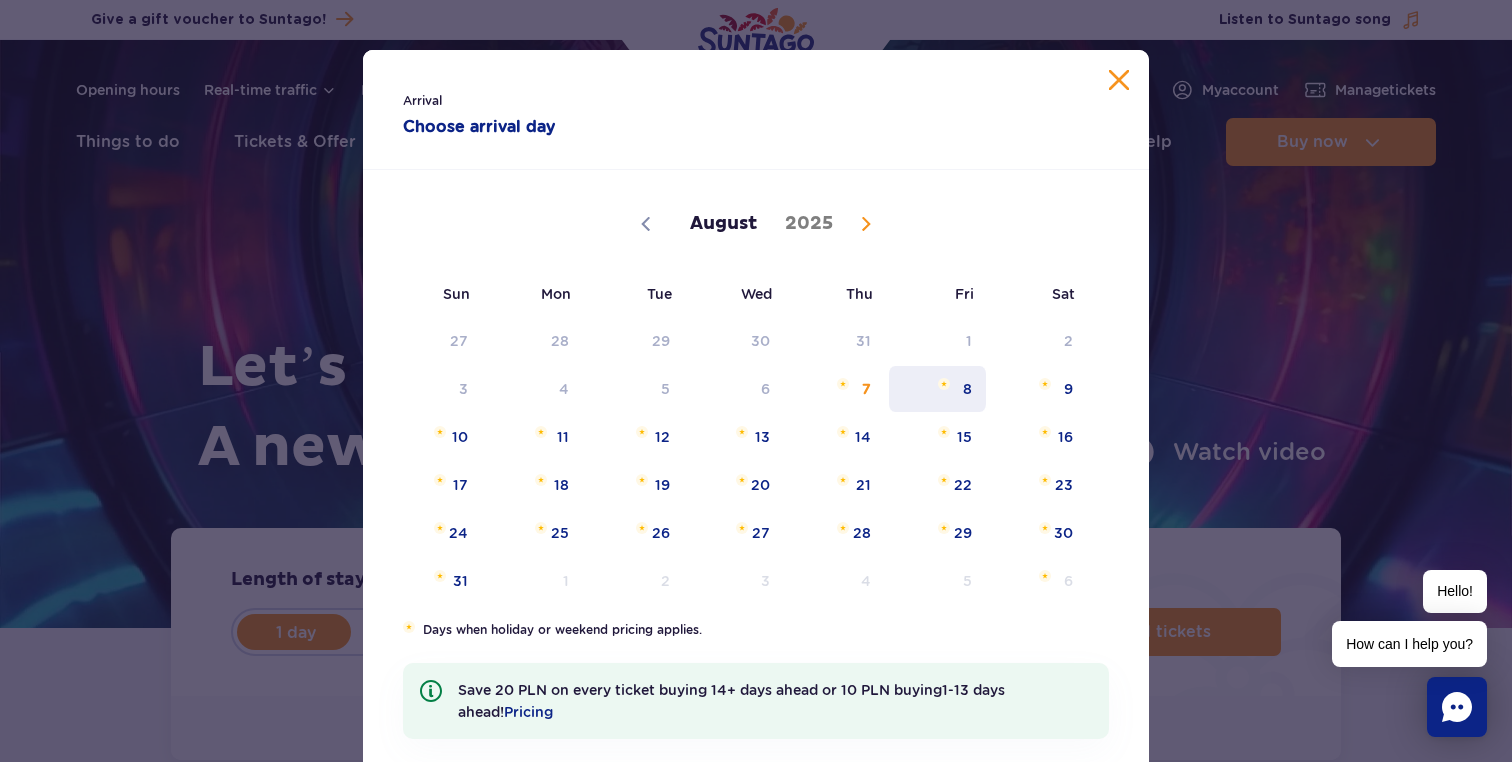 click on "8" at bounding box center [937, 389] 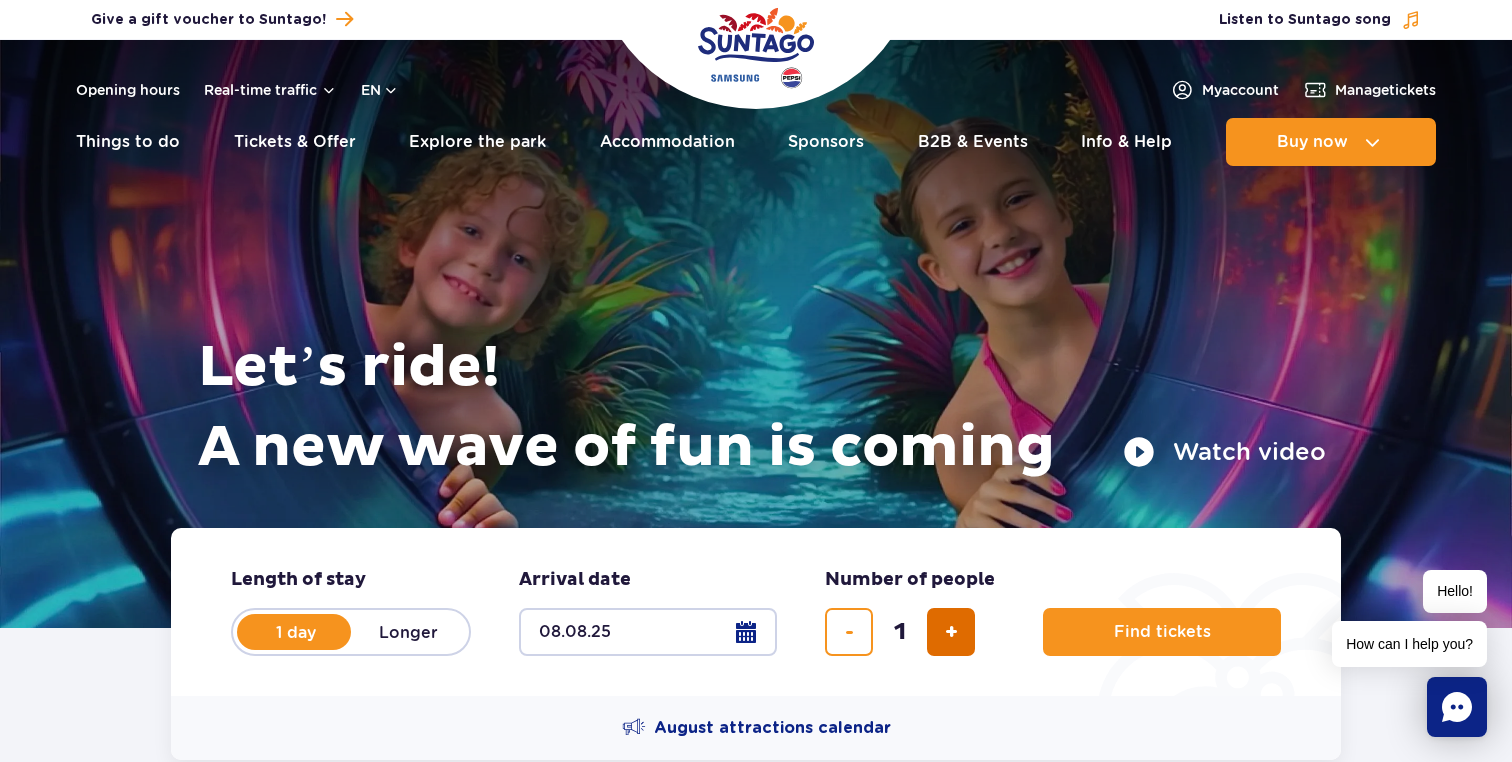 click at bounding box center (951, 632) 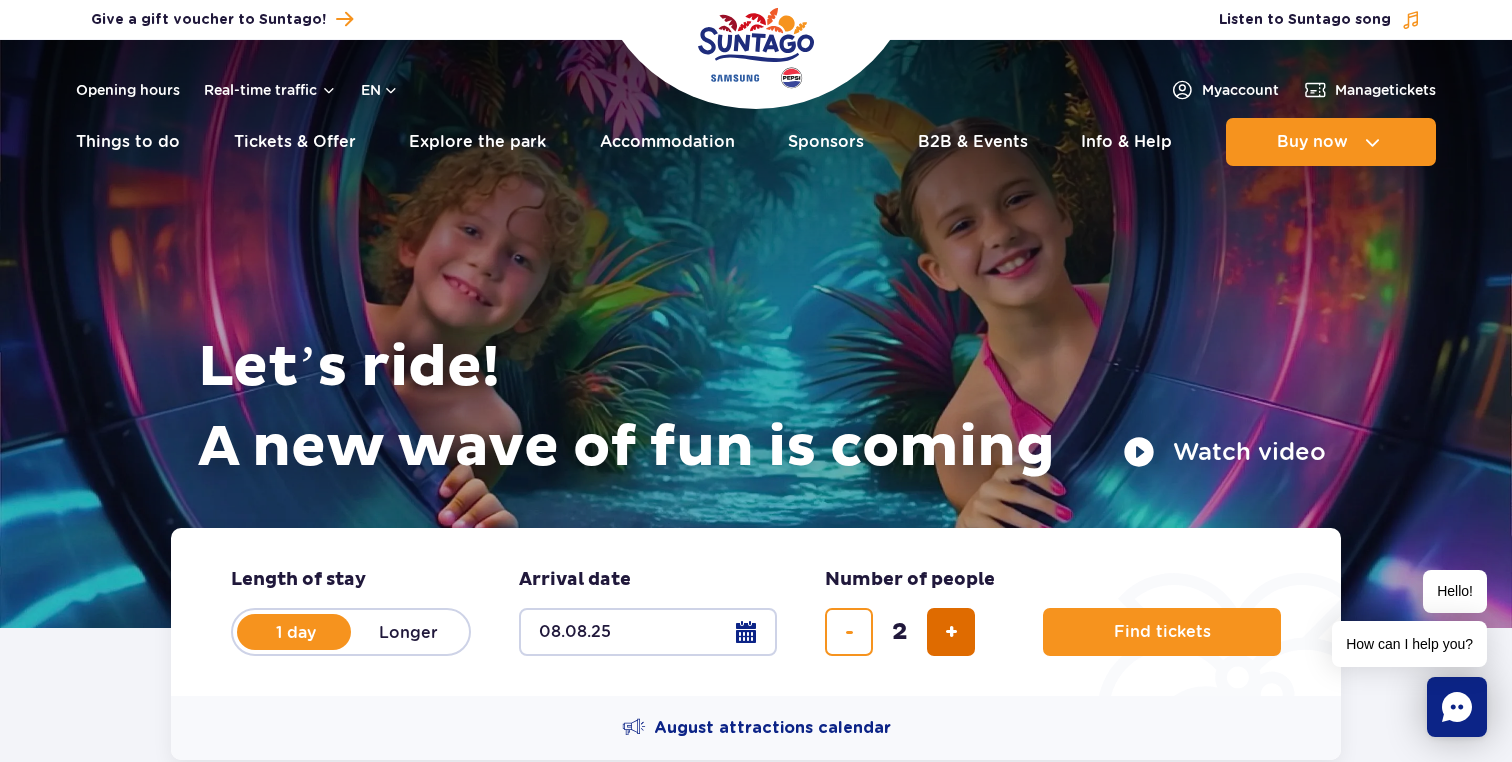 click at bounding box center (951, 632) 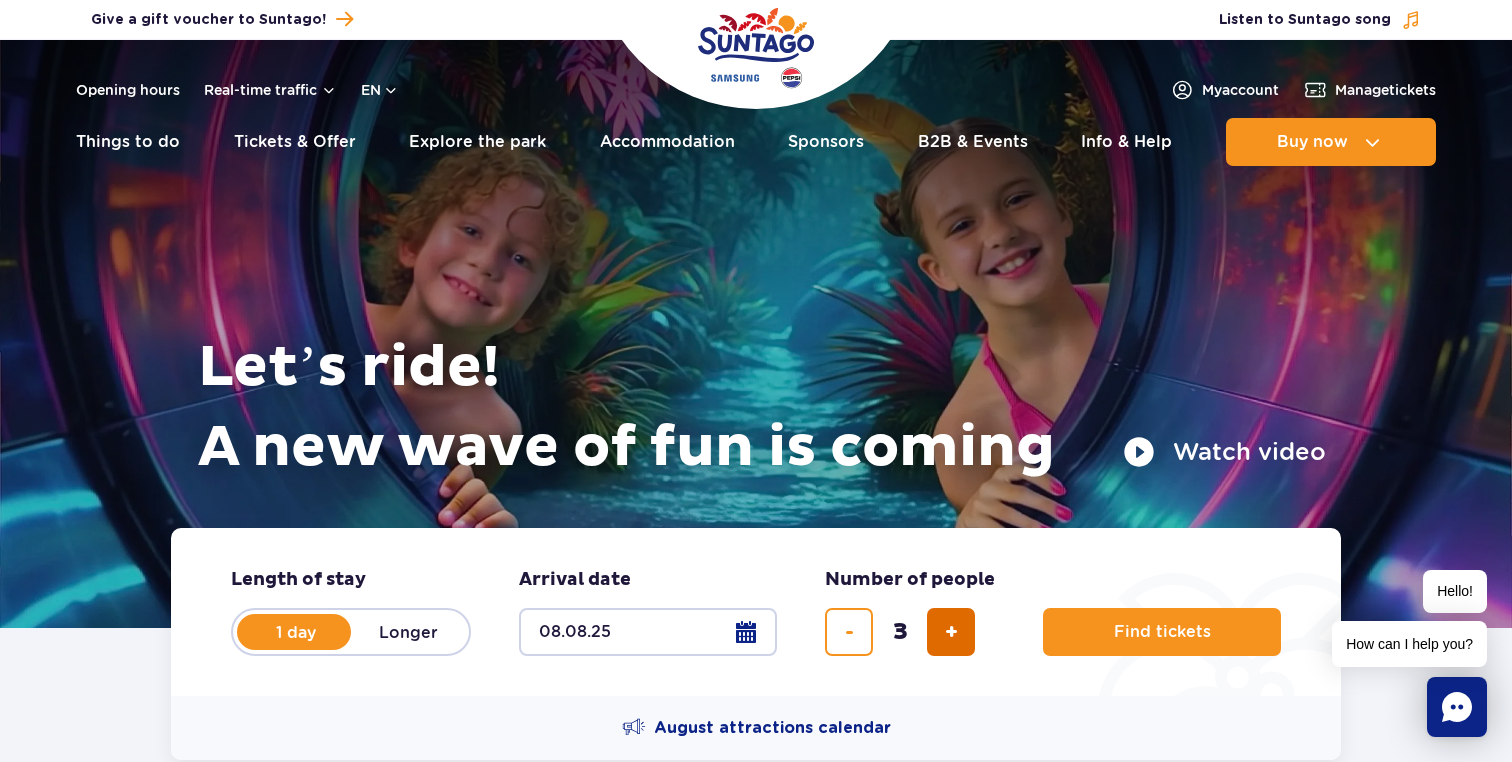 click at bounding box center (951, 632) 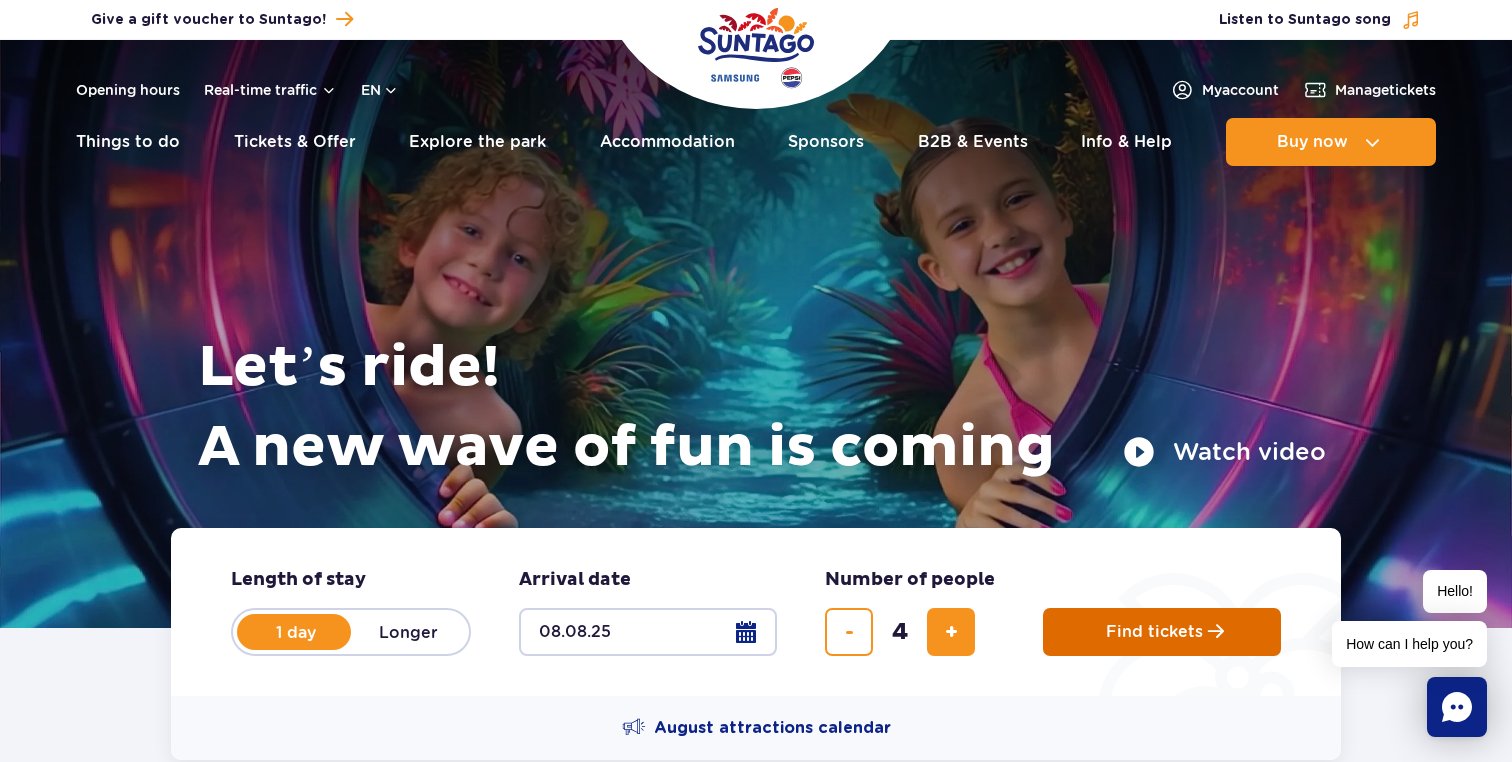 click on "Find tickets" at bounding box center [1154, 632] 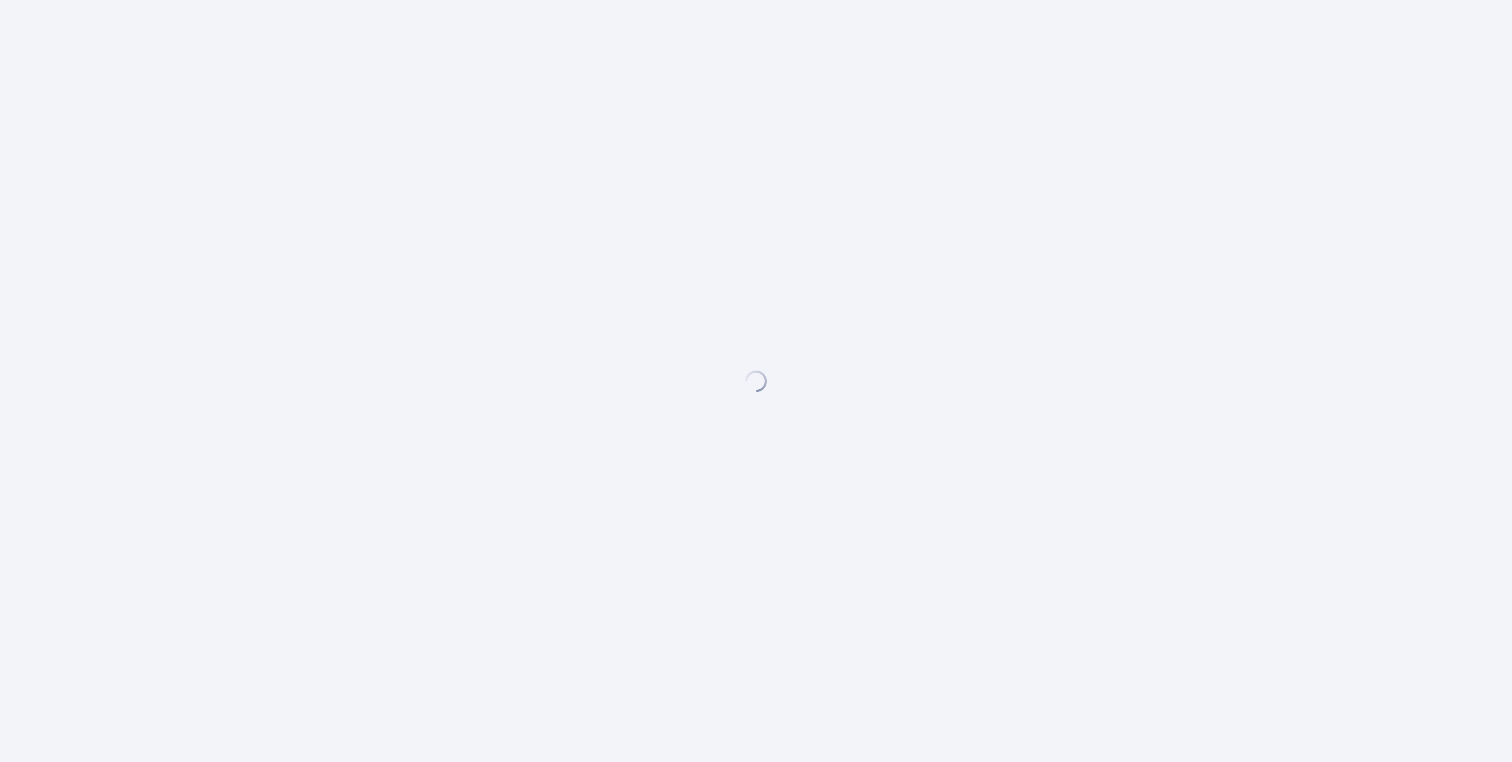 scroll, scrollTop: 0, scrollLeft: 0, axis: both 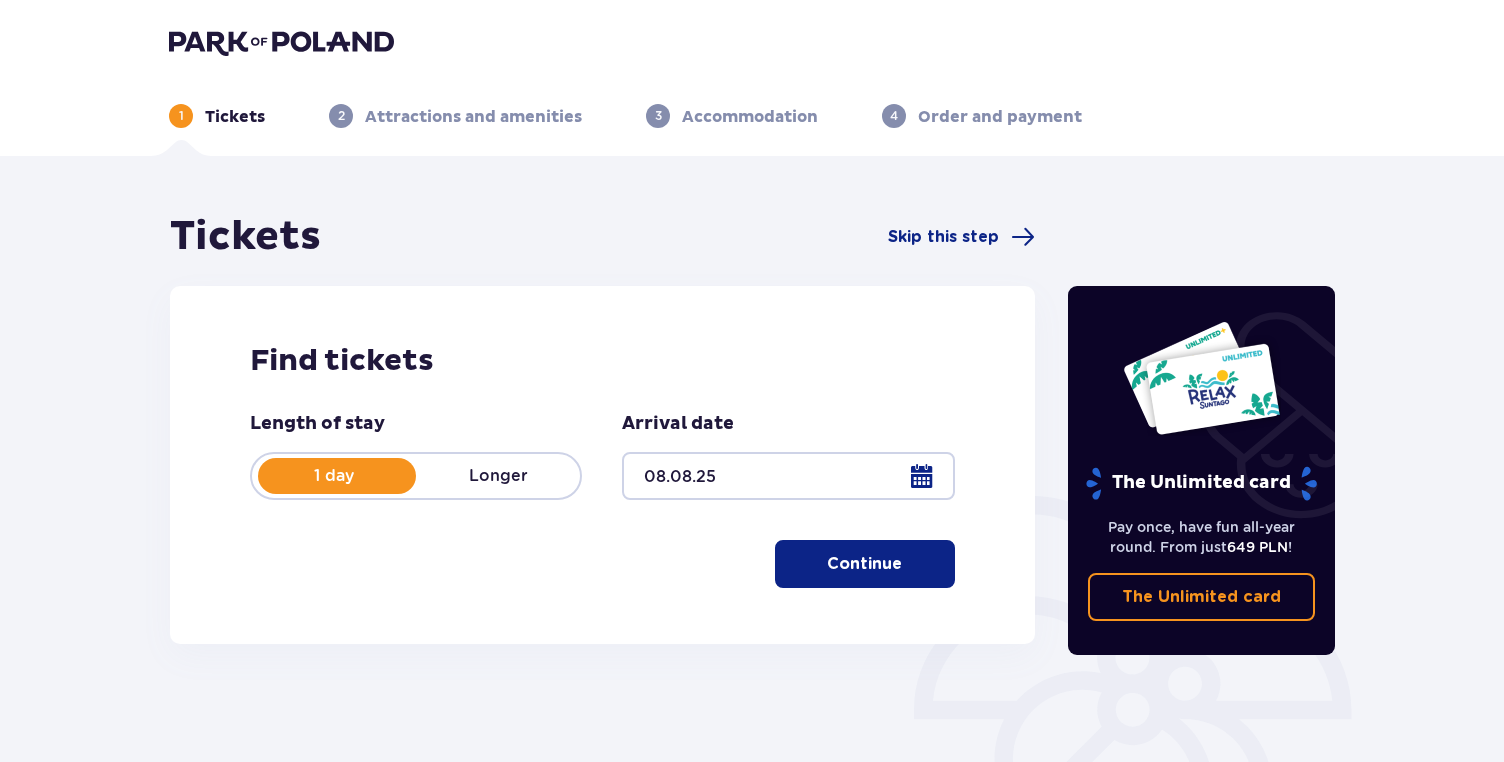 click at bounding box center [788, 476] 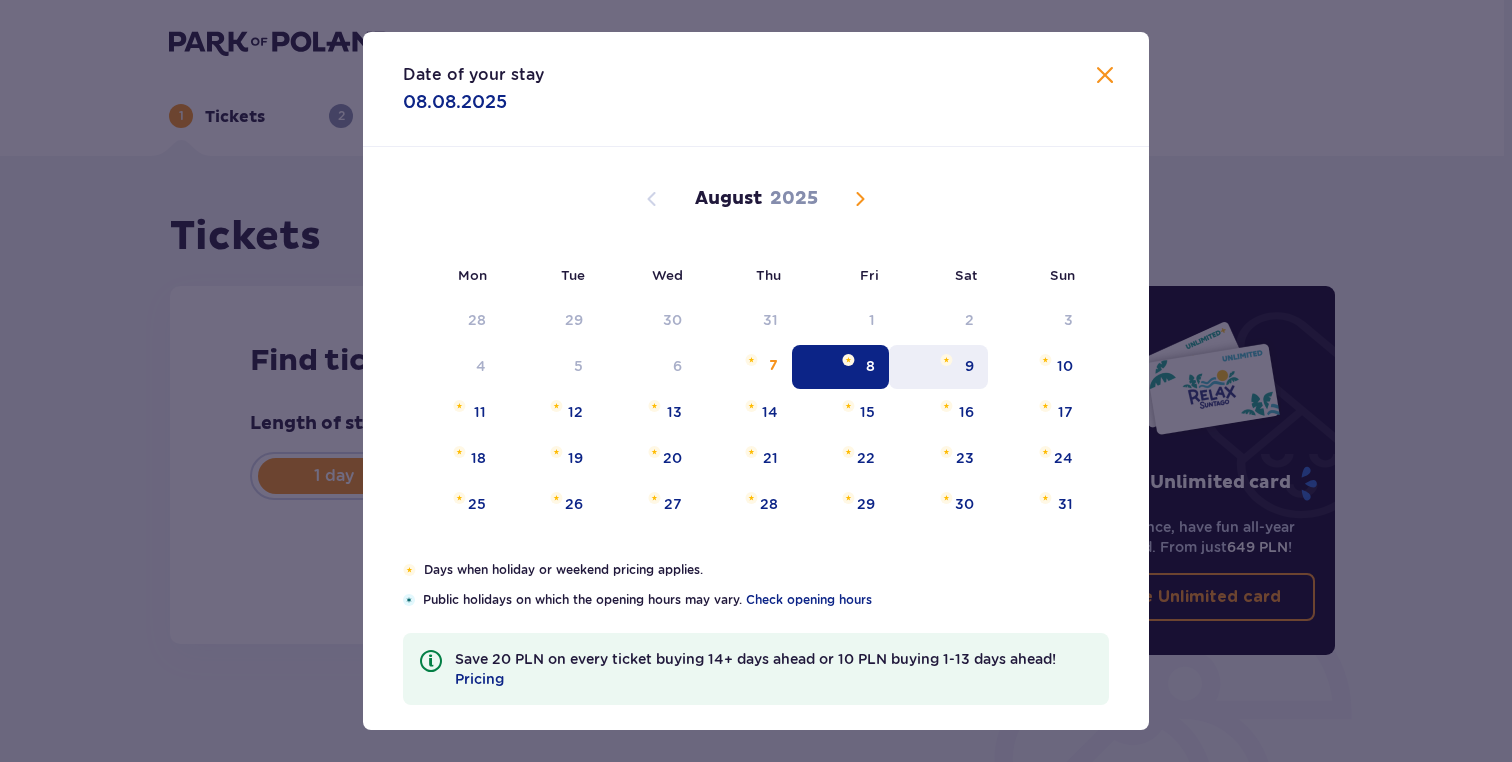 click on "9" at bounding box center [938, 367] 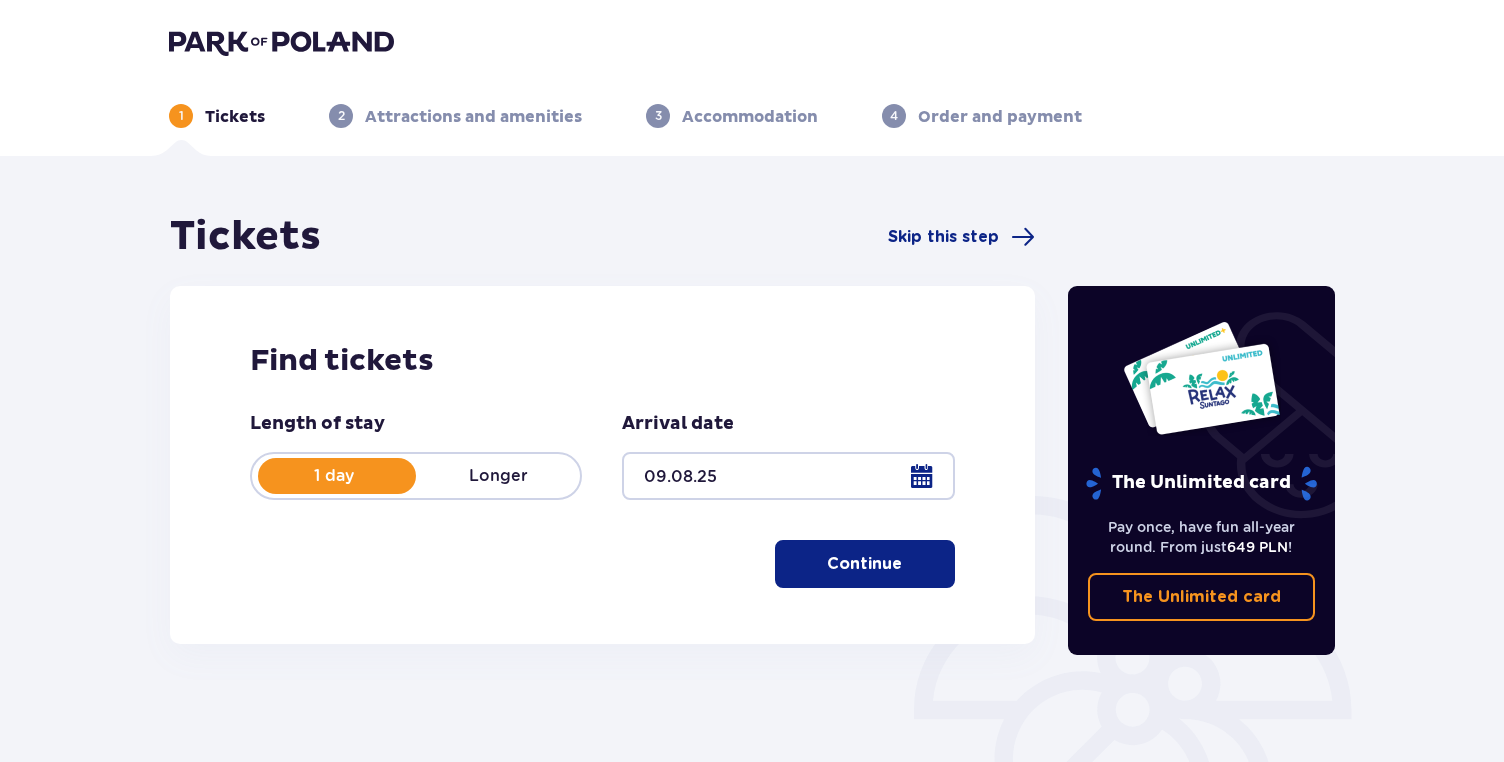 click on "Continue" at bounding box center [864, 564] 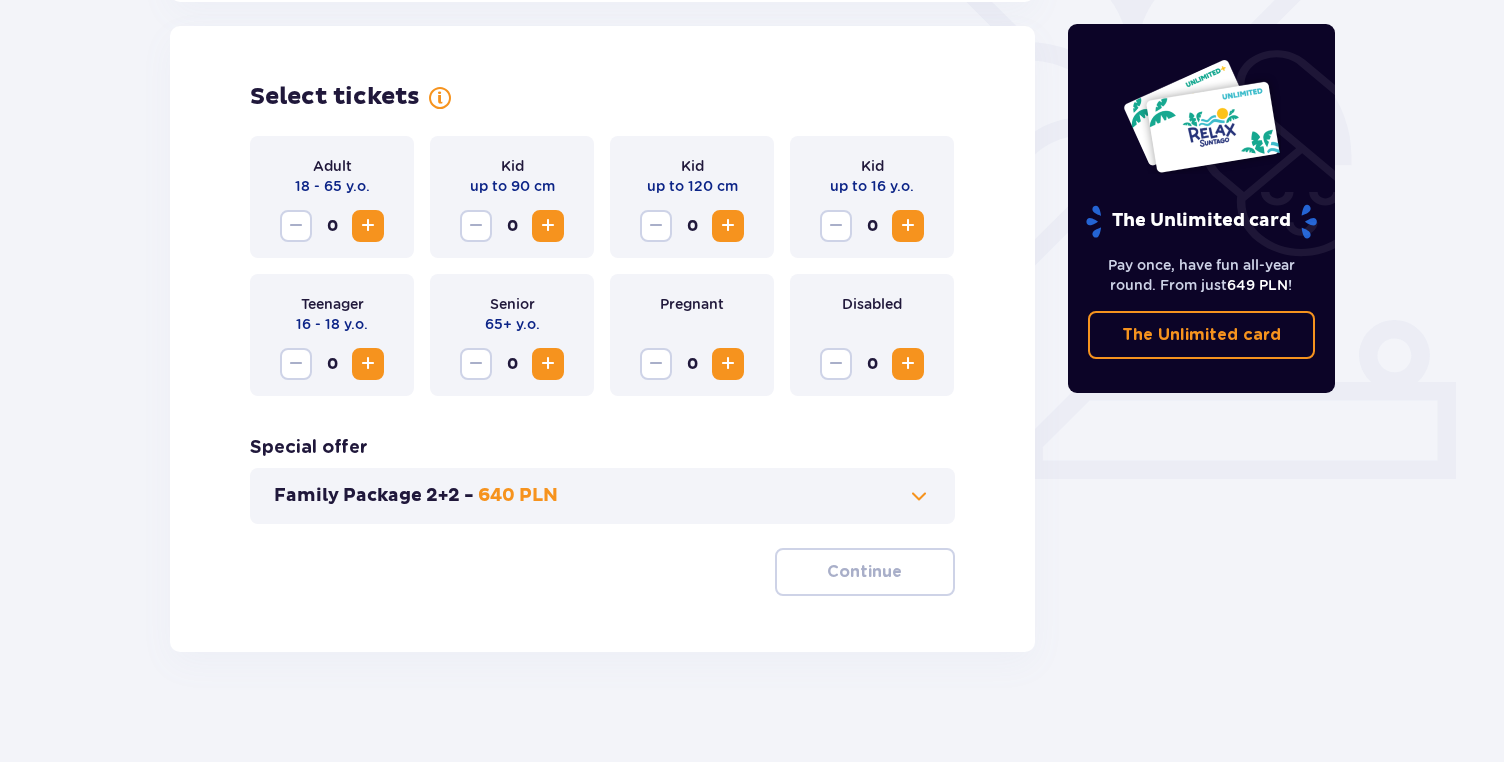 scroll, scrollTop: 556, scrollLeft: 0, axis: vertical 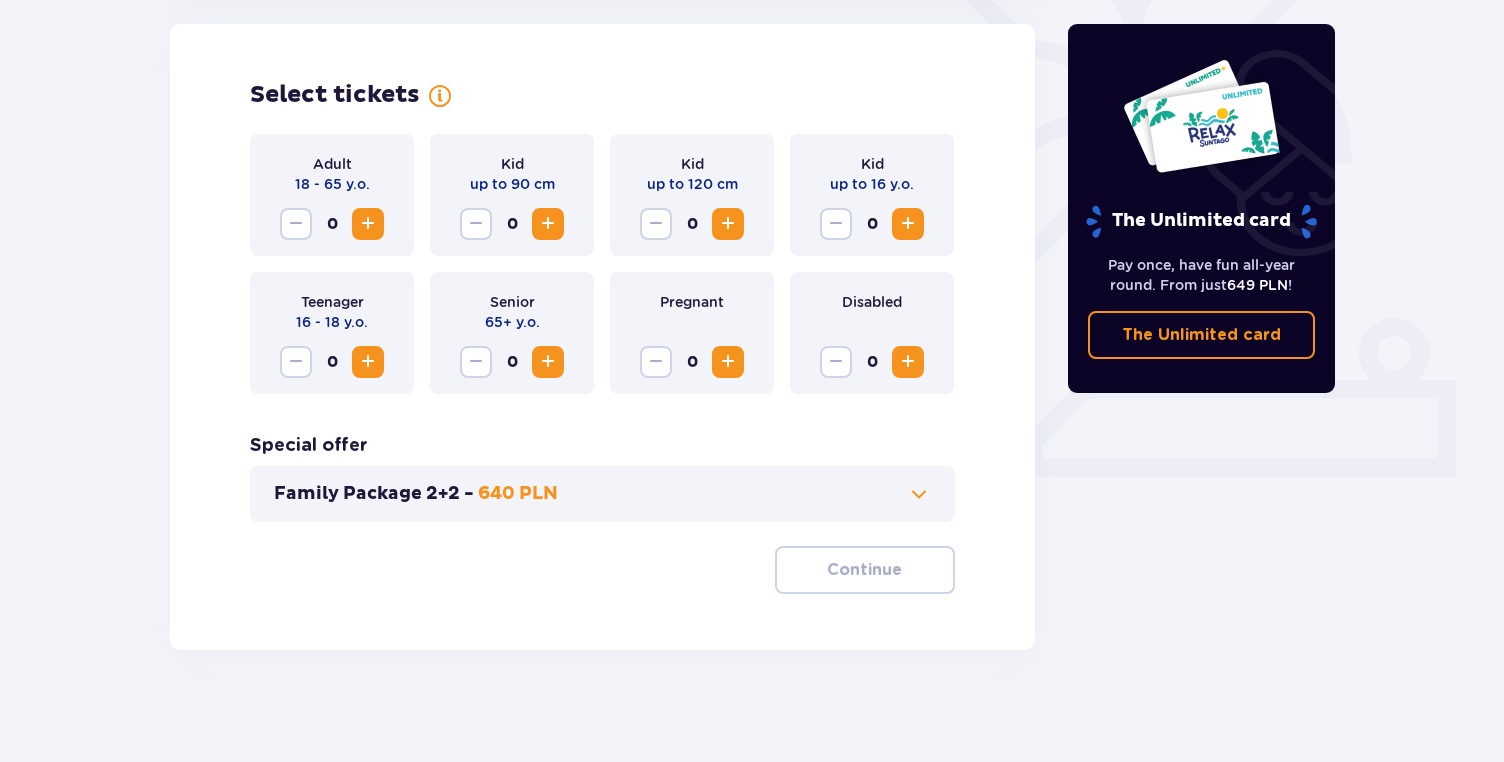 click at bounding box center [919, 494] 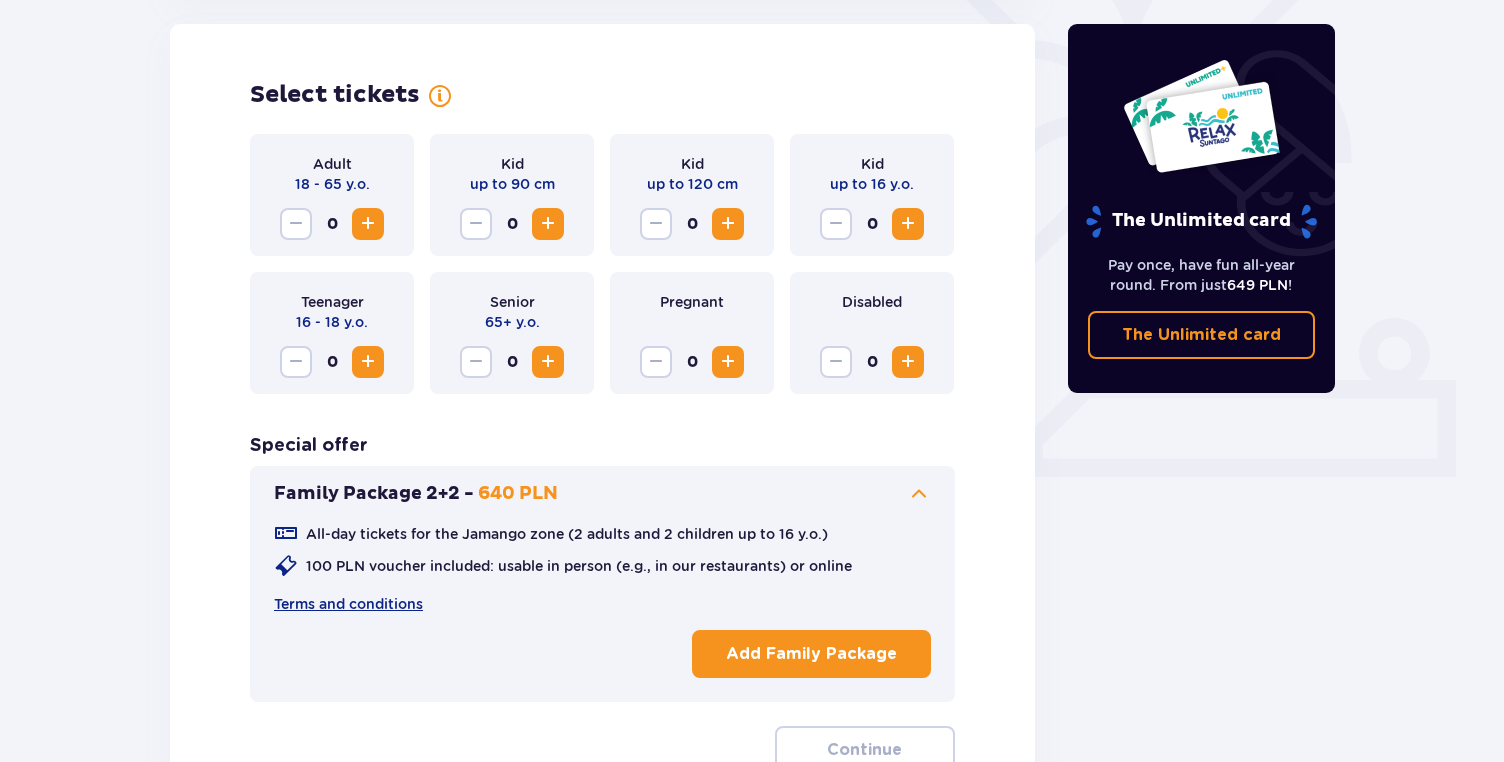 click on "Add Family Package" at bounding box center [811, 654] 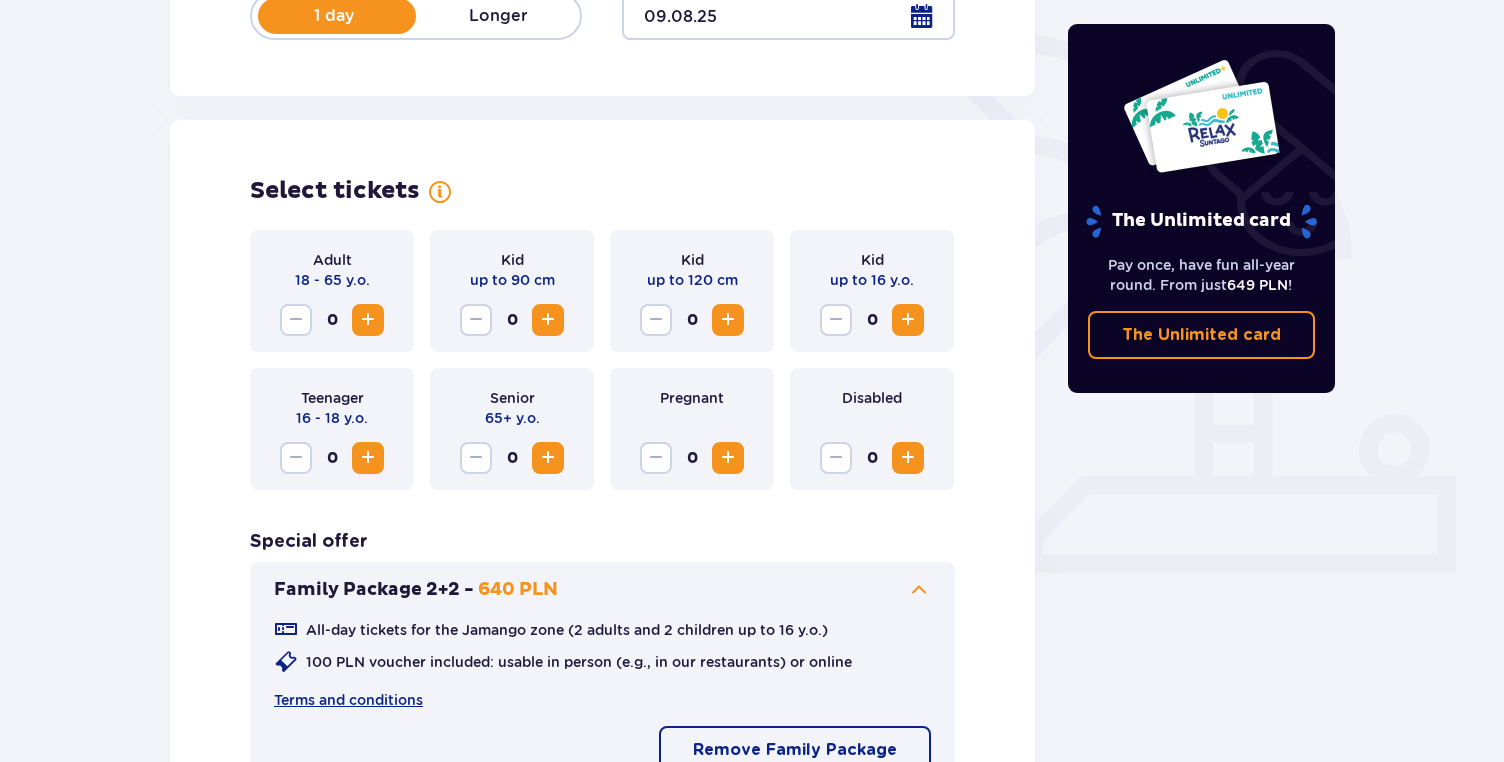 scroll, scrollTop: 389, scrollLeft: 0, axis: vertical 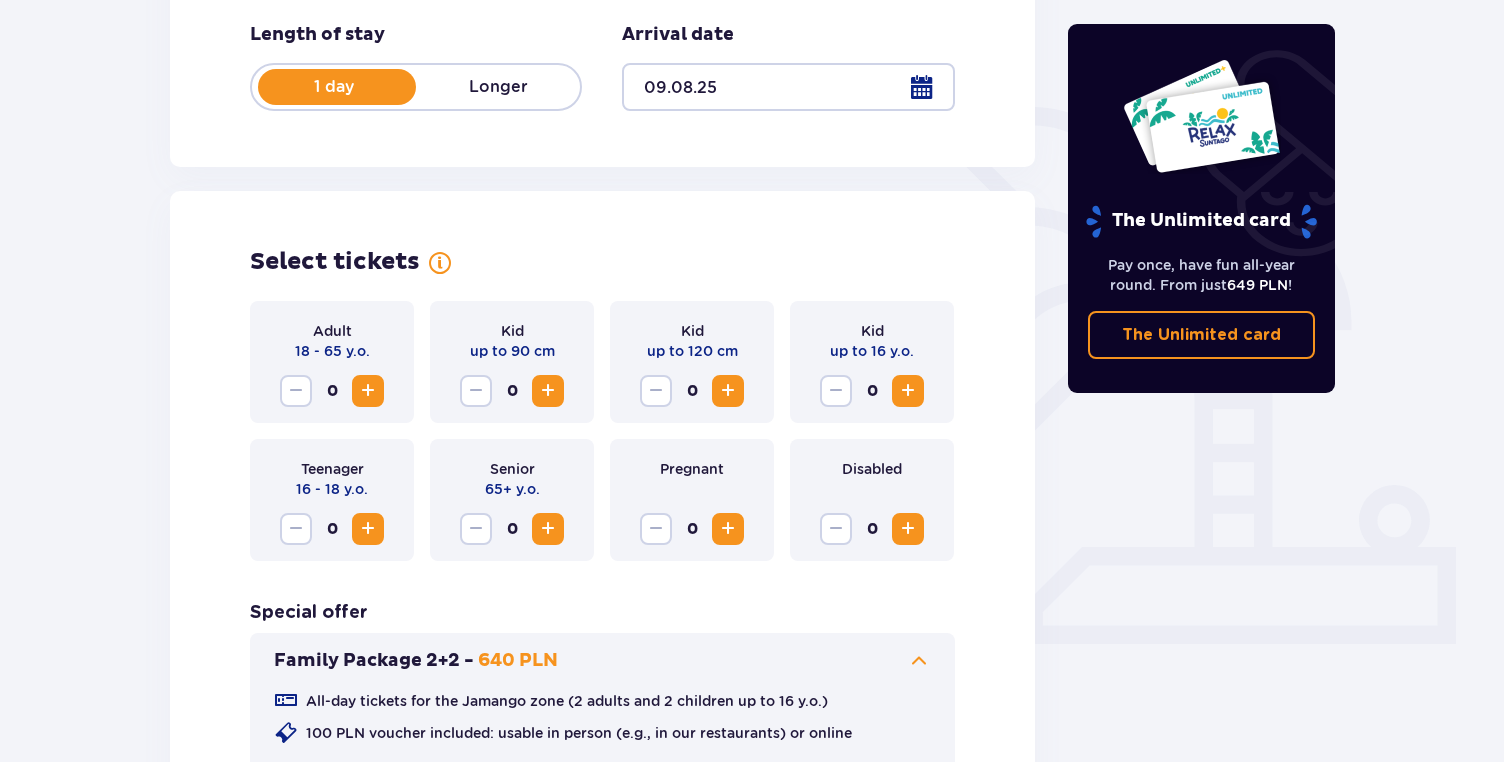 click at bounding box center [908, 391] 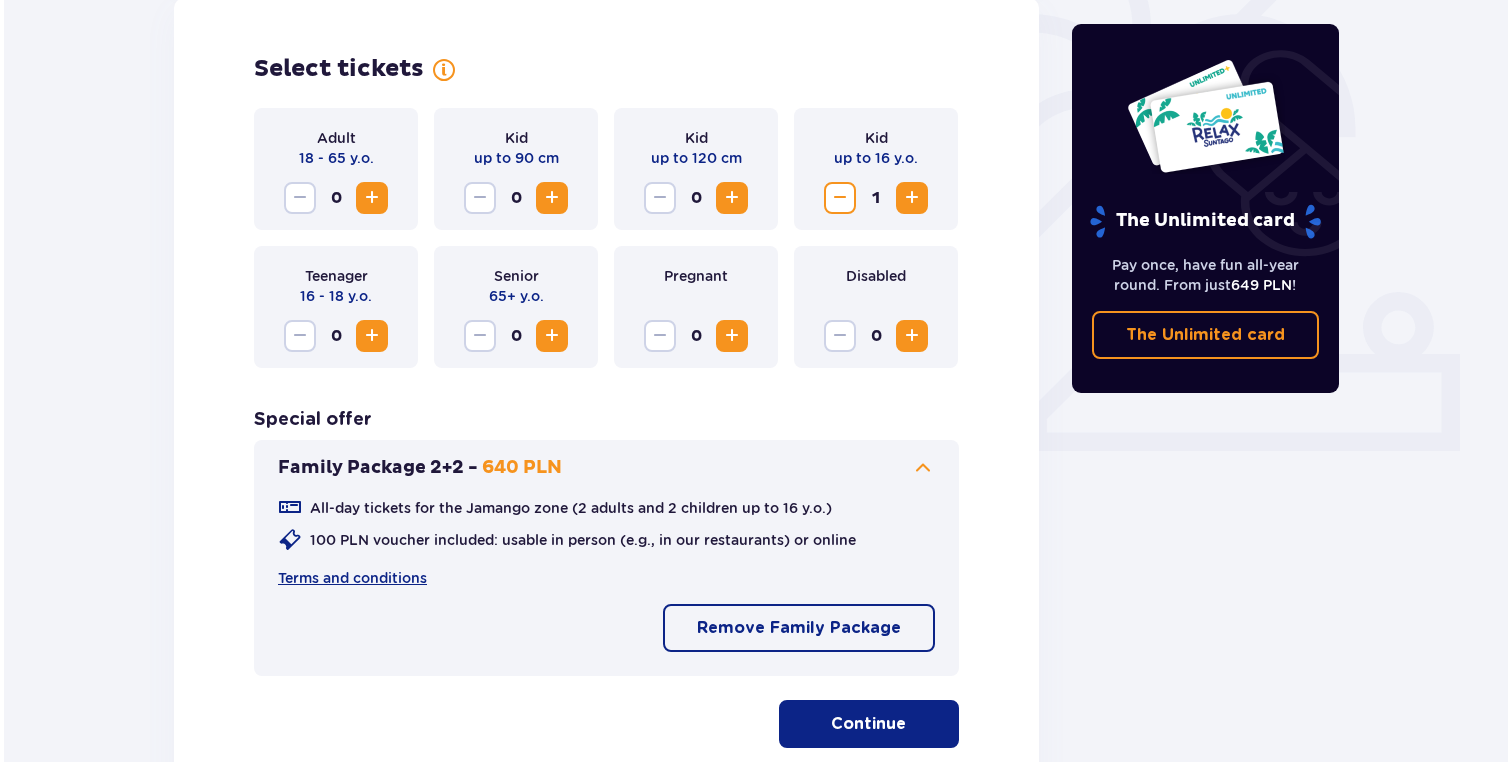 scroll, scrollTop: 580, scrollLeft: 0, axis: vertical 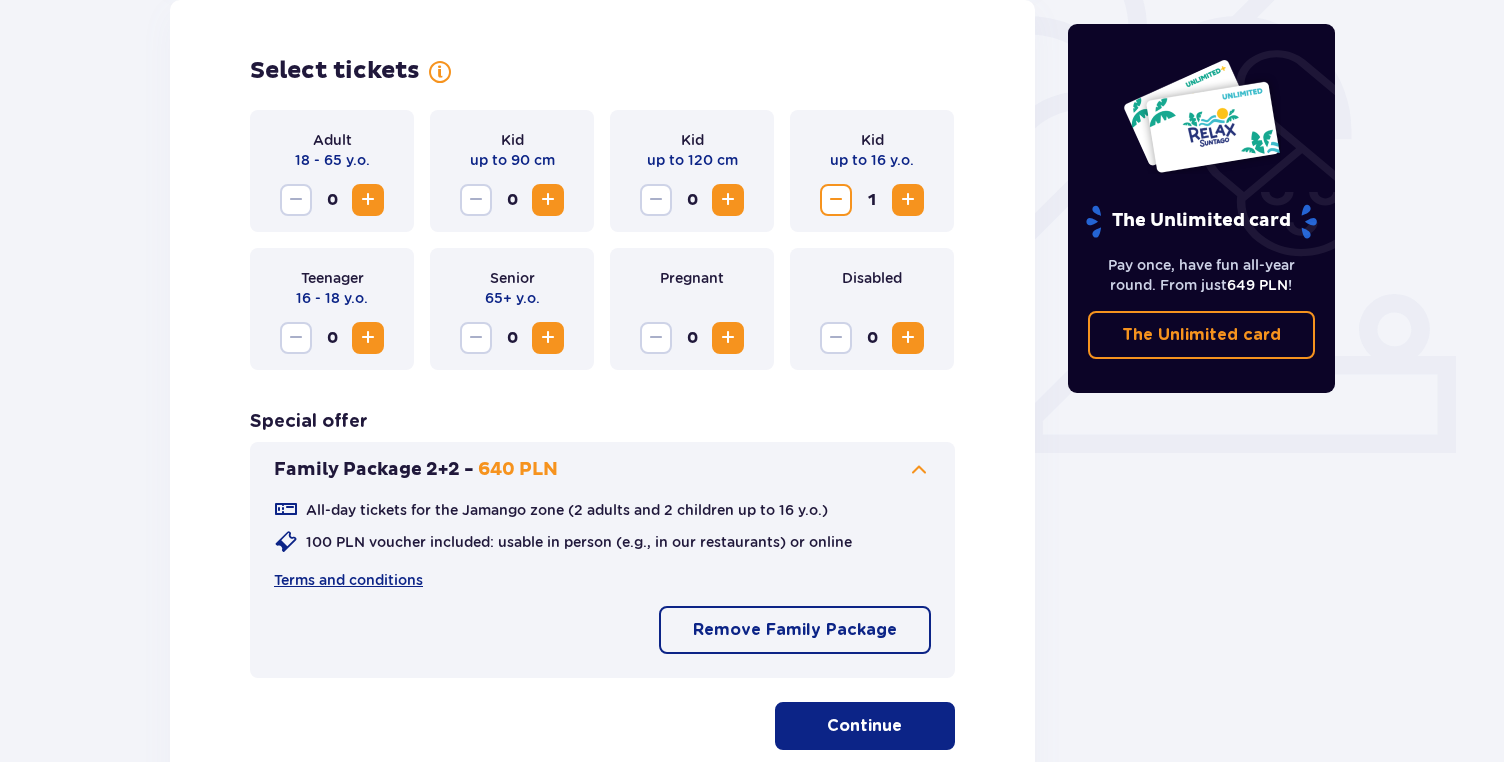 click on "Continue" at bounding box center (865, 726) 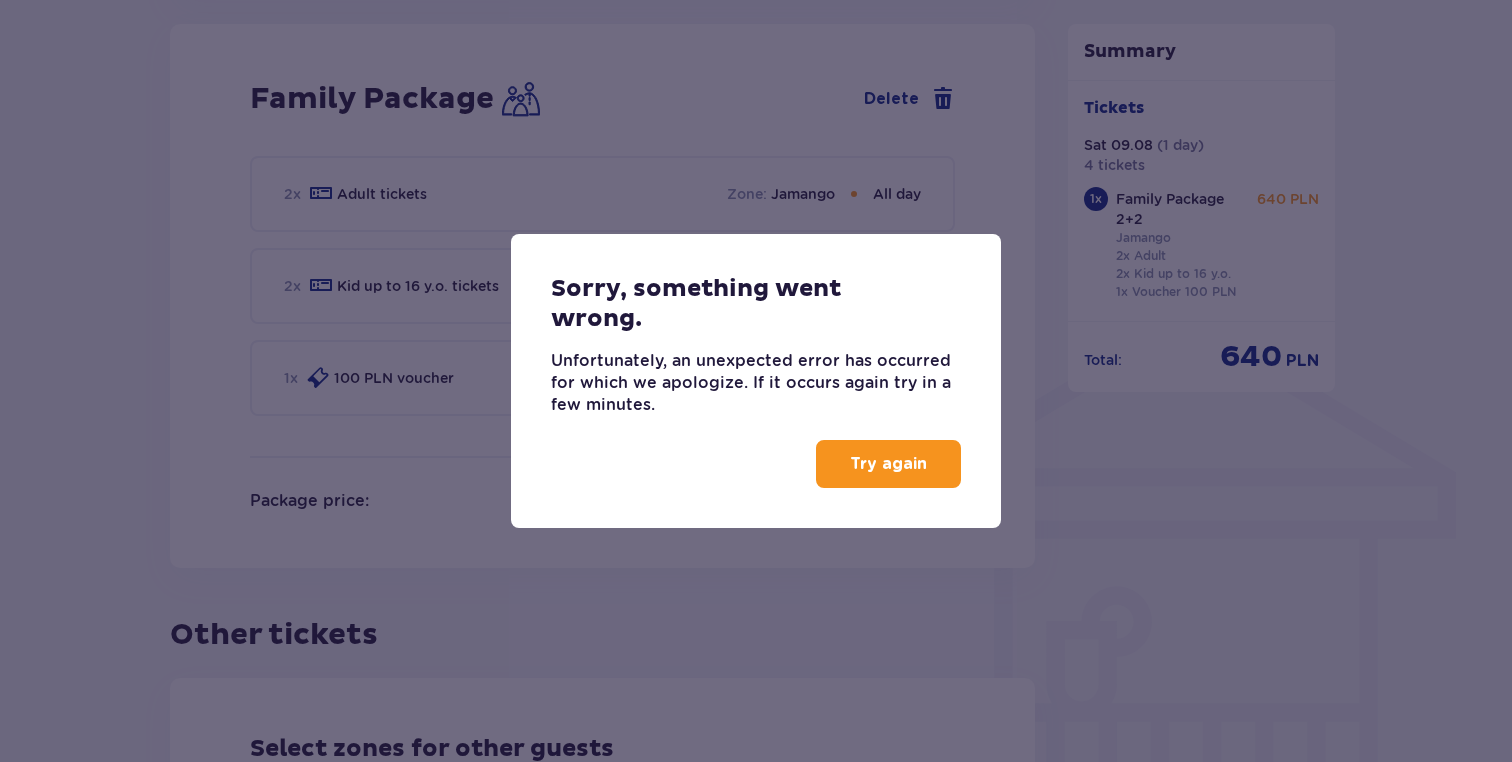 click on "Try again" at bounding box center [888, 464] 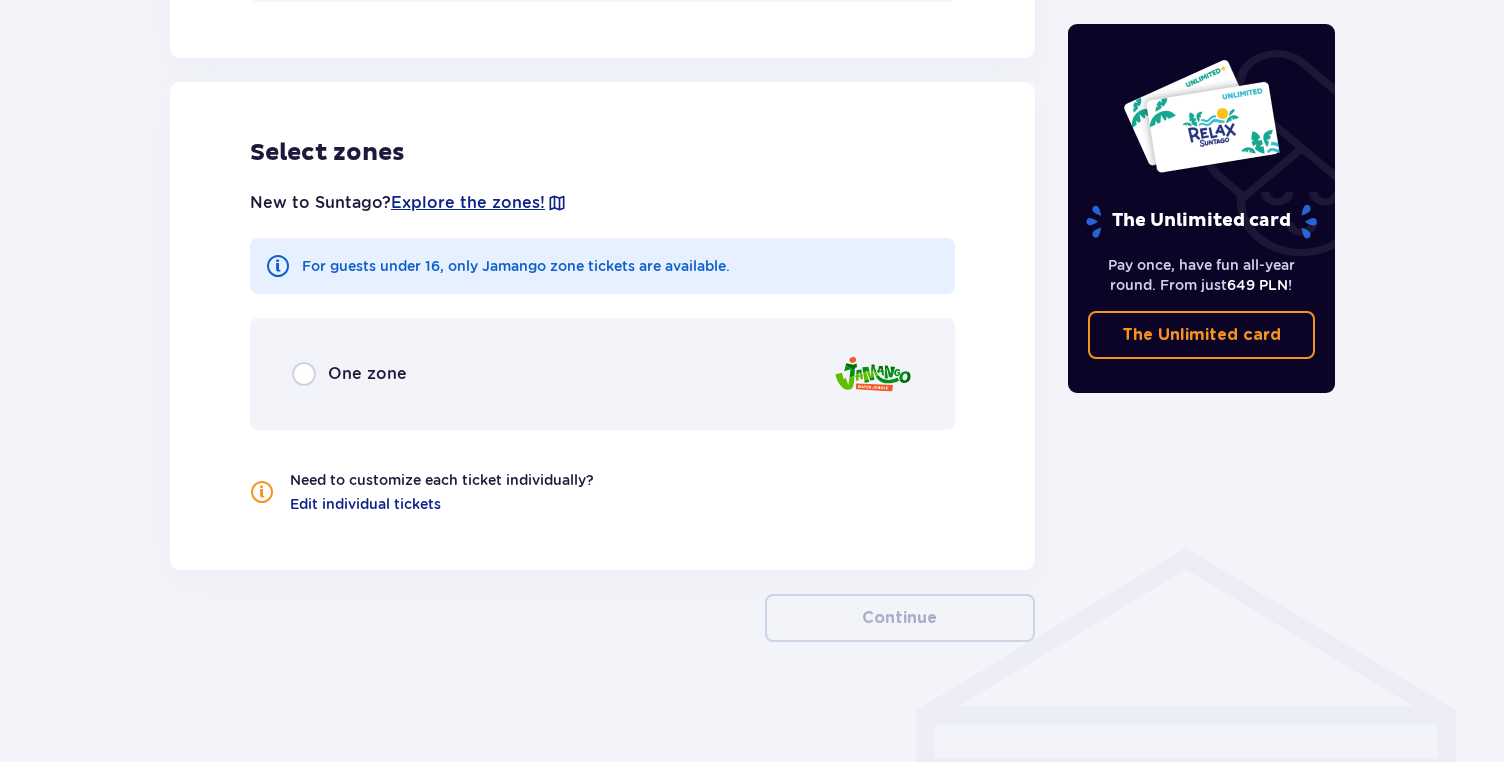 scroll, scrollTop: 1076, scrollLeft: 0, axis: vertical 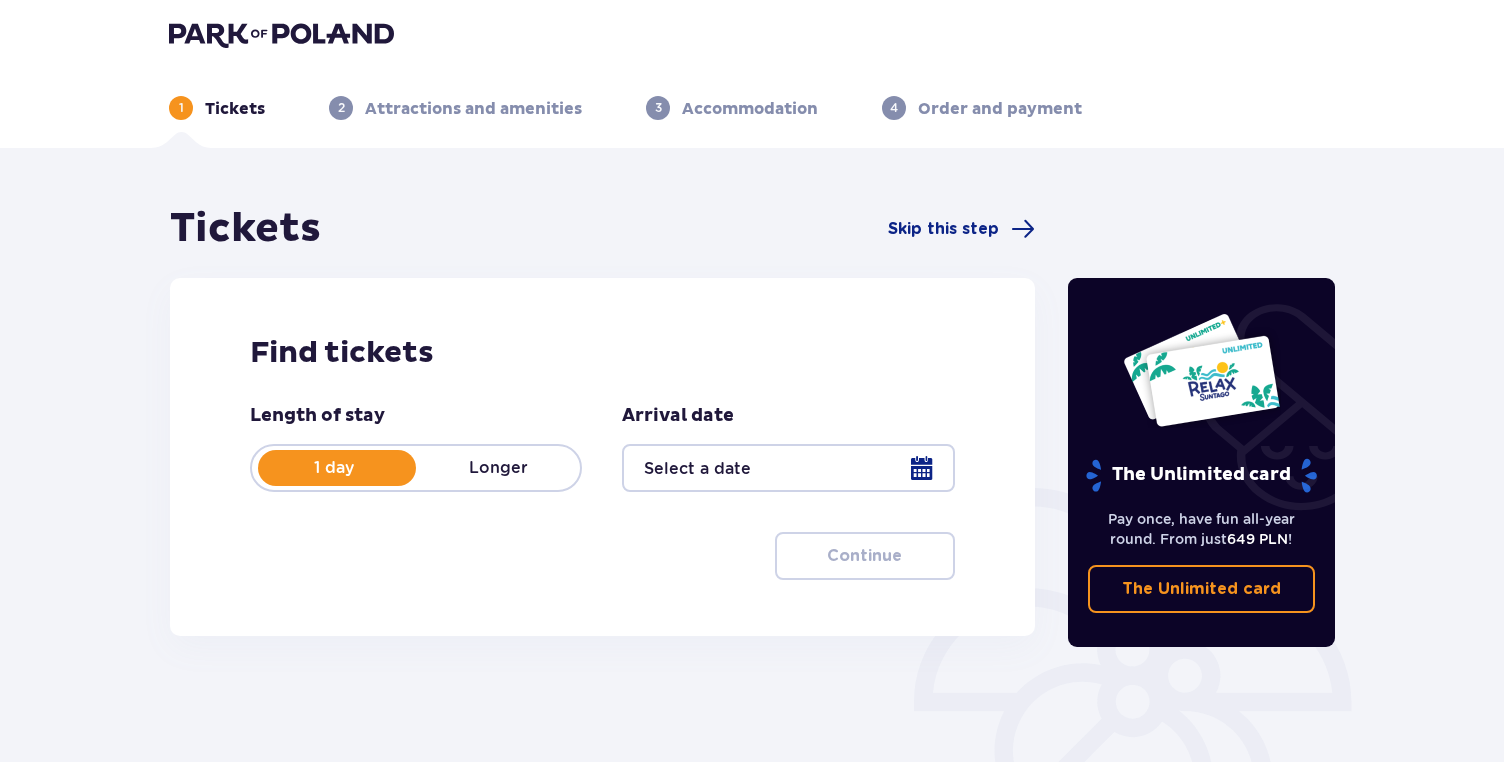 click at bounding box center [788, 468] 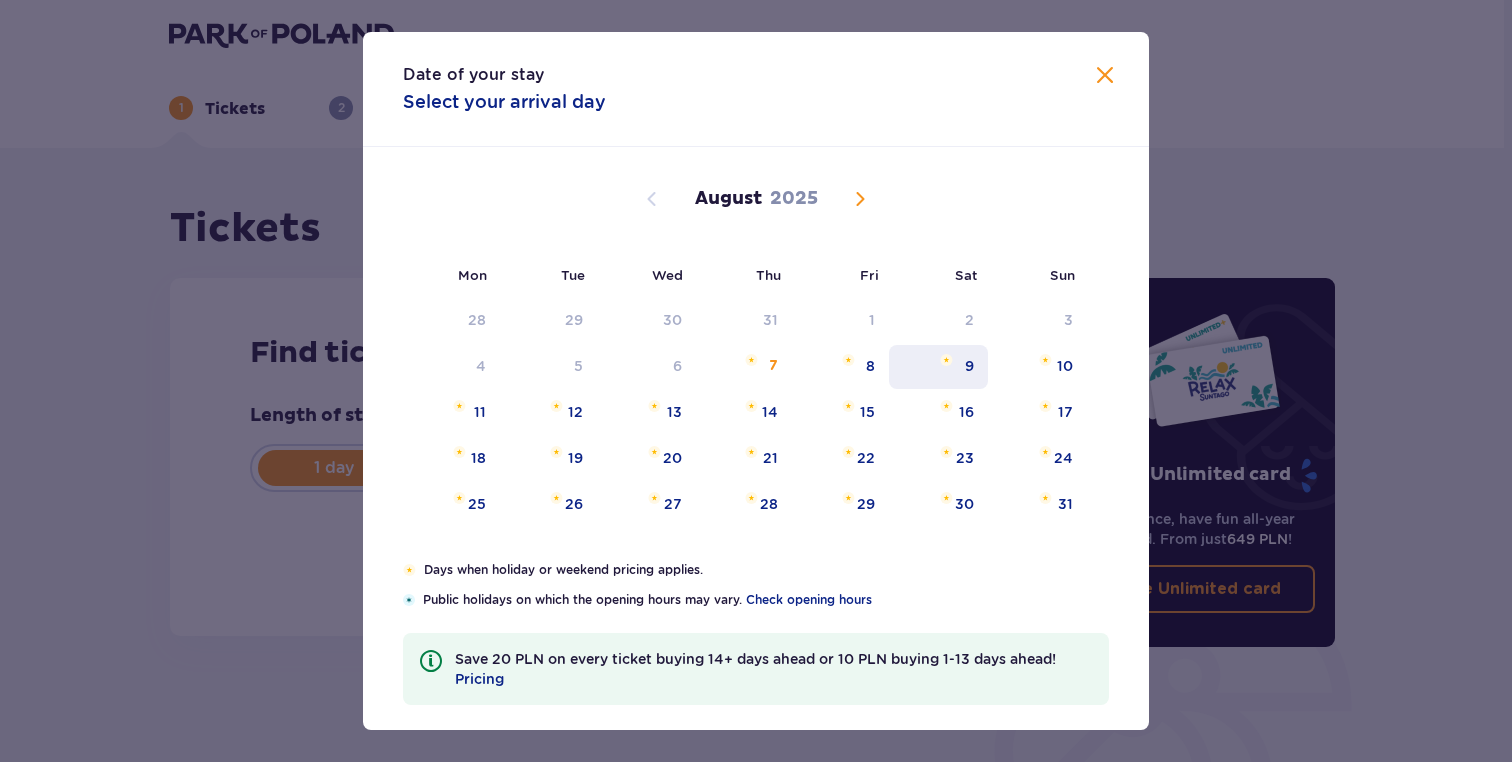 click on "9" at bounding box center (938, 367) 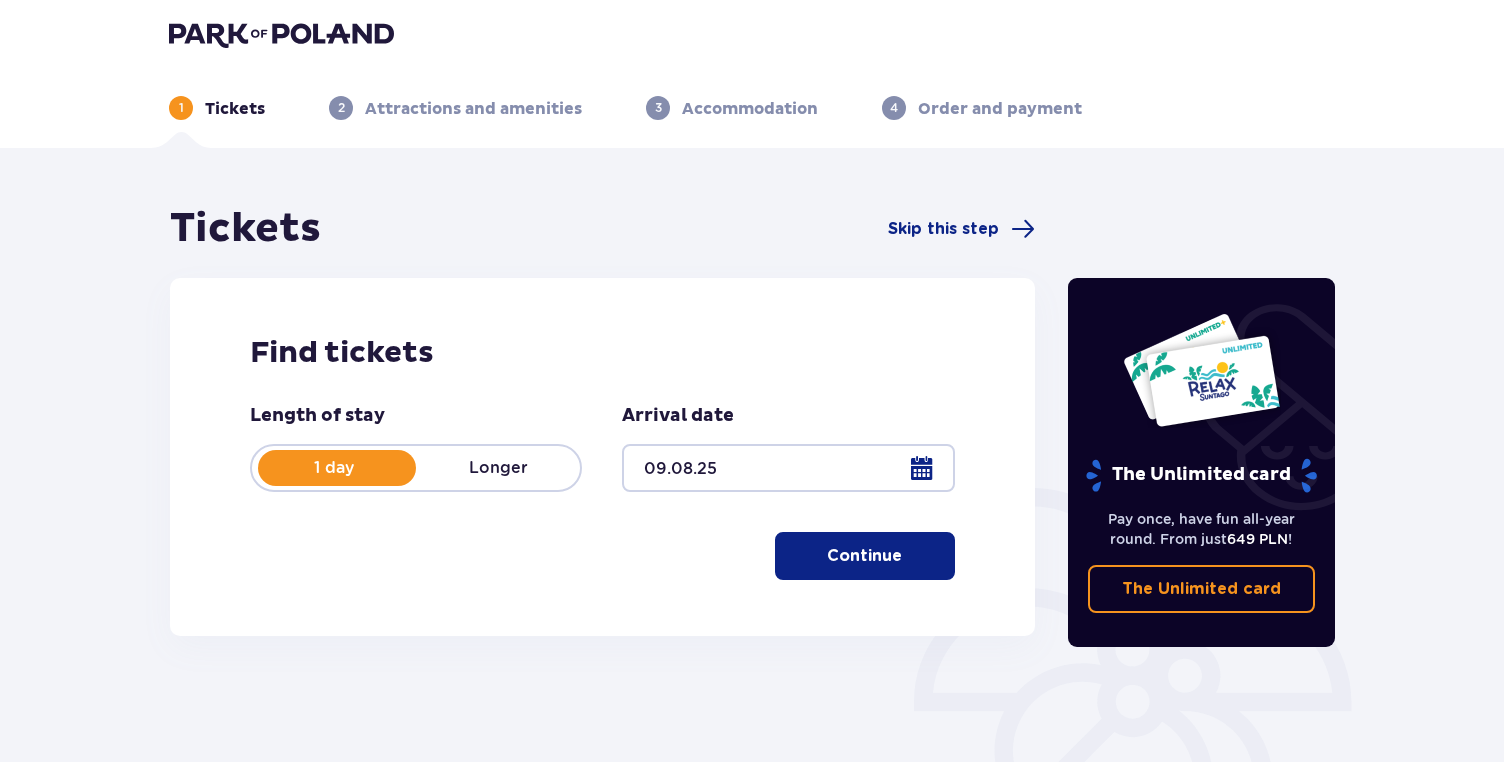 click on "Continue" at bounding box center (864, 556) 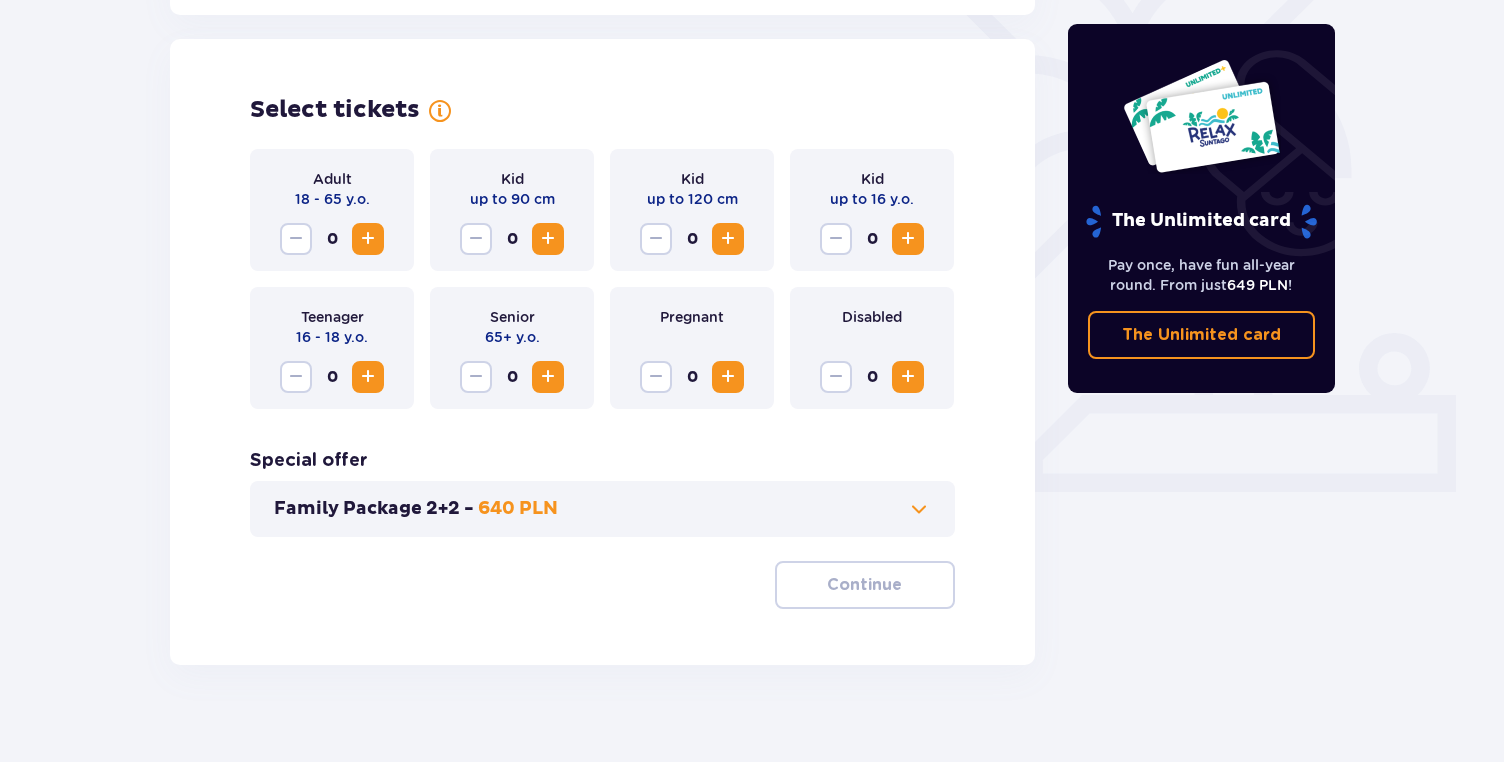 scroll, scrollTop: 556, scrollLeft: 0, axis: vertical 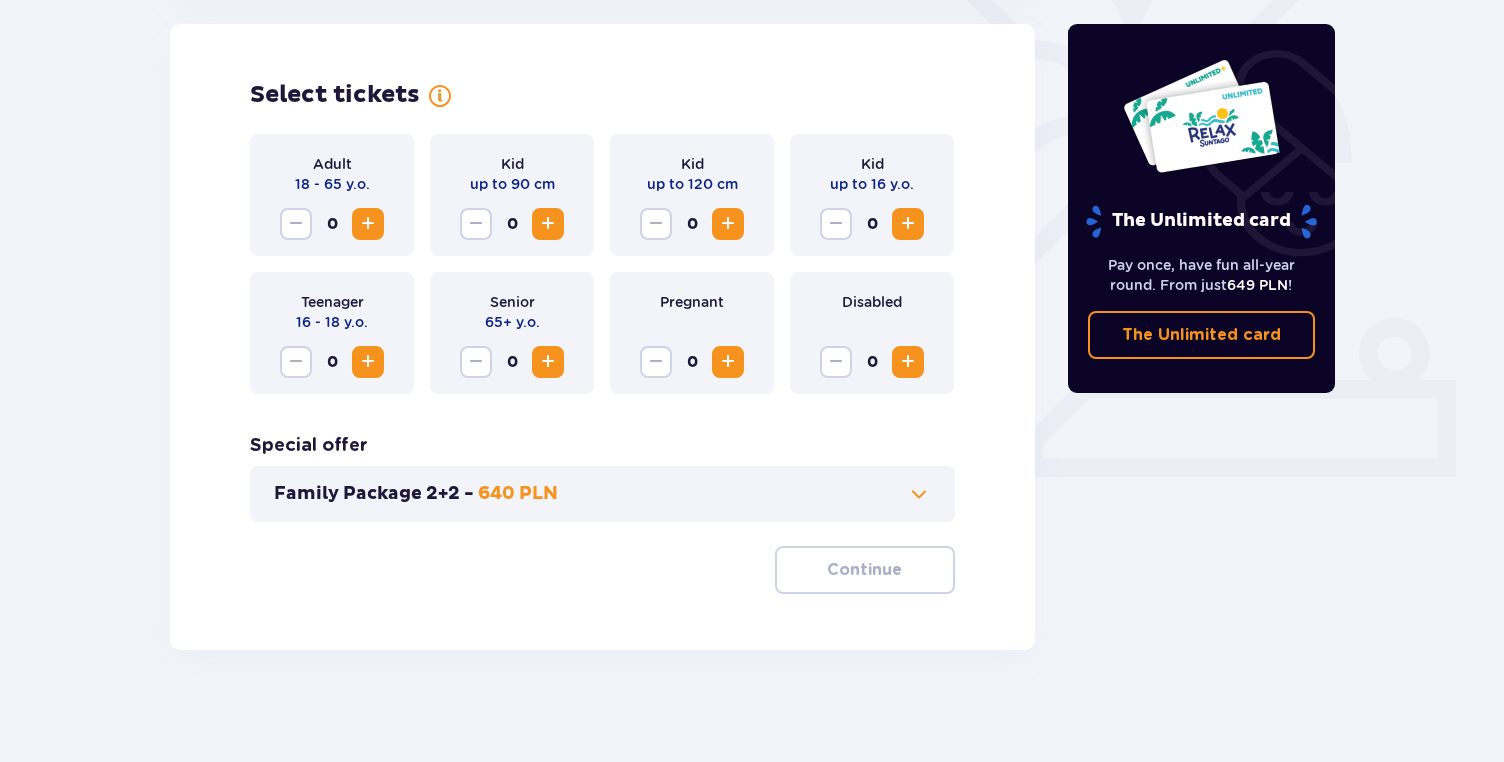 click on "Family Package 2+2 -  640 PLN" at bounding box center [602, 494] 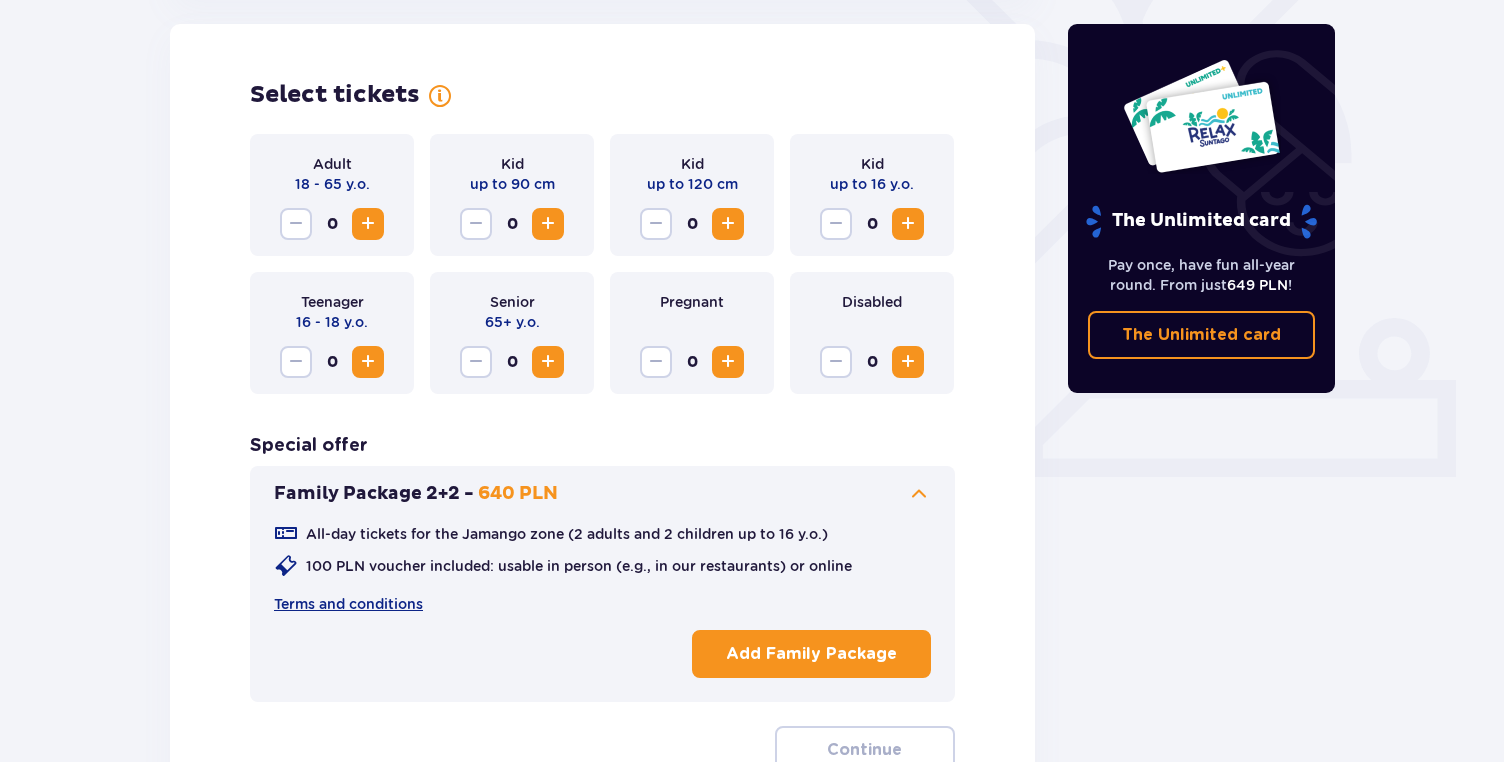 click on "Add Family Package" at bounding box center [811, 654] 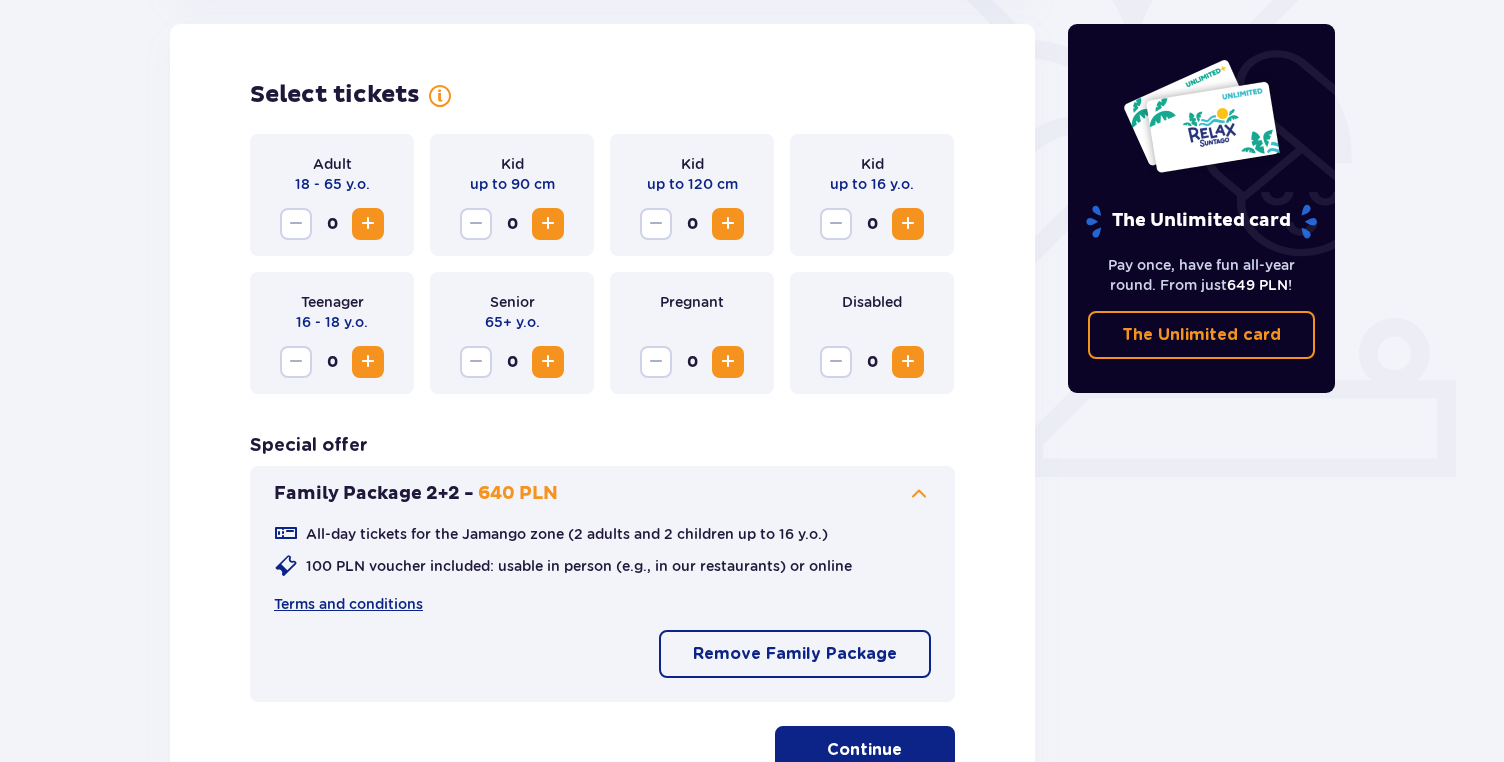 click on "Continue" at bounding box center [864, 750] 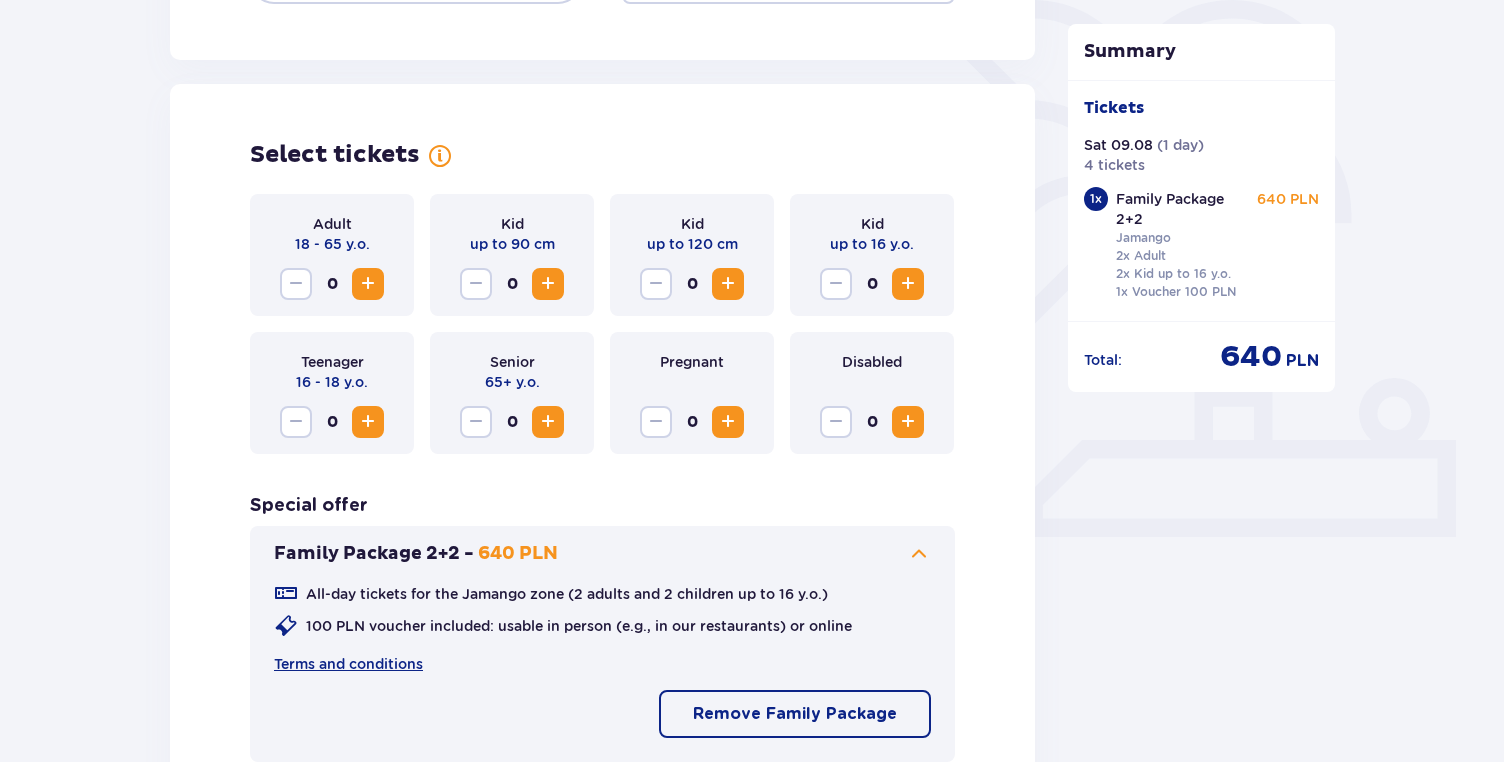 scroll, scrollTop: 575, scrollLeft: 0, axis: vertical 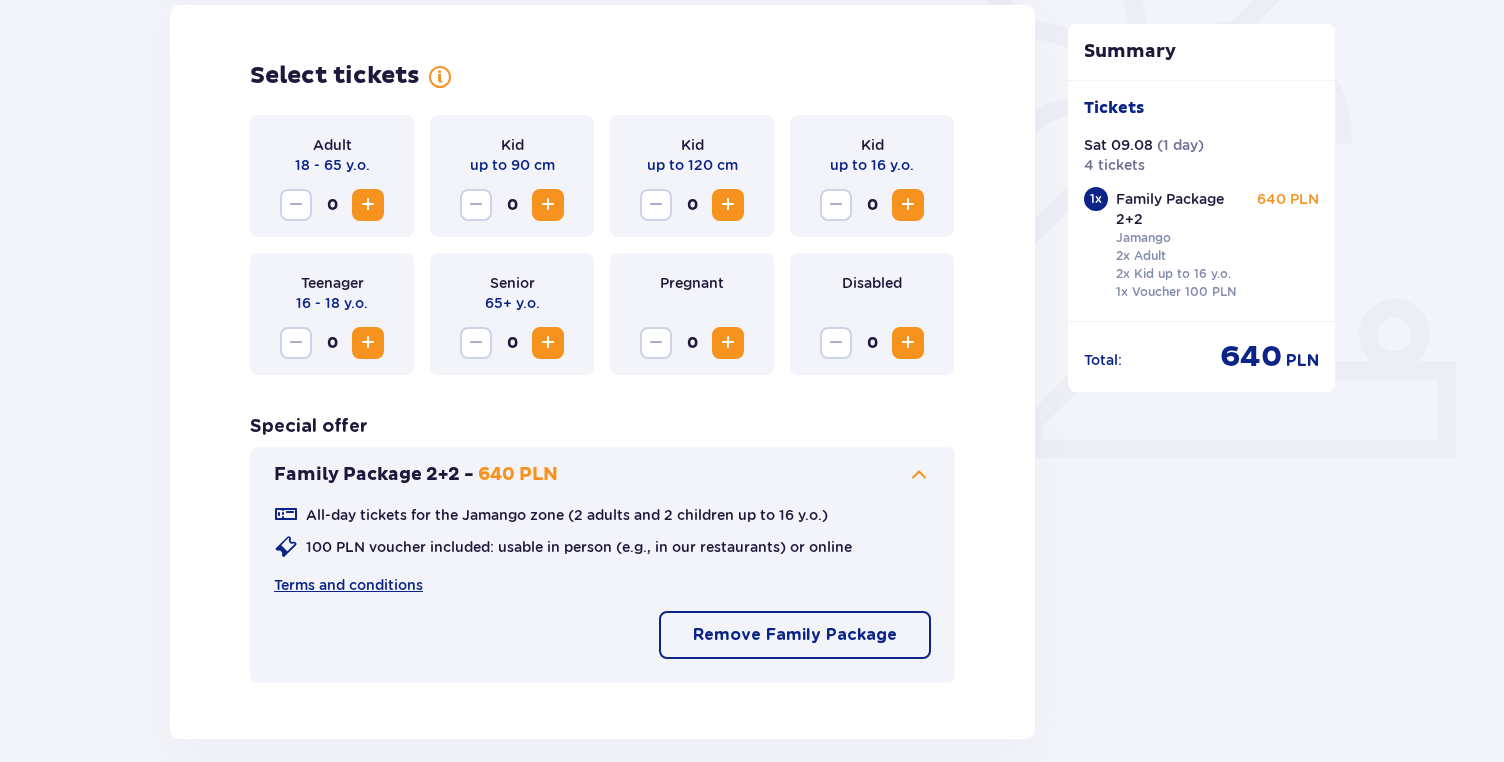 click at bounding box center [908, 205] 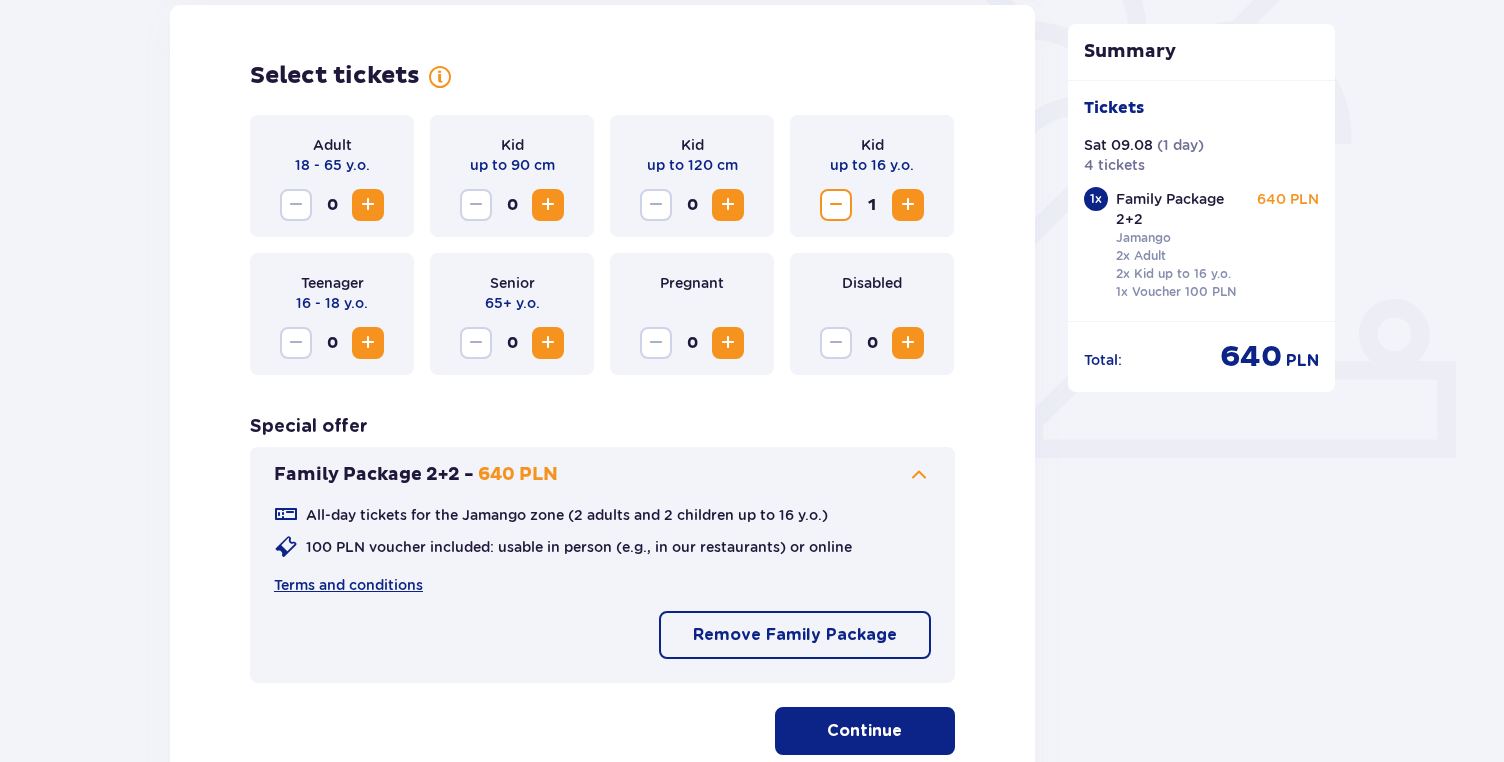 click on "Continue" at bounding box center [865, 731] 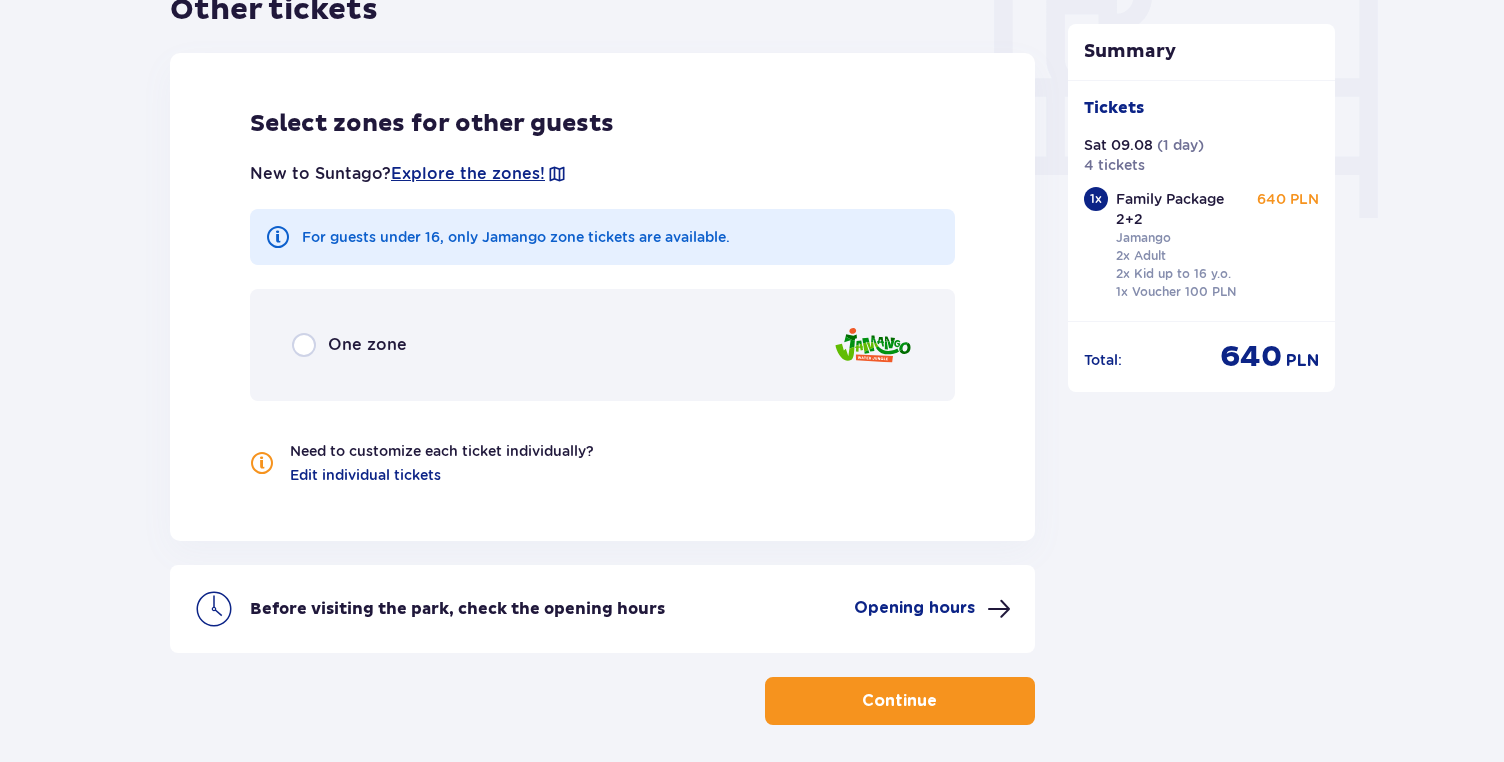 scroll, scrollTop: 1944, scrollLeft: 0, axis: vertical 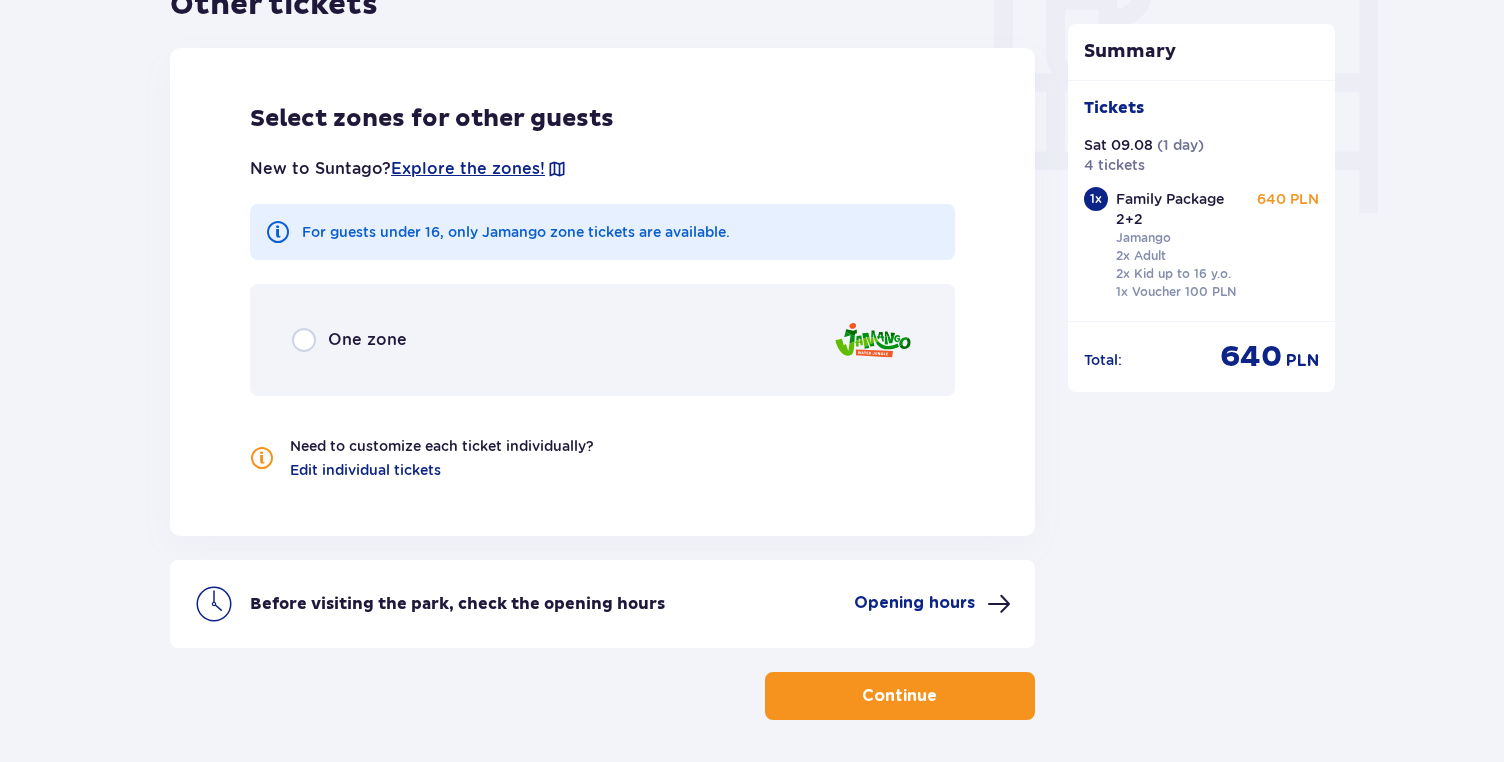 click on "One zone" at bounding box center (602, 340) 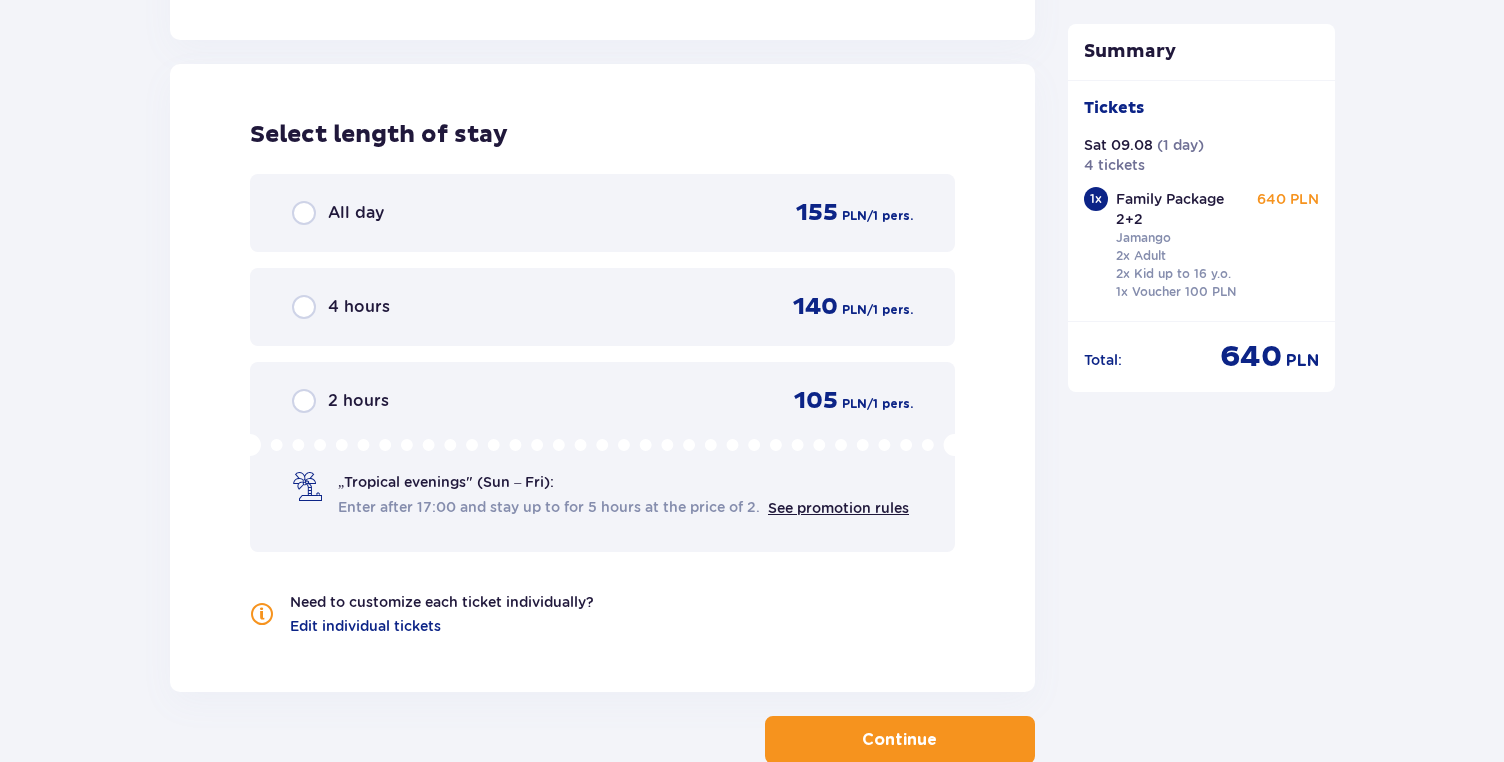 scroll, scrollTop: 2456, scrollLeft: 0, axis: vertical 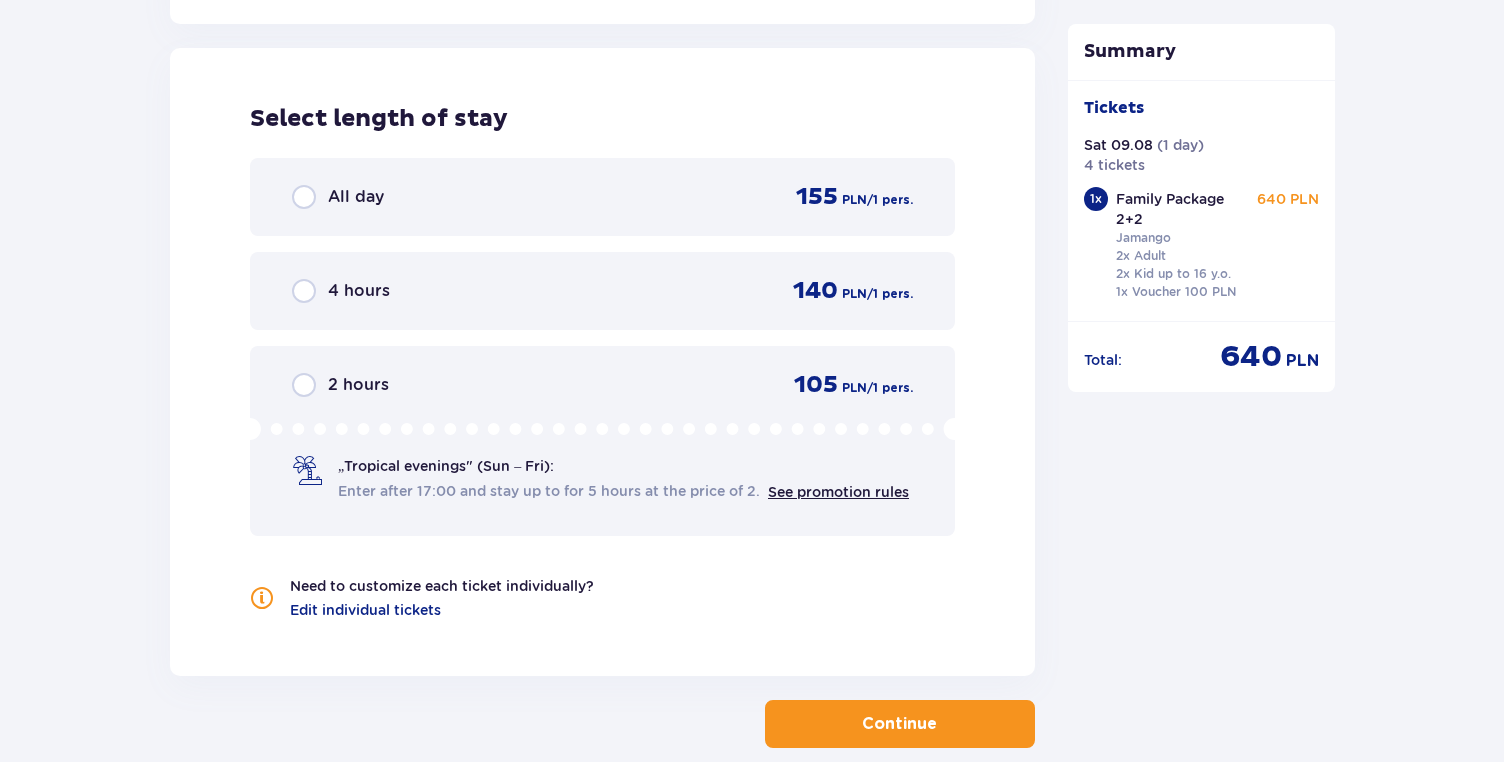 click on "All day   155 PLN / 1 pers." at bounding box center [602, 197] 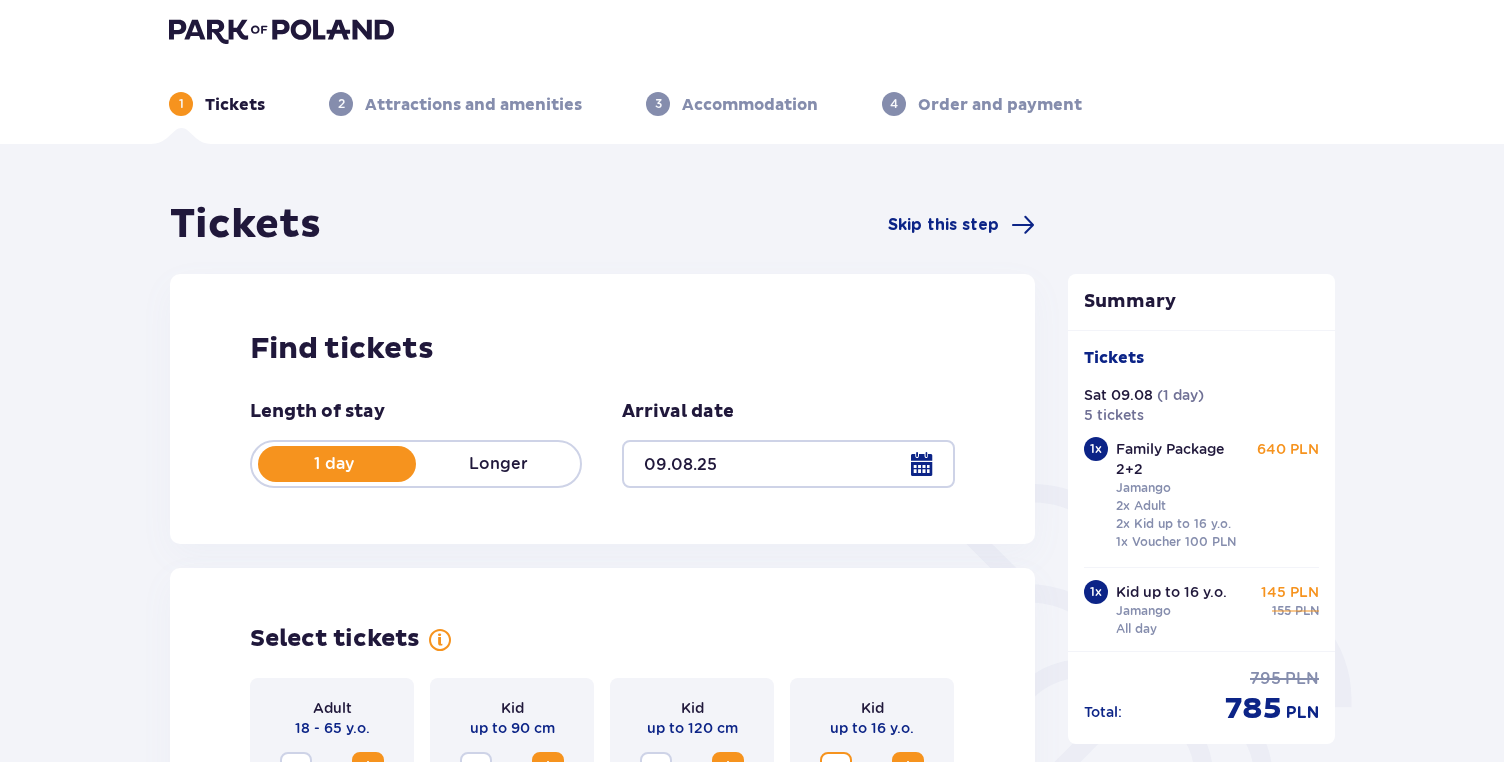 scroll, scrollTop: 0, scrollLeft: 0, axis: both 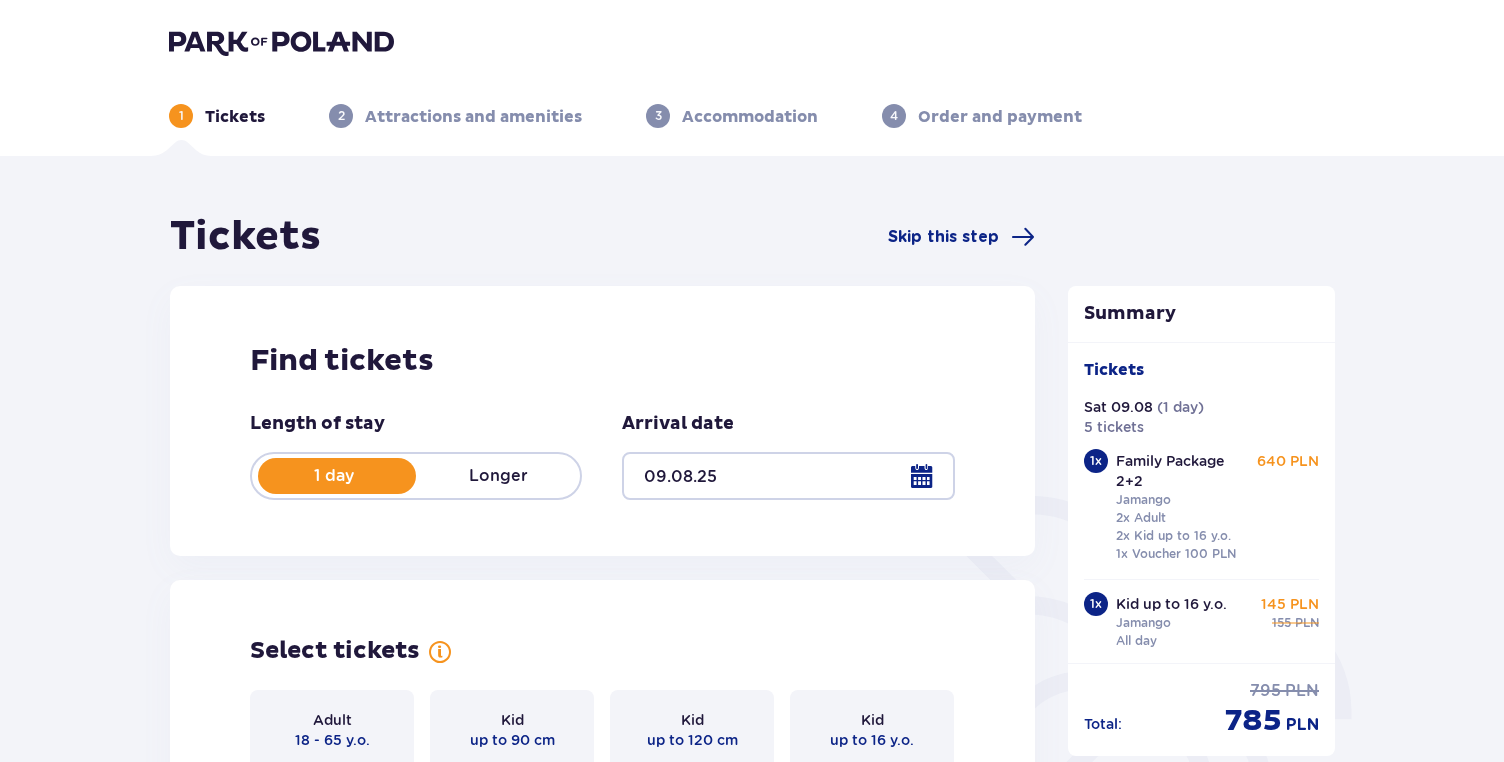 click at bounding box center (788, 476) 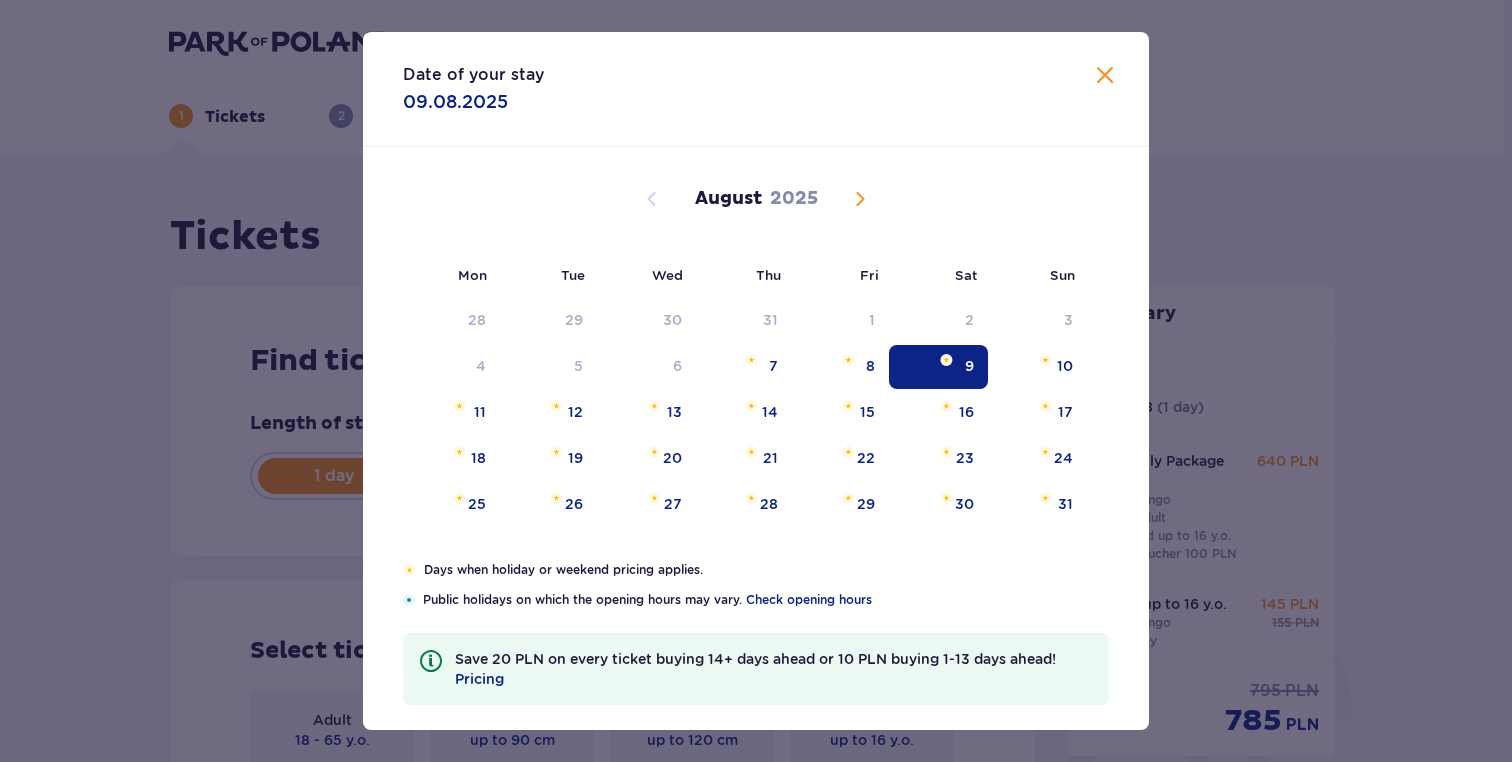 click on "9" at bounding box center [938, 367] 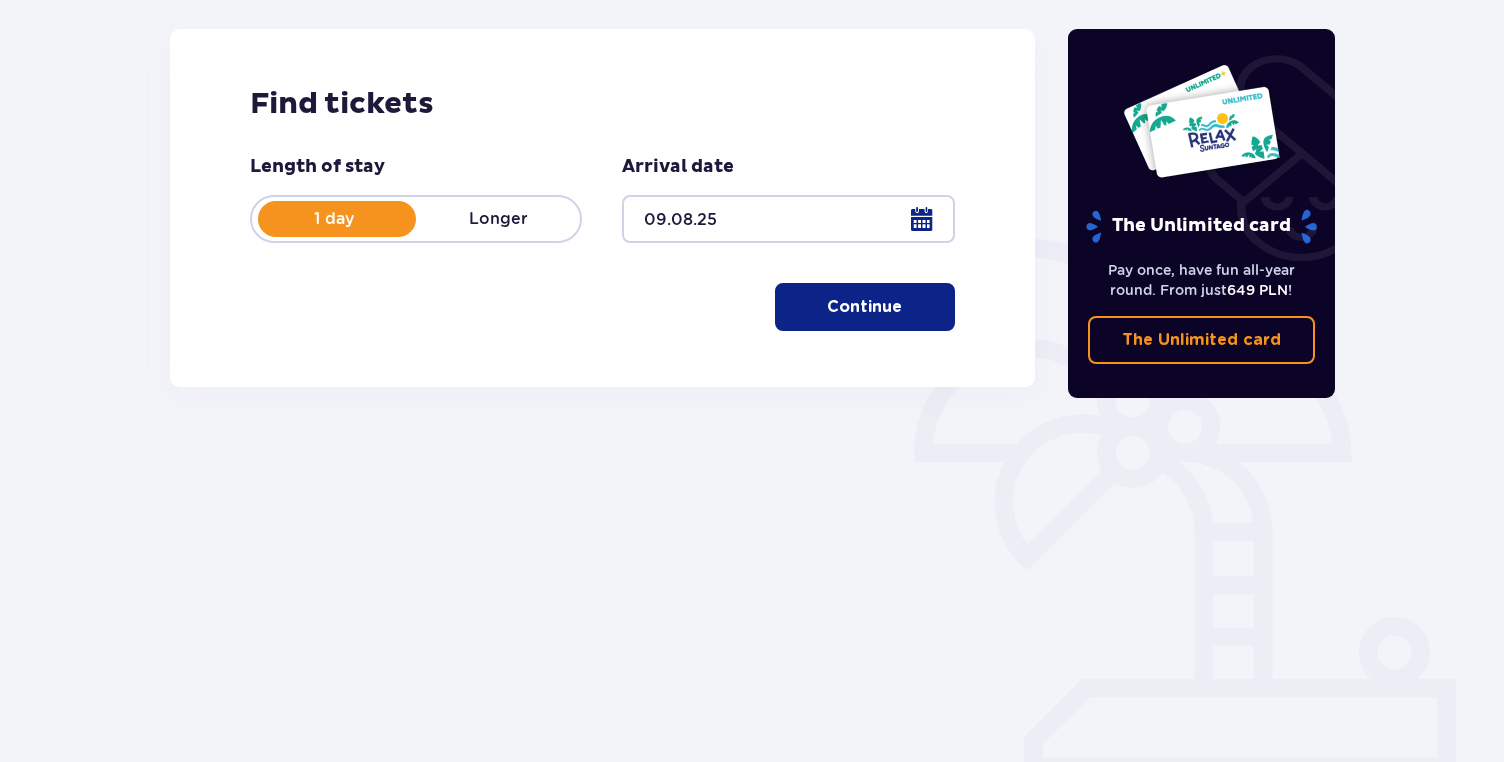 click on "Continue" at bounding box center [864, 307] 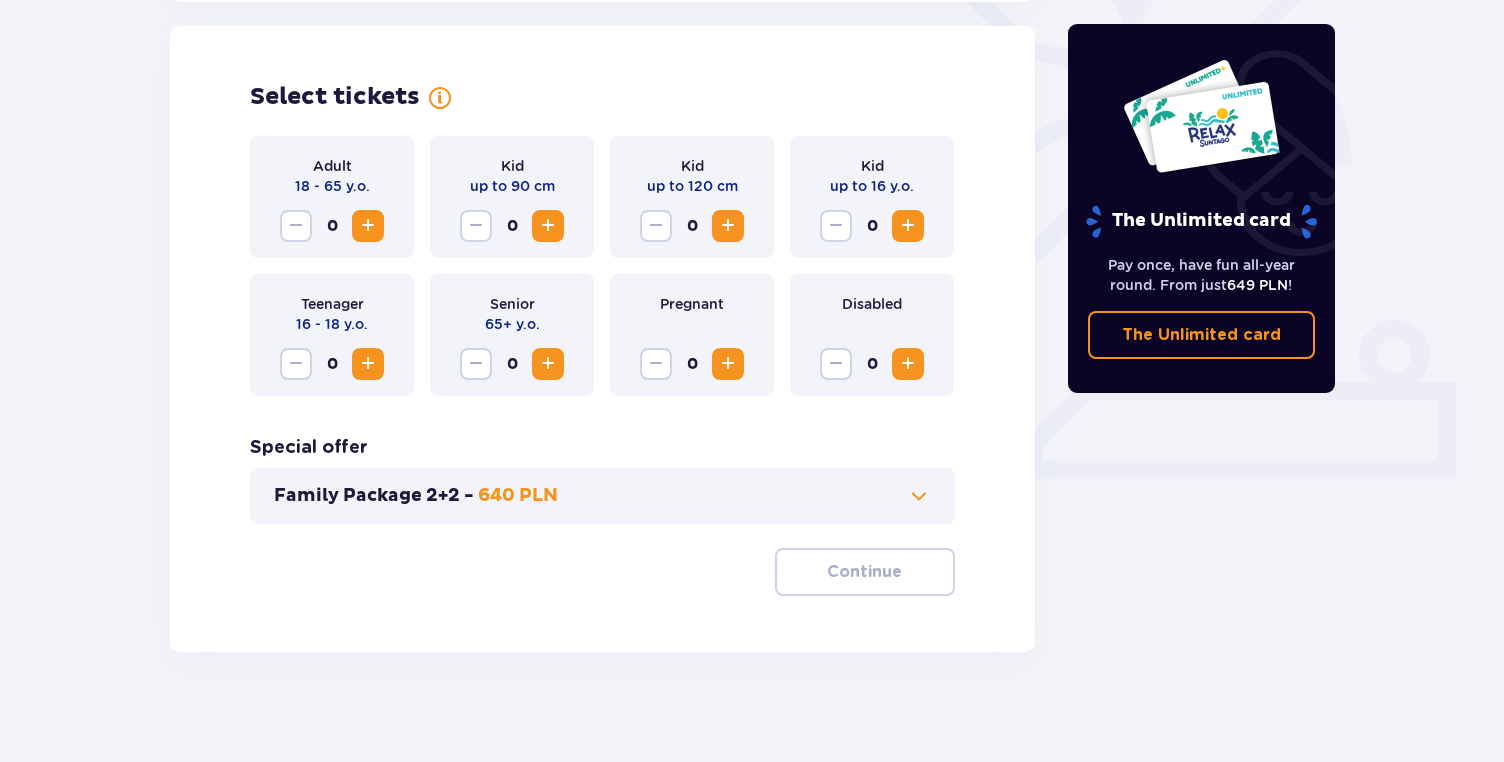 scroll, scrollTop: 556, scrollLeft: 0, axis: vertical 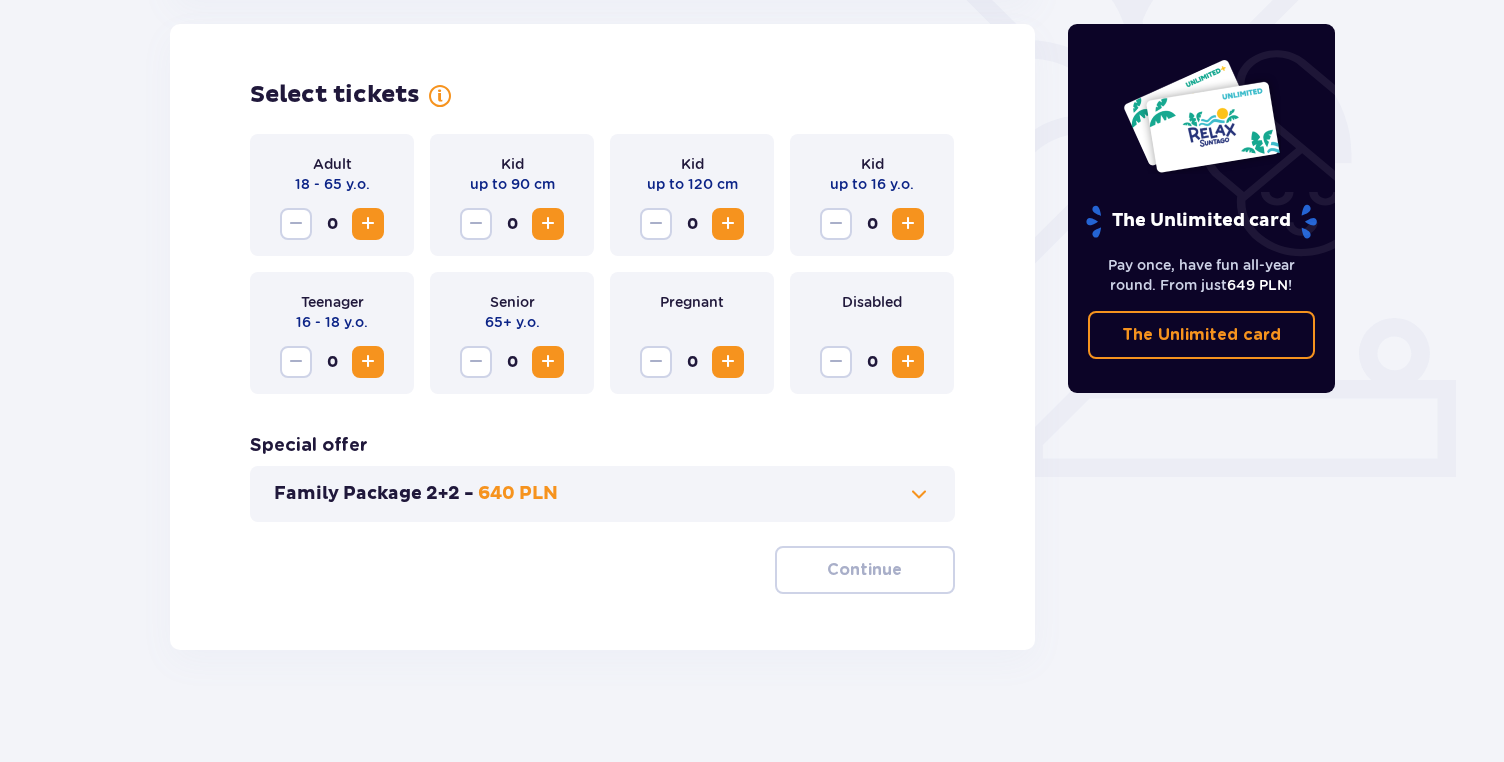 click at bounding box center [908, 224] 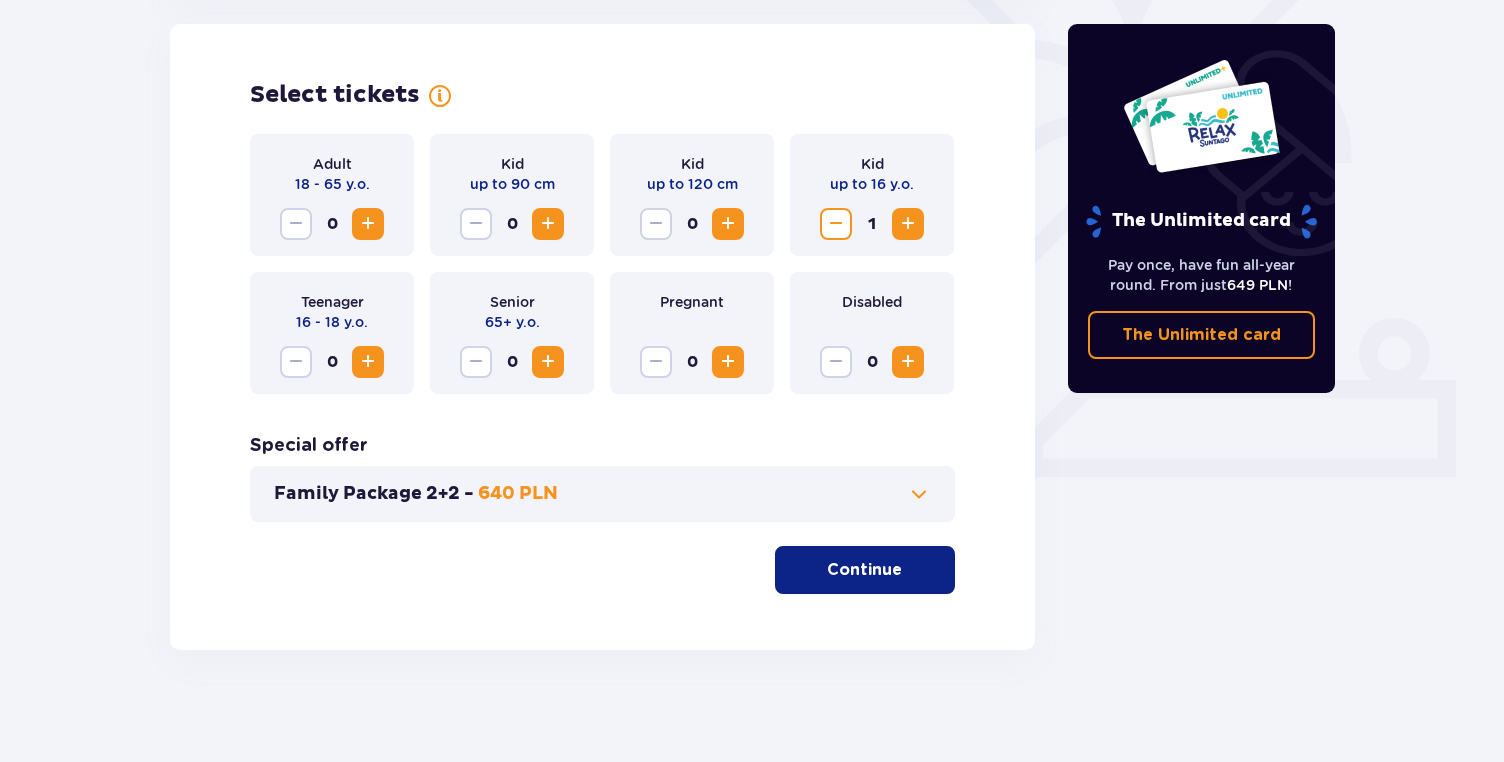 click at bounding box center [836, 224] 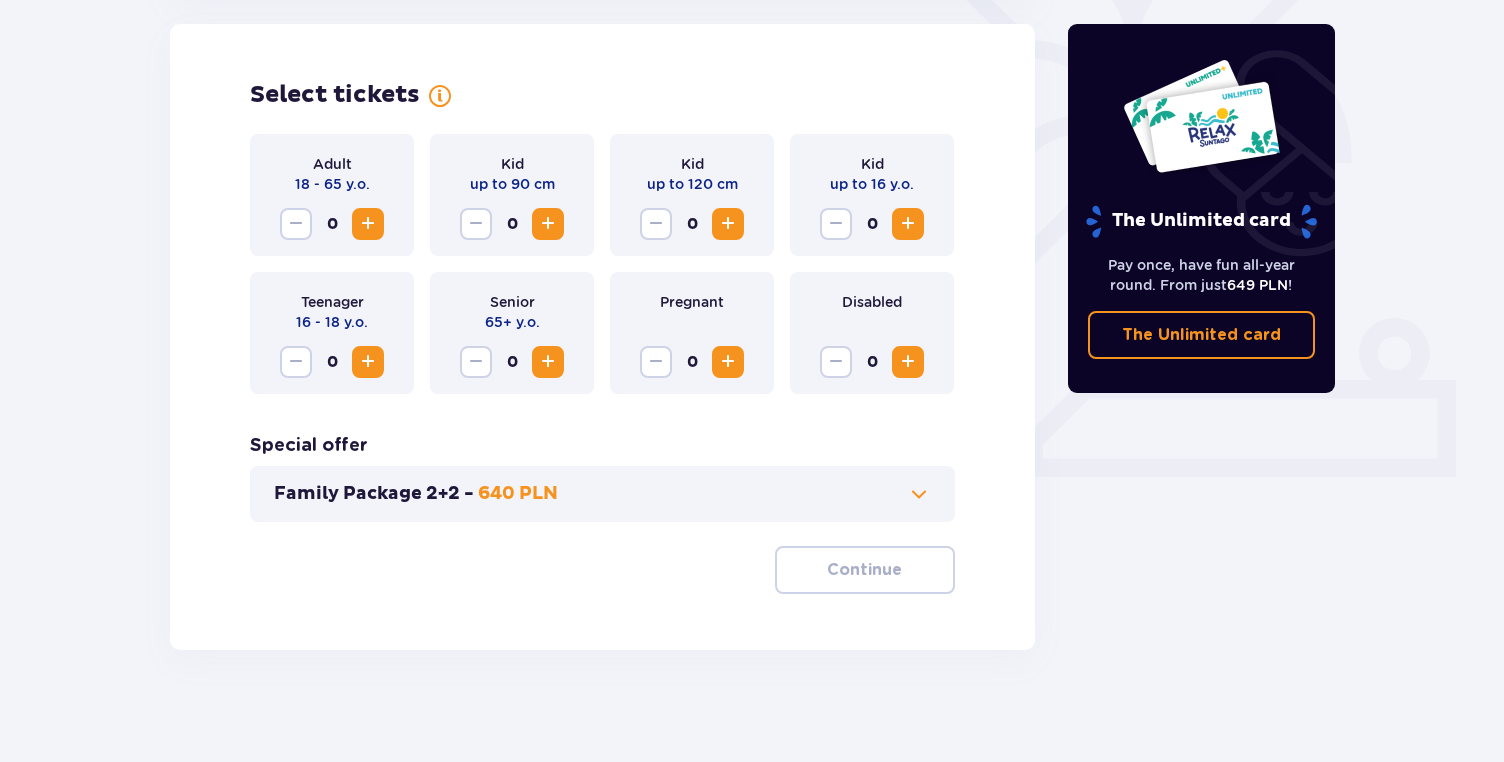 click on "Family Package 2+2 -  640 PLN" at bounding box center [602, 494] 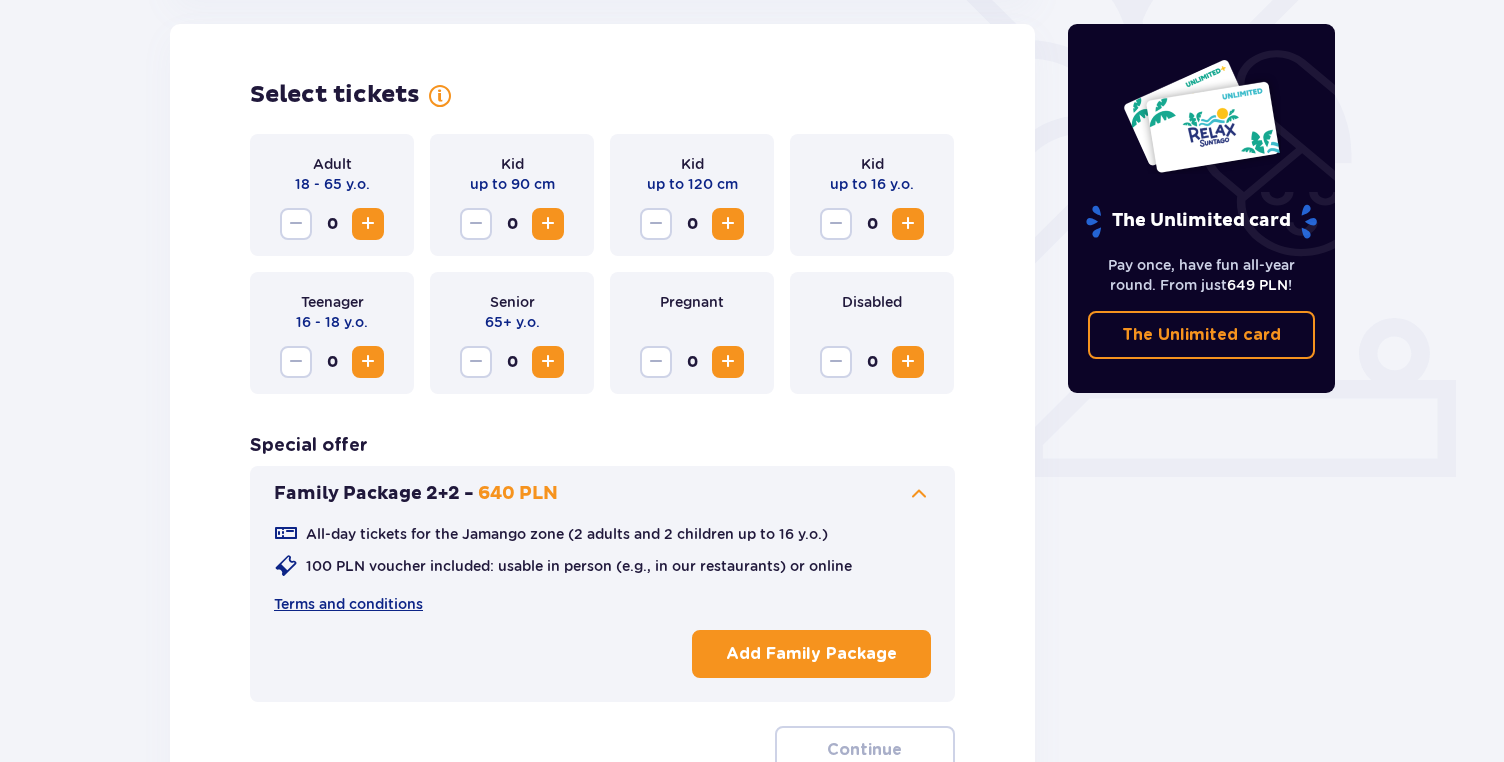 click on "Add Family Package" at bounding box center [811, 654] 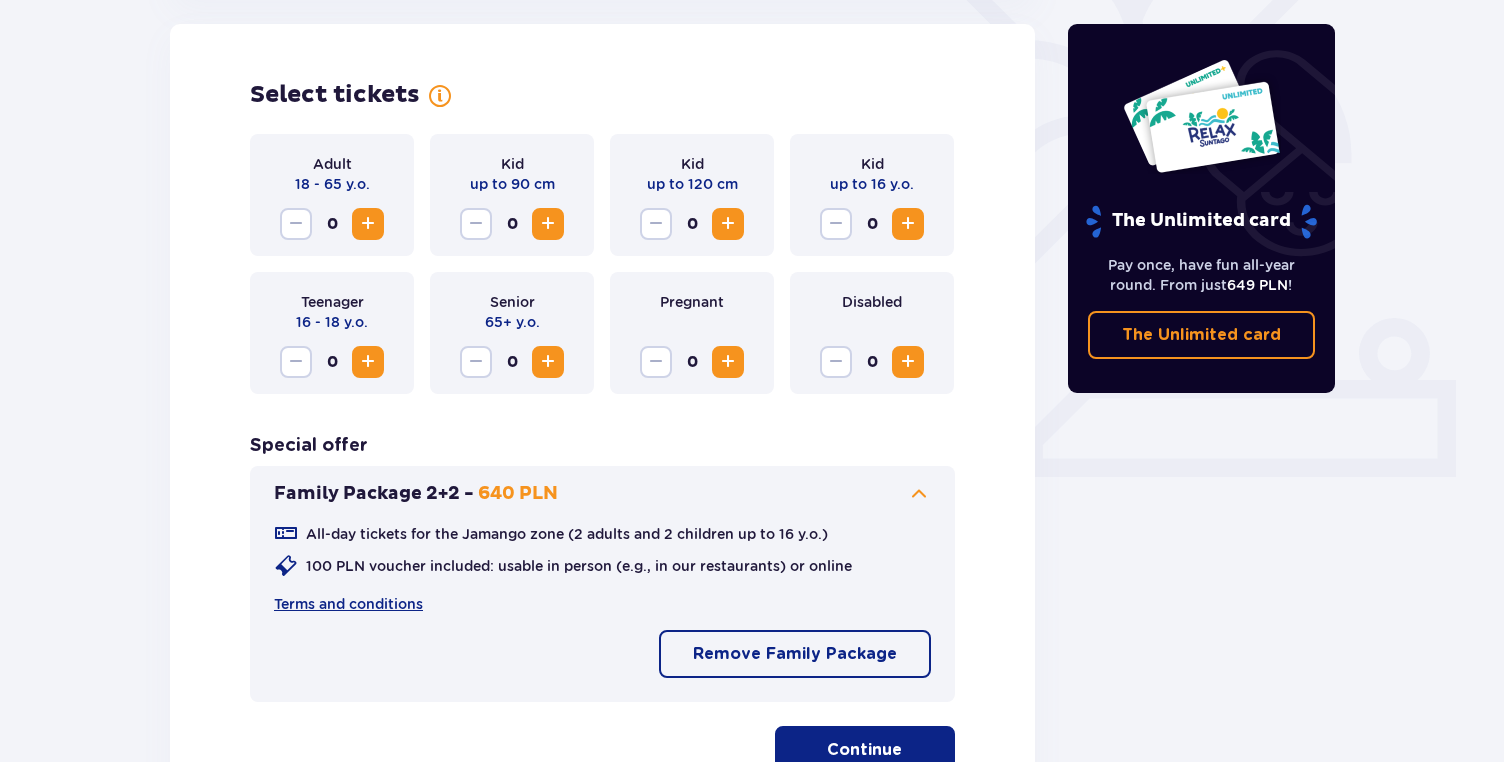 click on "Adult 18 - 65 y.o. 0 Kid up to 90 cm 0 Kid up to 120 cm 0 Kid up to 16 y.o. 0 Teenager 16 - 18 y.o. 0 Senior 65+ y.o. 0 Pregnant 0 Disabled 0 Special offer Family Package 2+2 - 640 PLN All-day tickets for the Jamango zone (2 adults and 2 children up to 16 y.o.) 100 PLN voucher included: usable in person (e.g., in our restaurants) or online Terms and conditions Remove Family Package Continue" at bounding box center (602, 454) 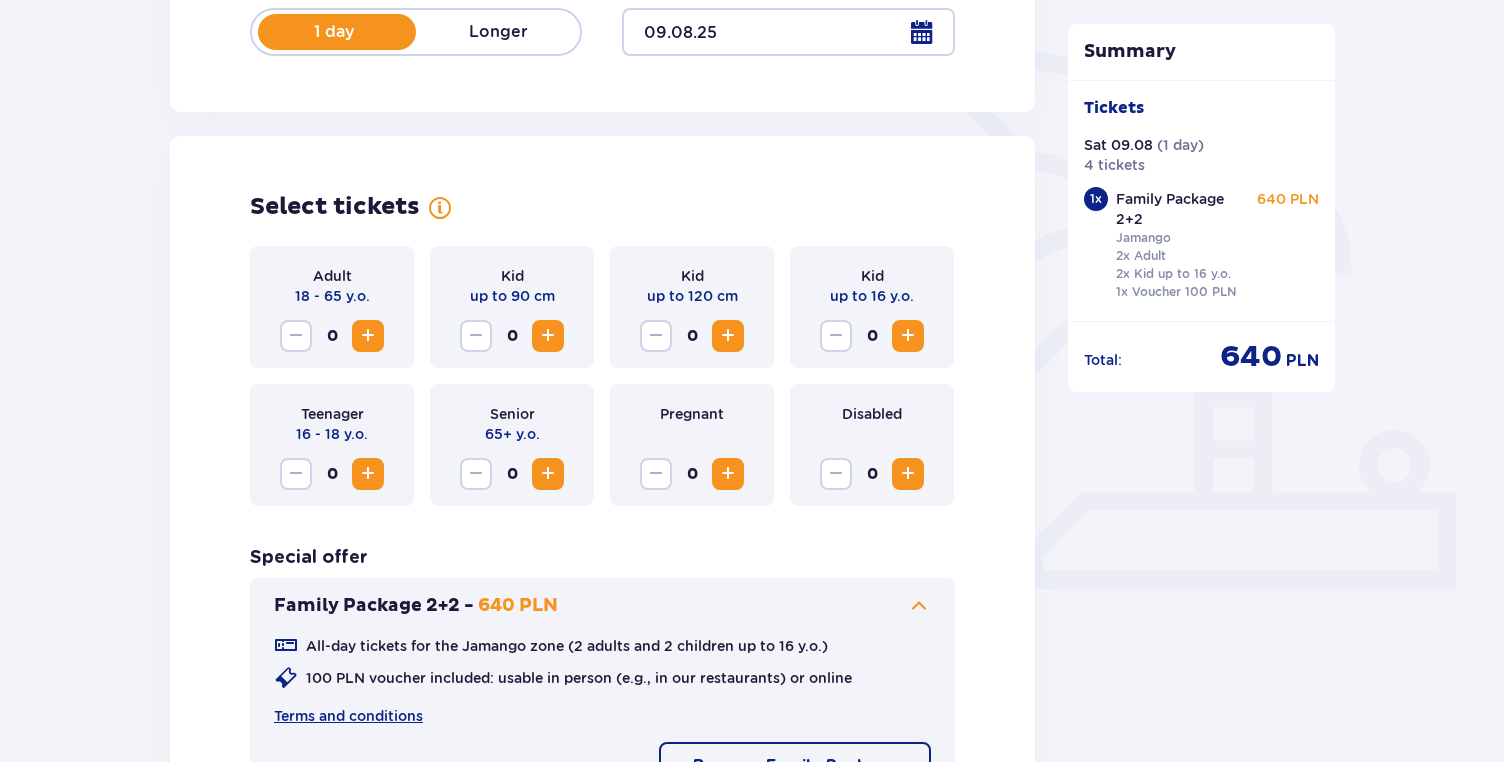 scroll, scrollTop: 433, scrollLeft: 0, axis: vertical 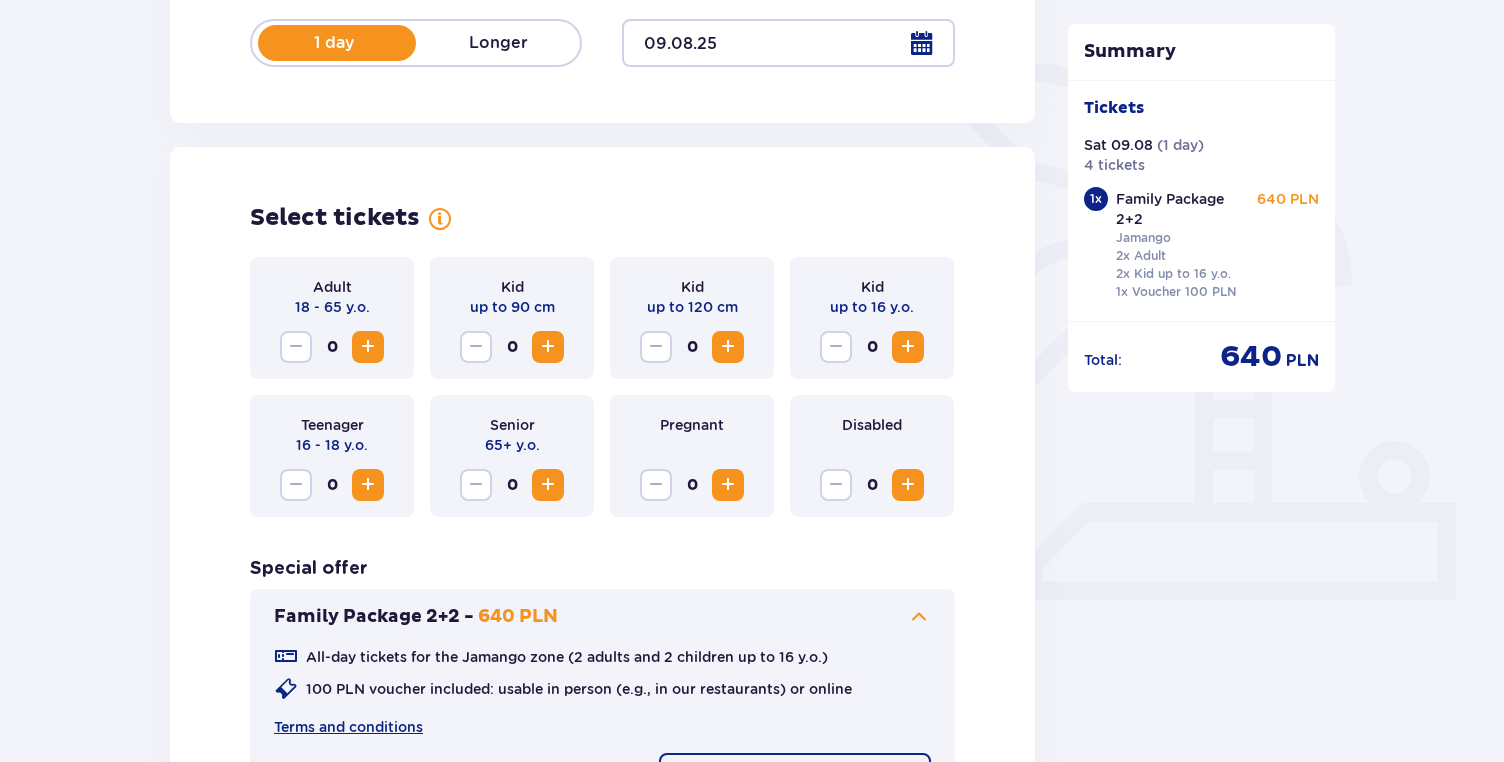 click at bounding box center (908, 347) 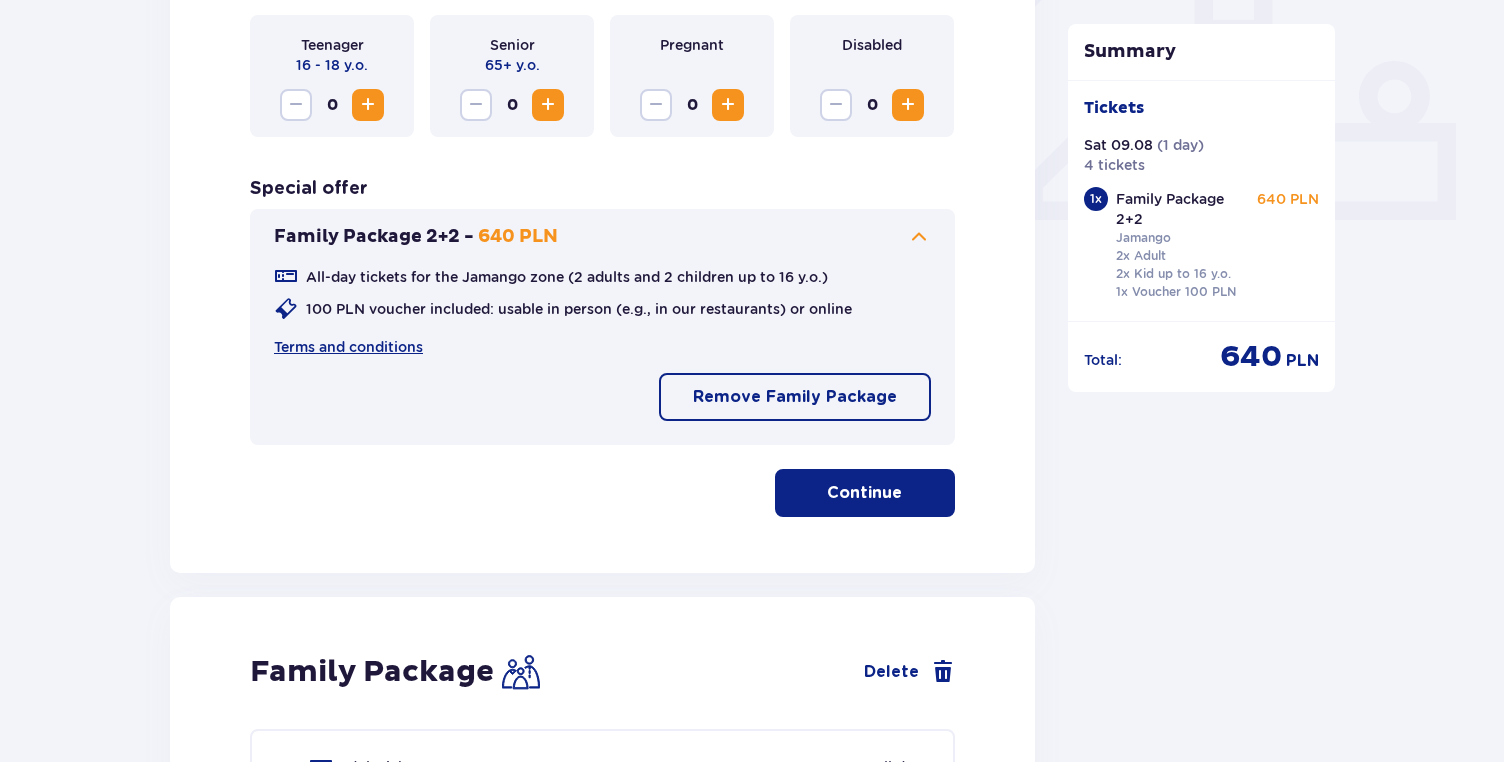 click on "Continue" at bounding box center (864, 493) 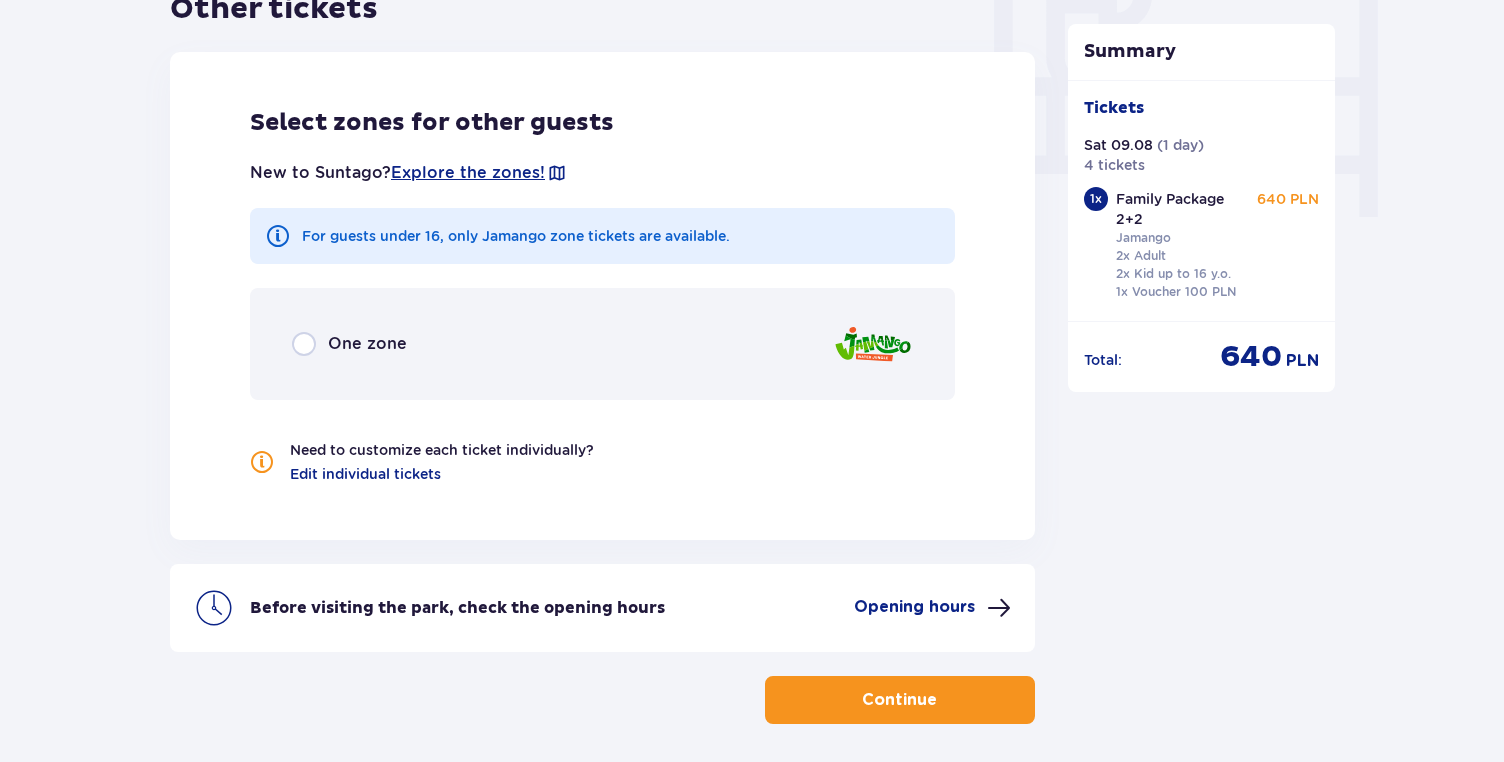 scroll, scrollTop: 1944, scrollLeft: 0, axis: vertical 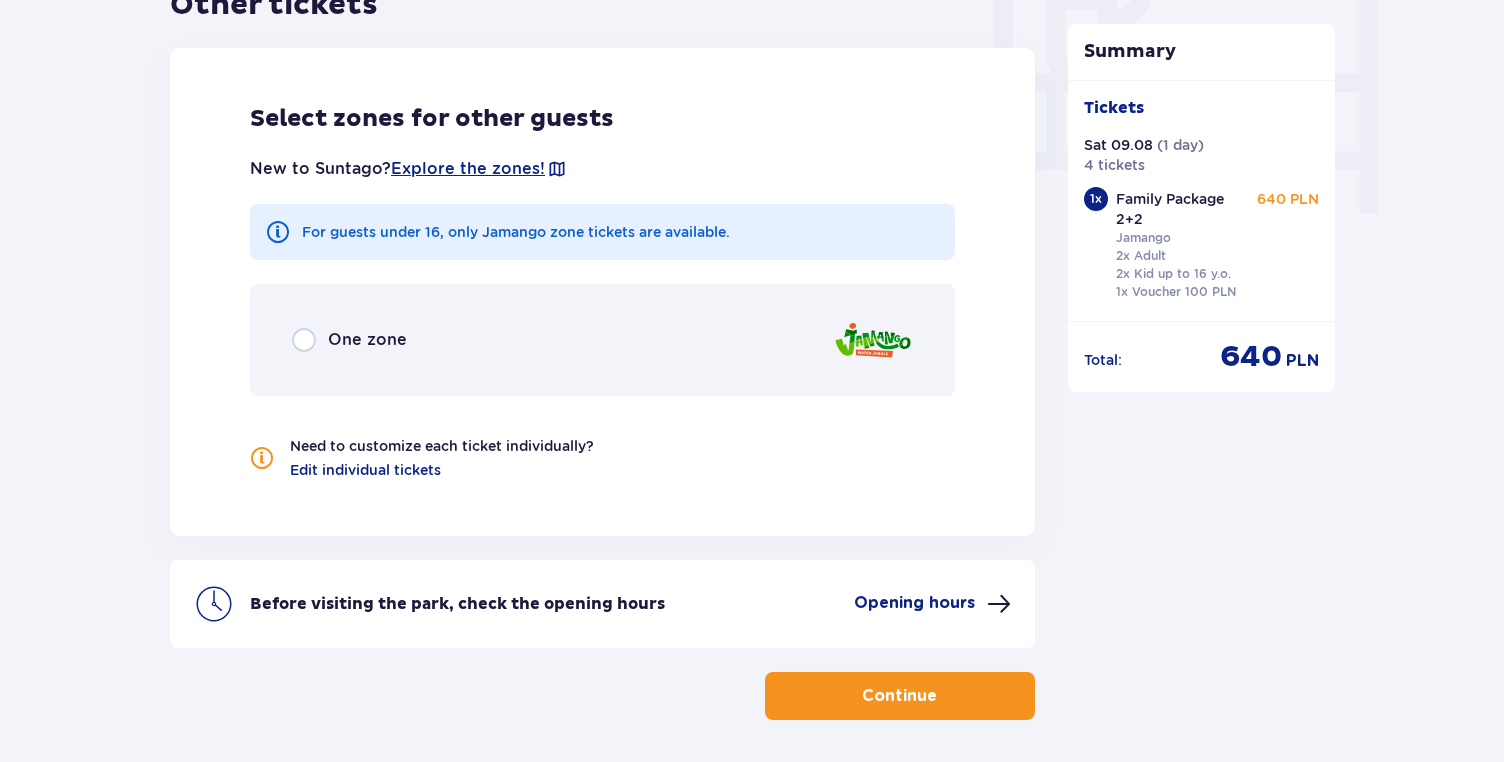 click on "One zone" at bounding box center [602, 340] 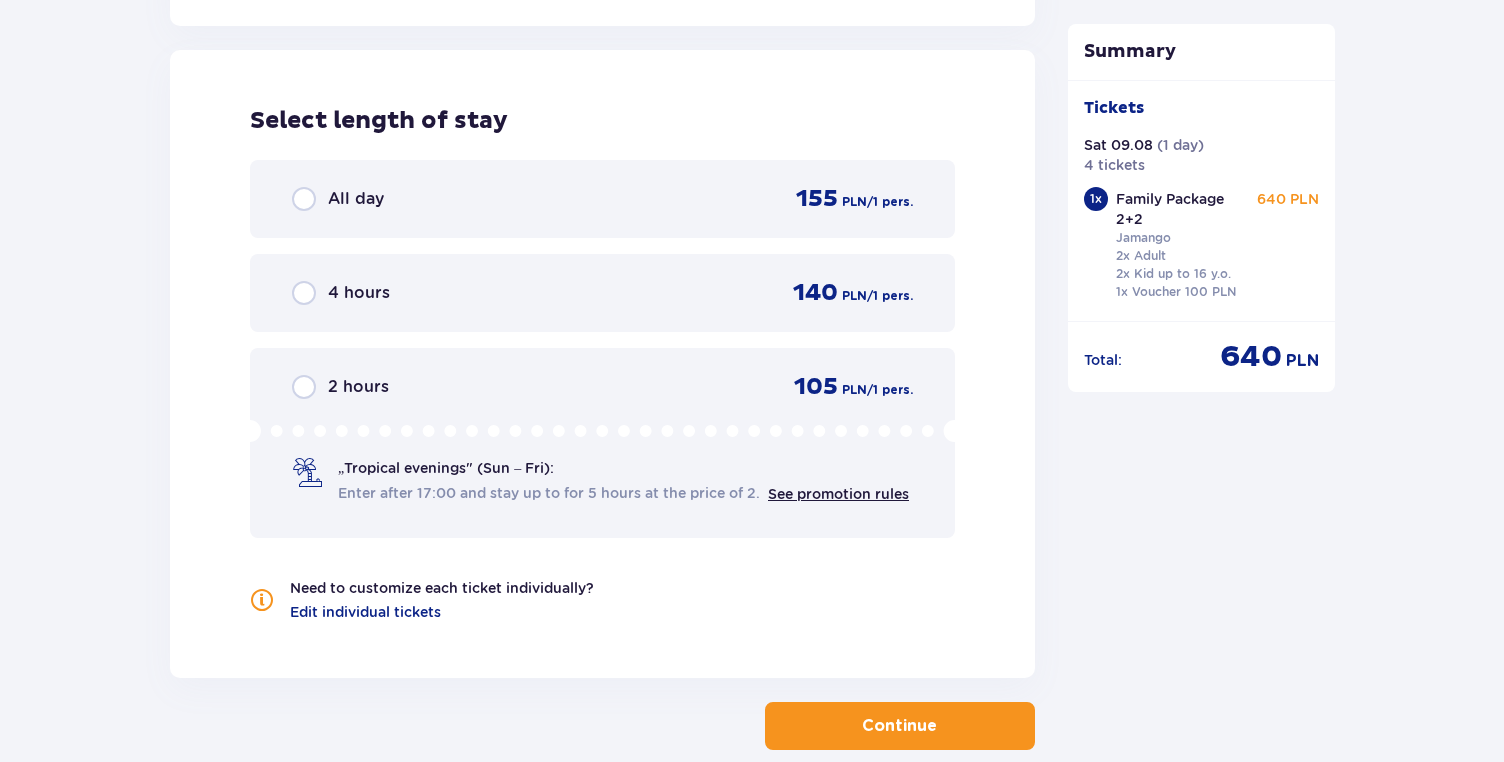 scroll, scrollTop: 2456, scrollLeft: 0, axis: vertical 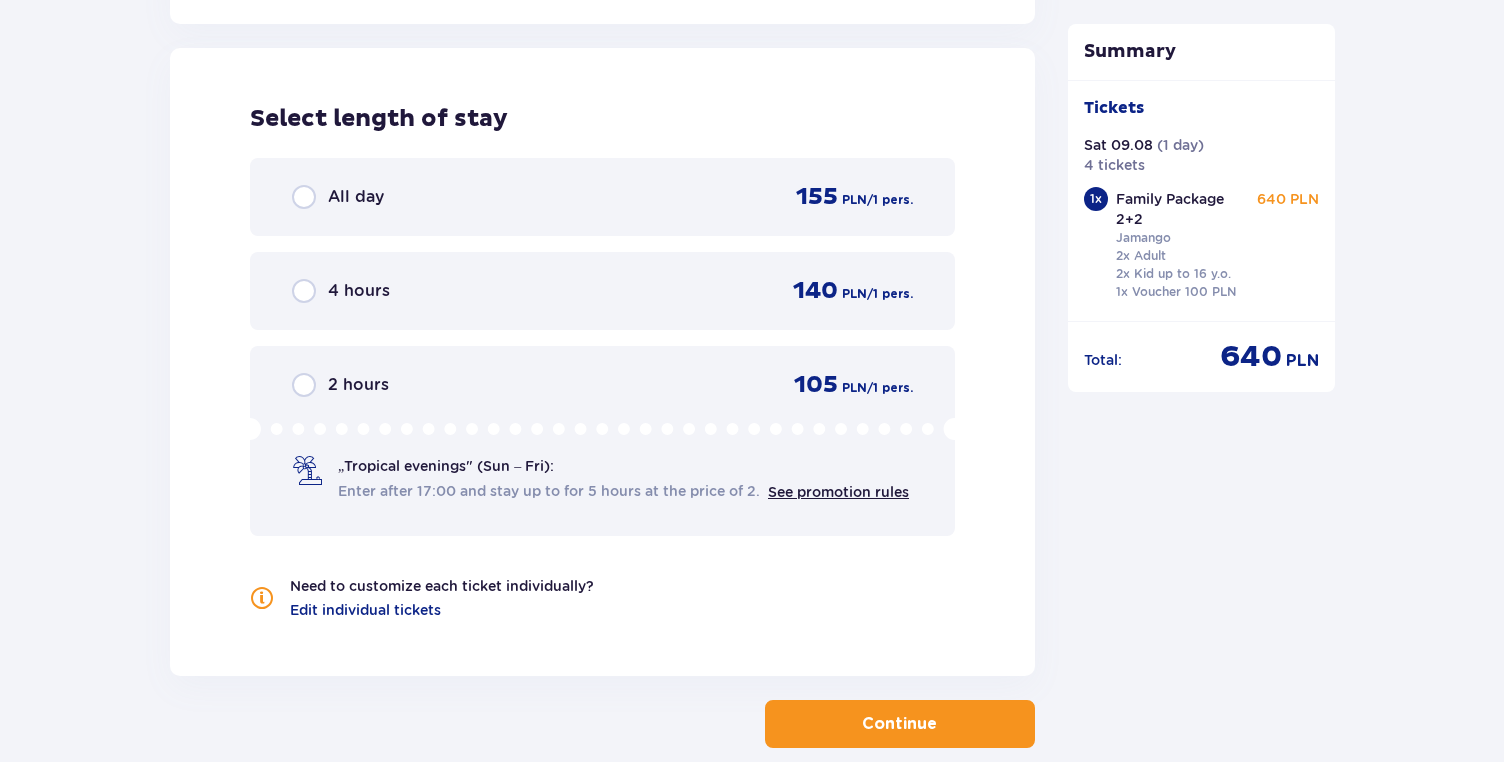 click on "All day   155 PLN / 1 pers." at bounding box center [602, 197] 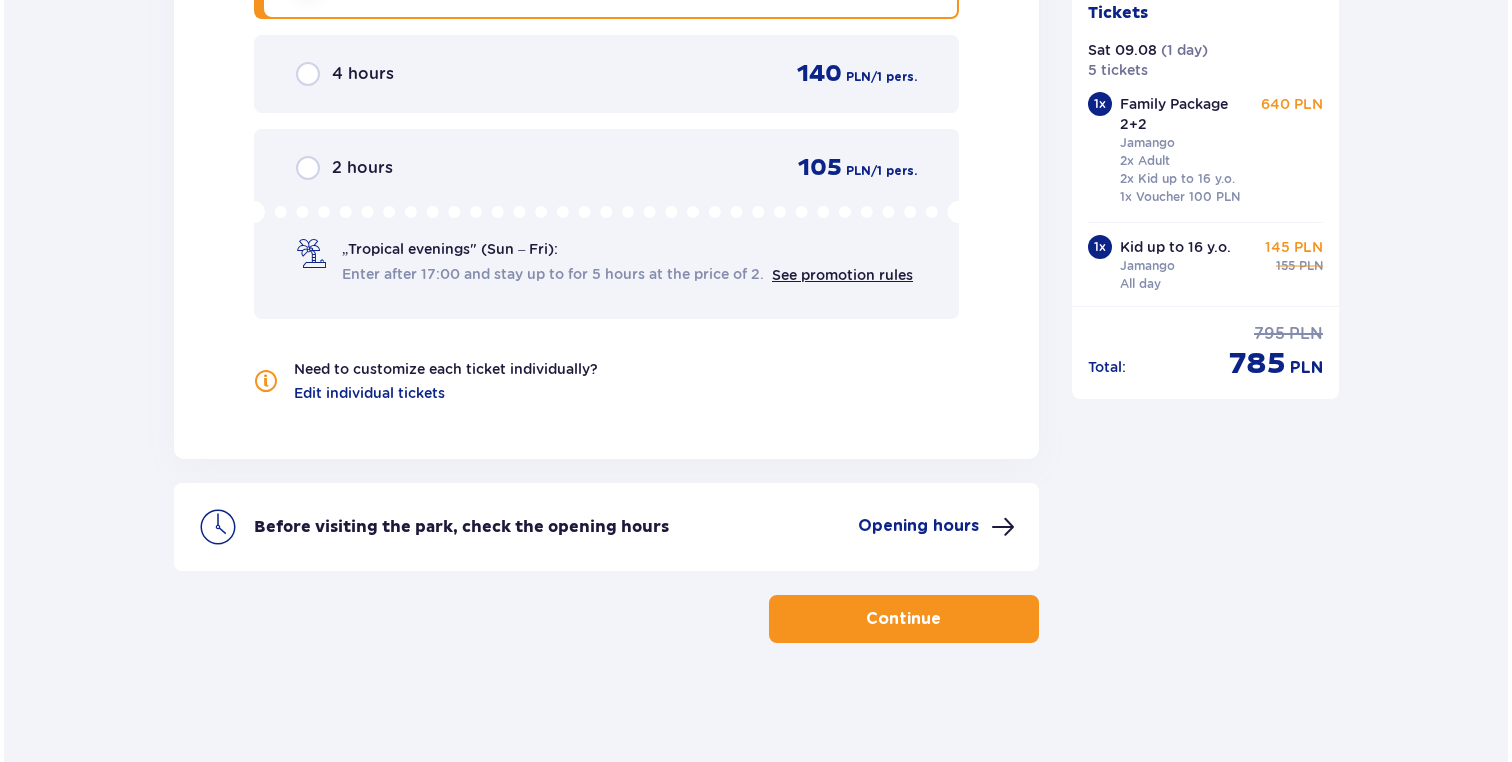 scroll, scrollTop: 2674, scrollLeft: 0, axis: vertical 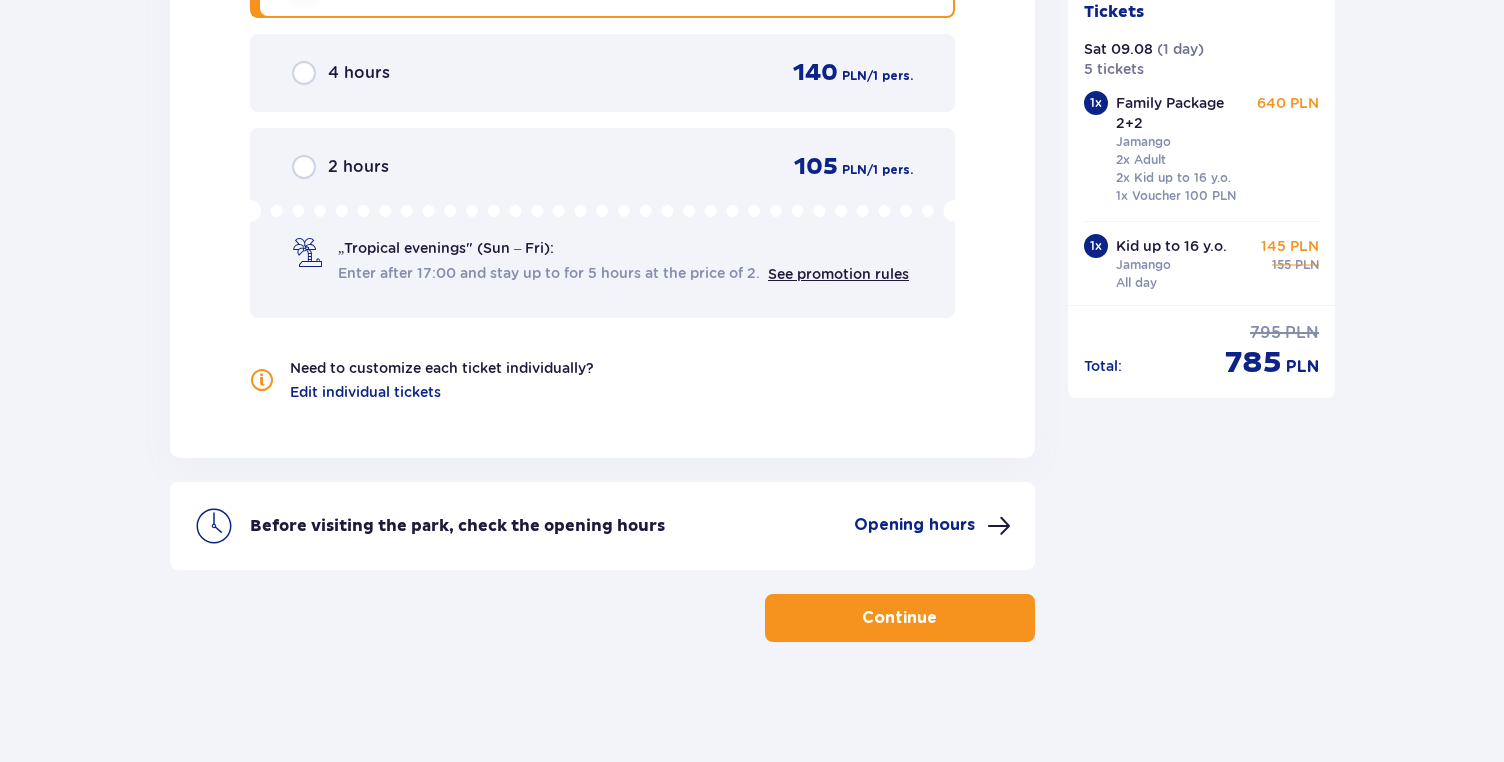 click on "Opening hours" at bounding box center [914, 525] 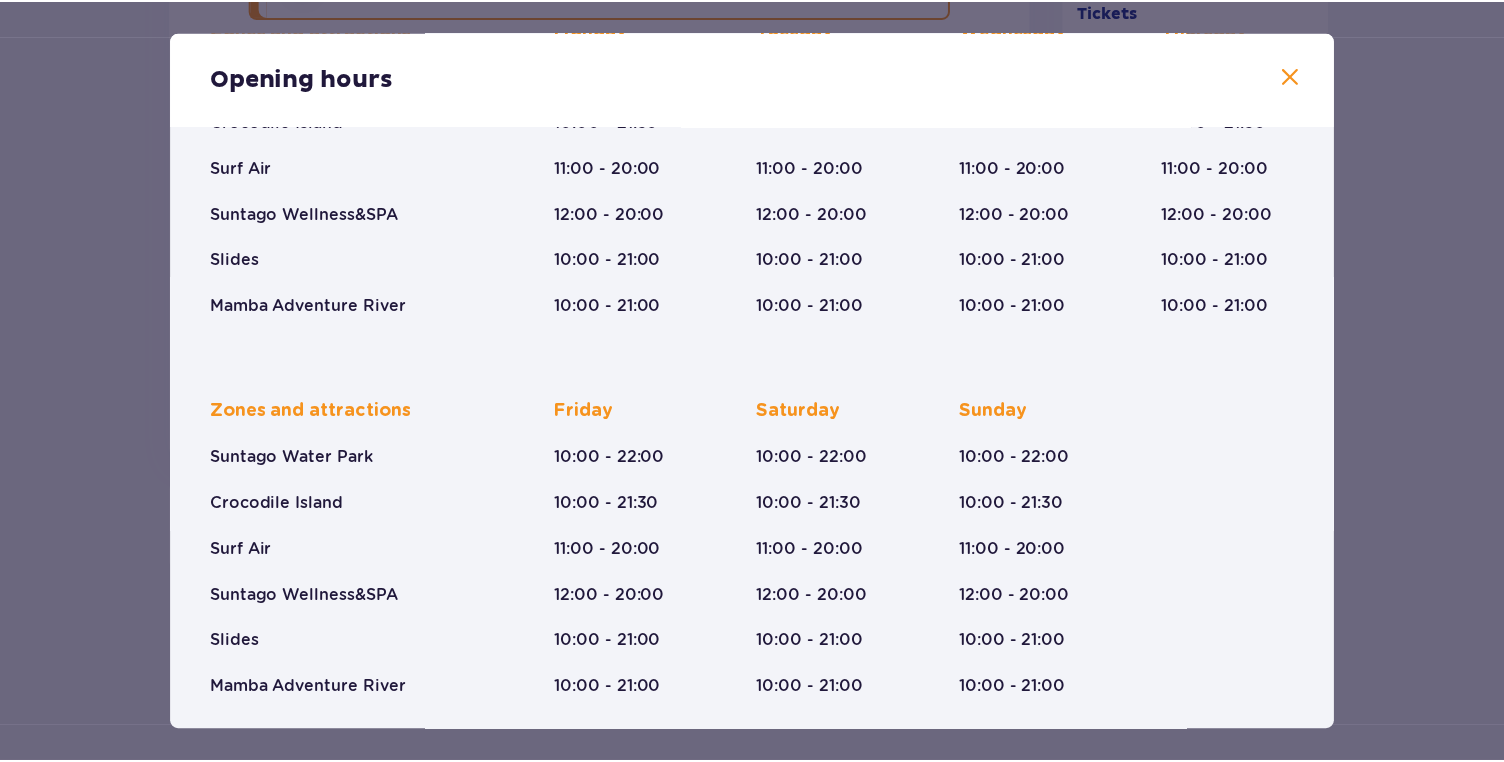 scroll, scrollTop: 276, scrollLeft: 0, axis: vertical 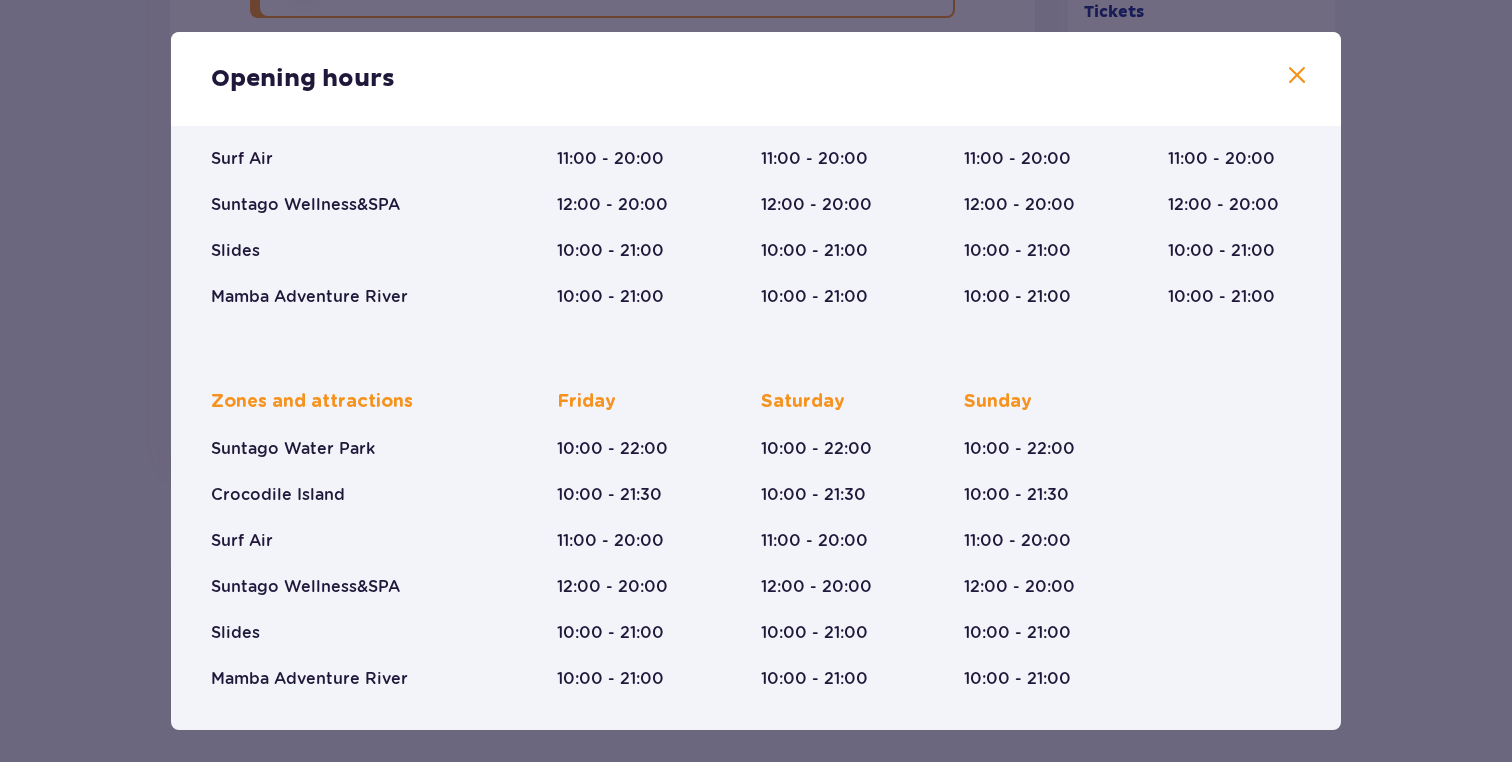 click at bounding box center (1297, 76) 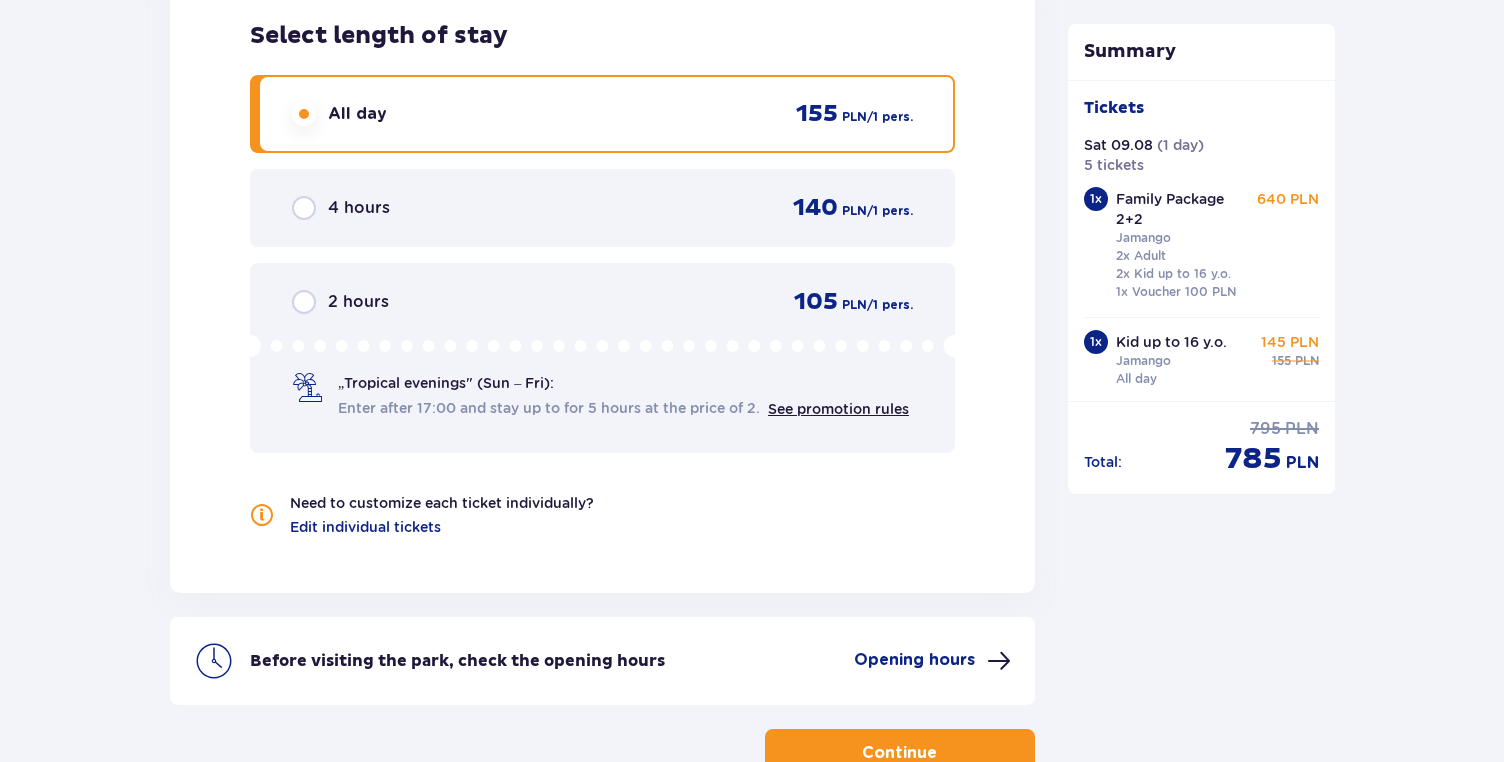 scroll, scrollTop: 2674, scrollLeft: 0, axis: vertical 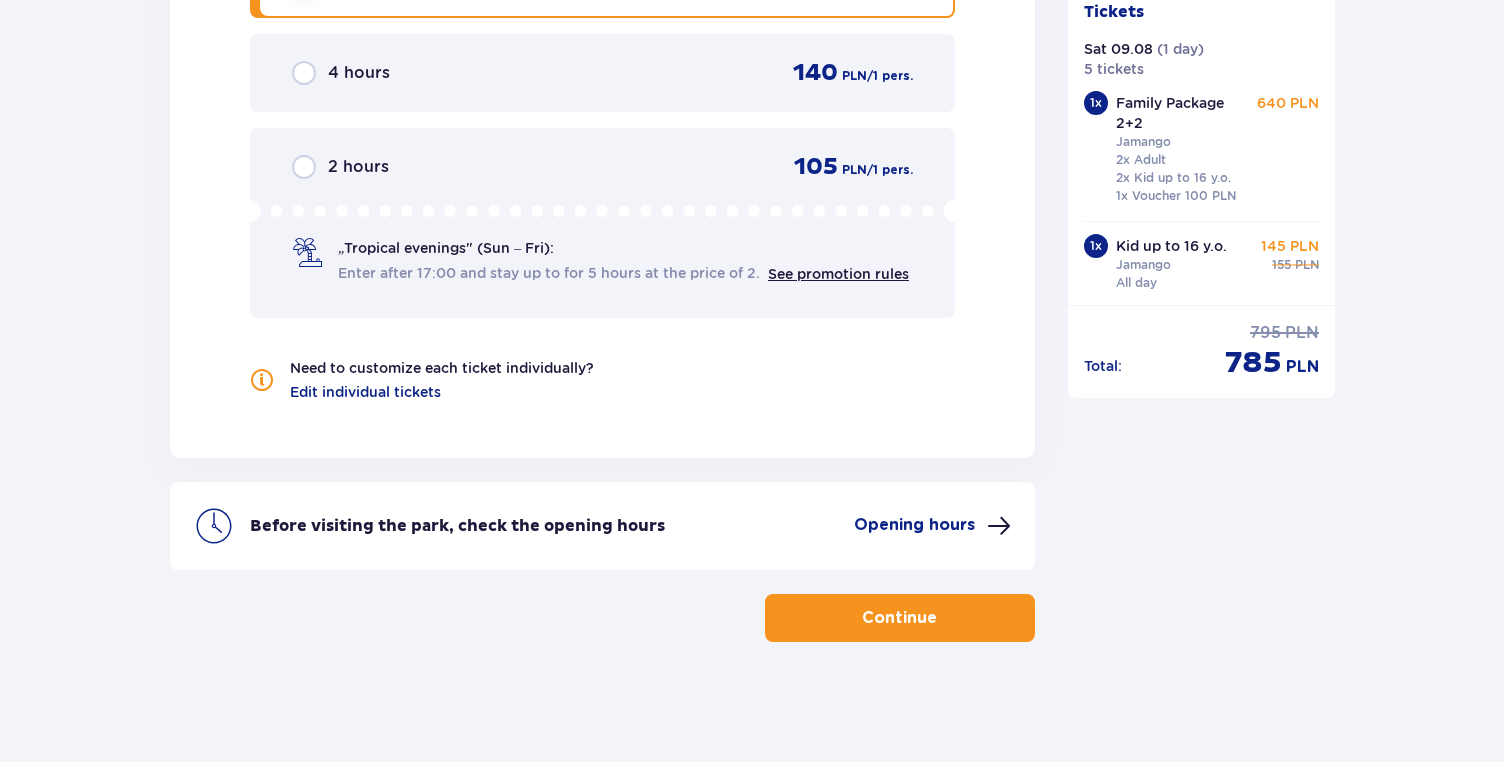 click on "Continue" at bounding box center [900, 618] 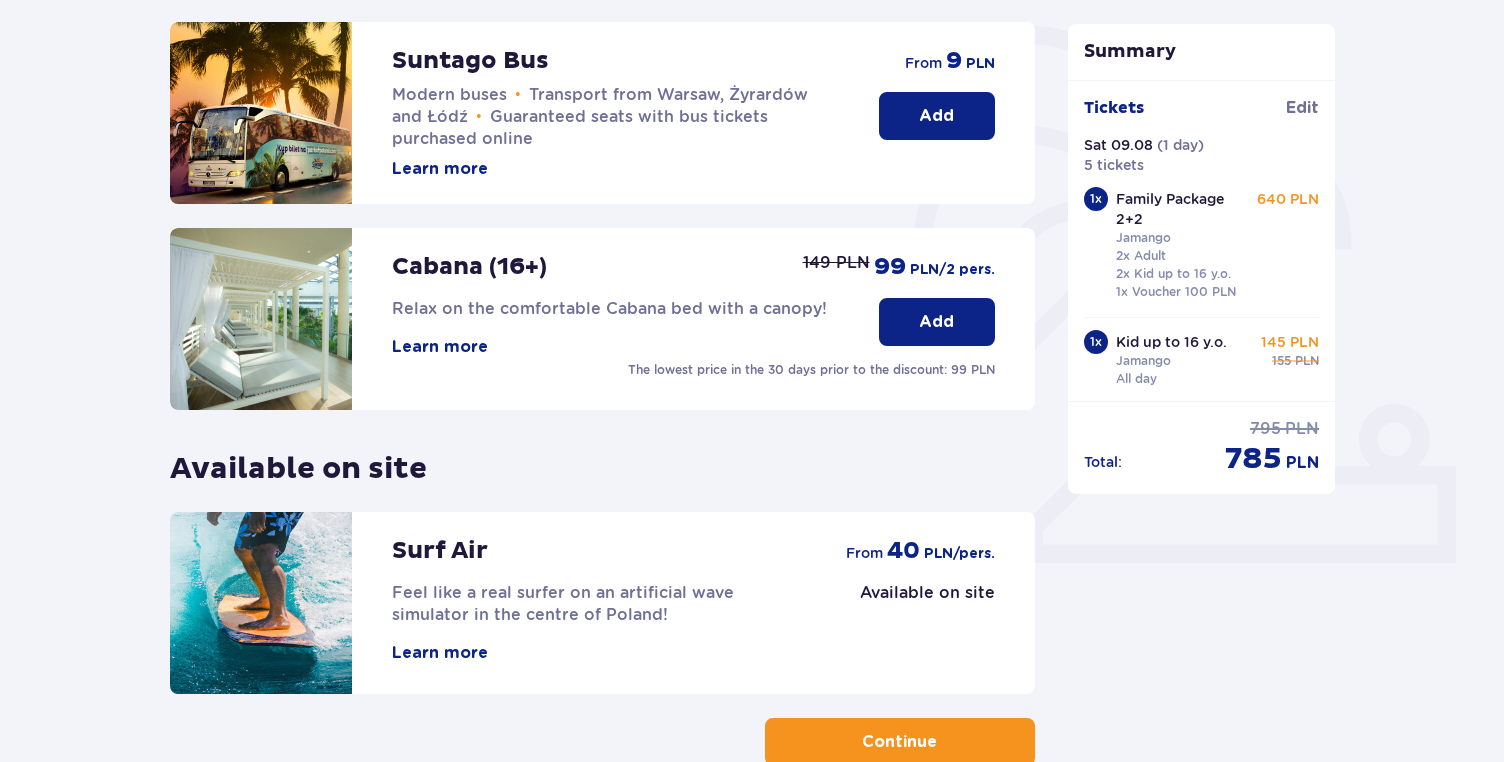scroll, scrollTop: 594, scrollLeft: 0, axis: vertical 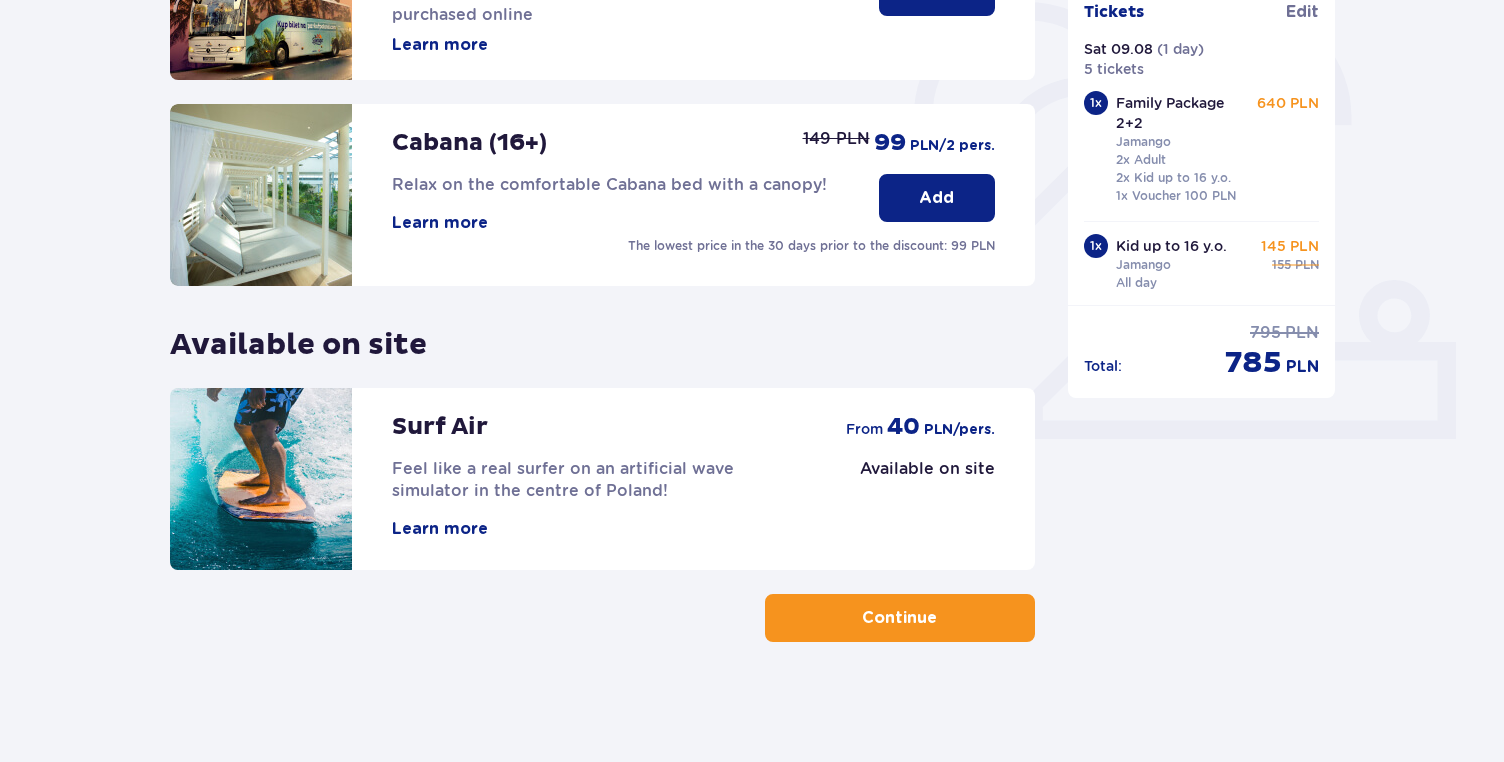 click on "Continue" at bounding box center [899, 618] 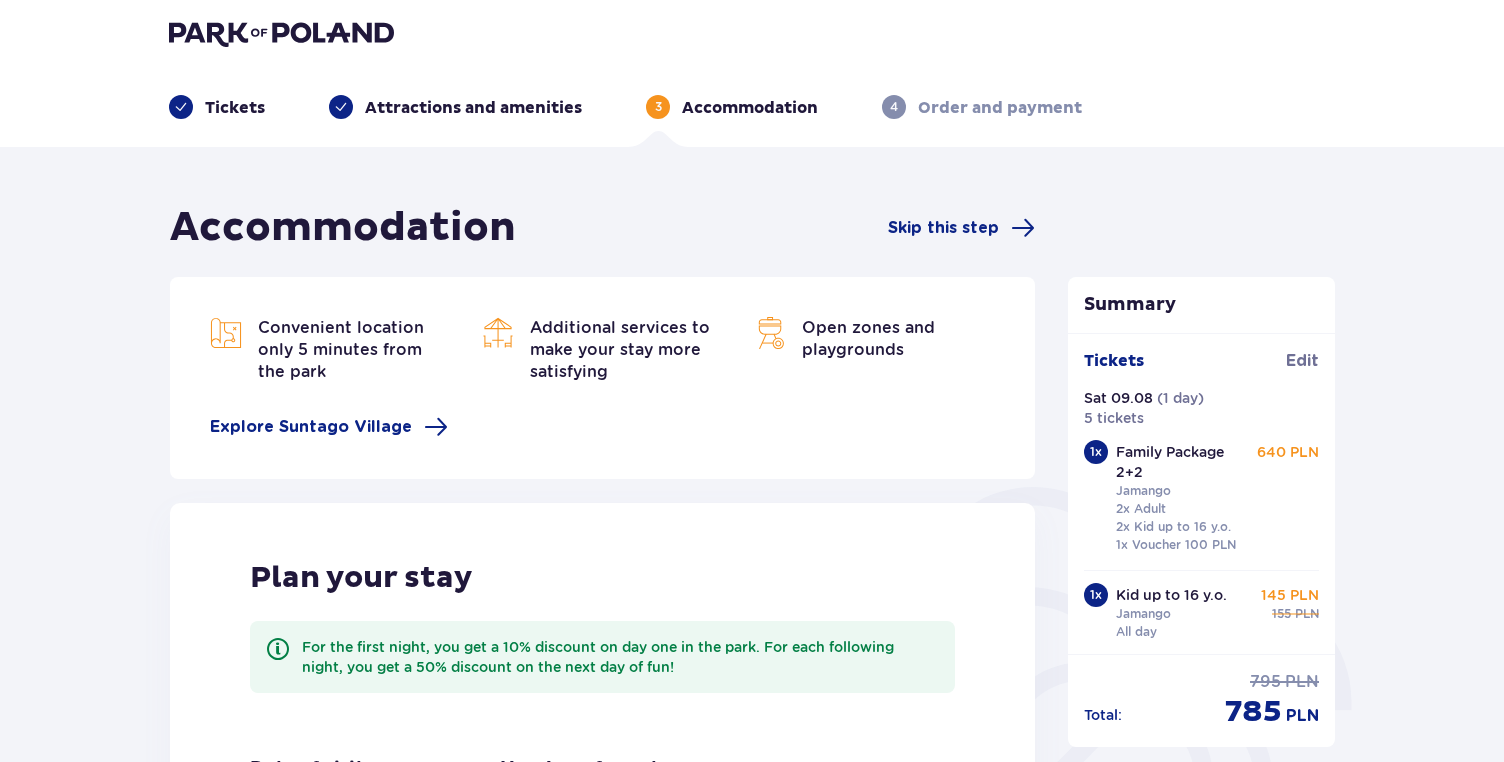 scroll, scrollTop: 0, scrollLeft: 0, axis: both 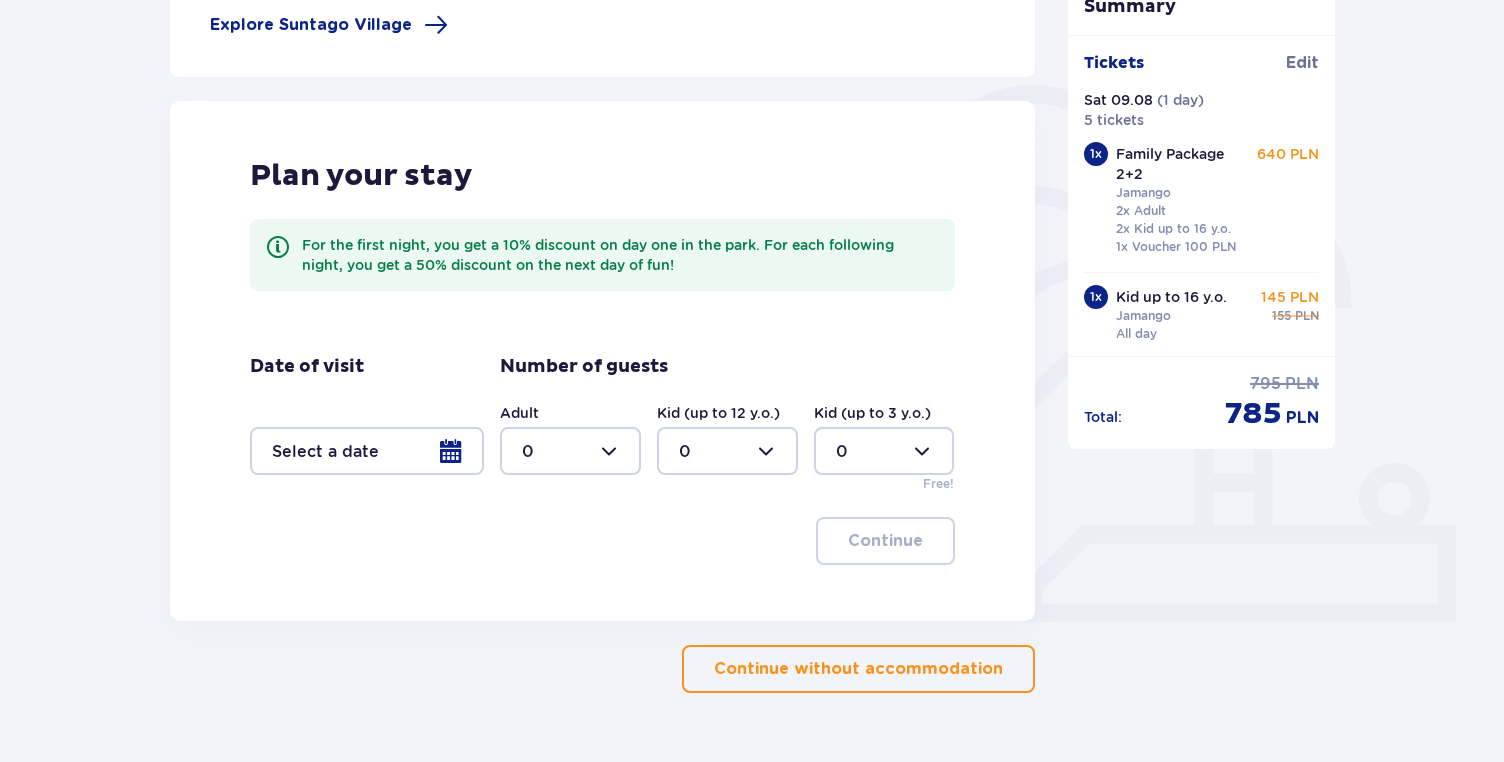 click on "Continue without accommodation" at bounding box center (858, 669) 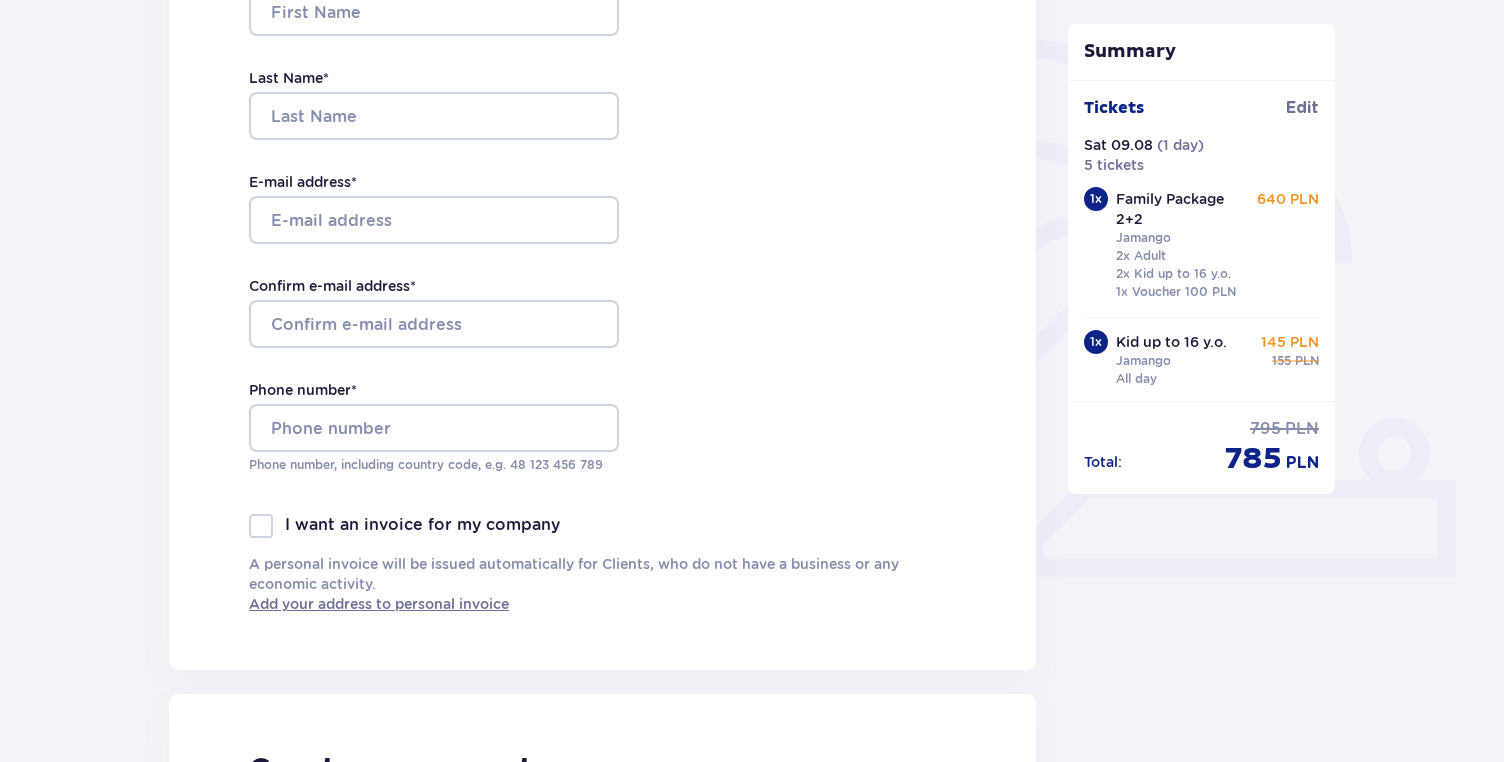 scroll, scrollTop: 459, scrollLeft: 0, axis: vertical 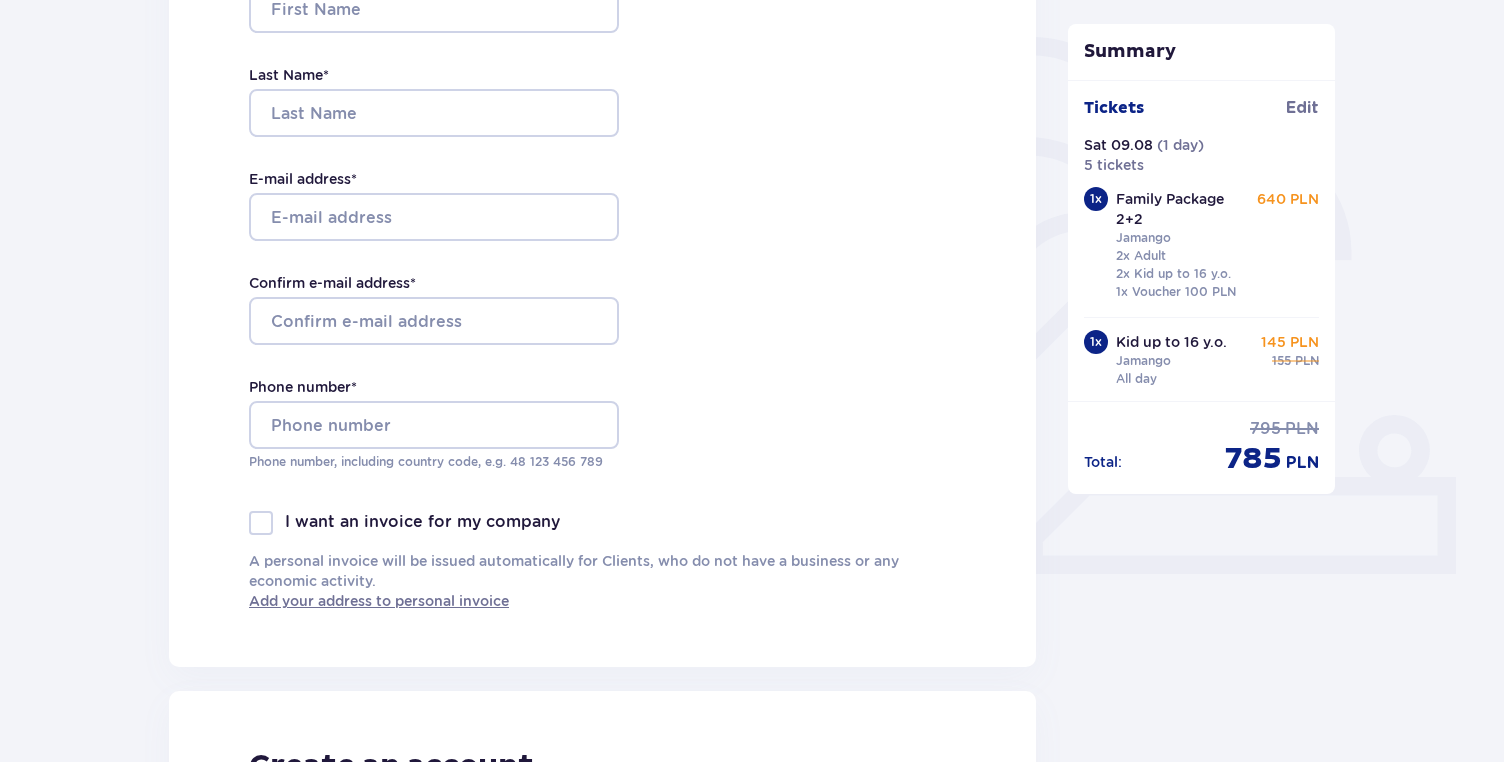 click on "785" at bounding box center [1253, 459] 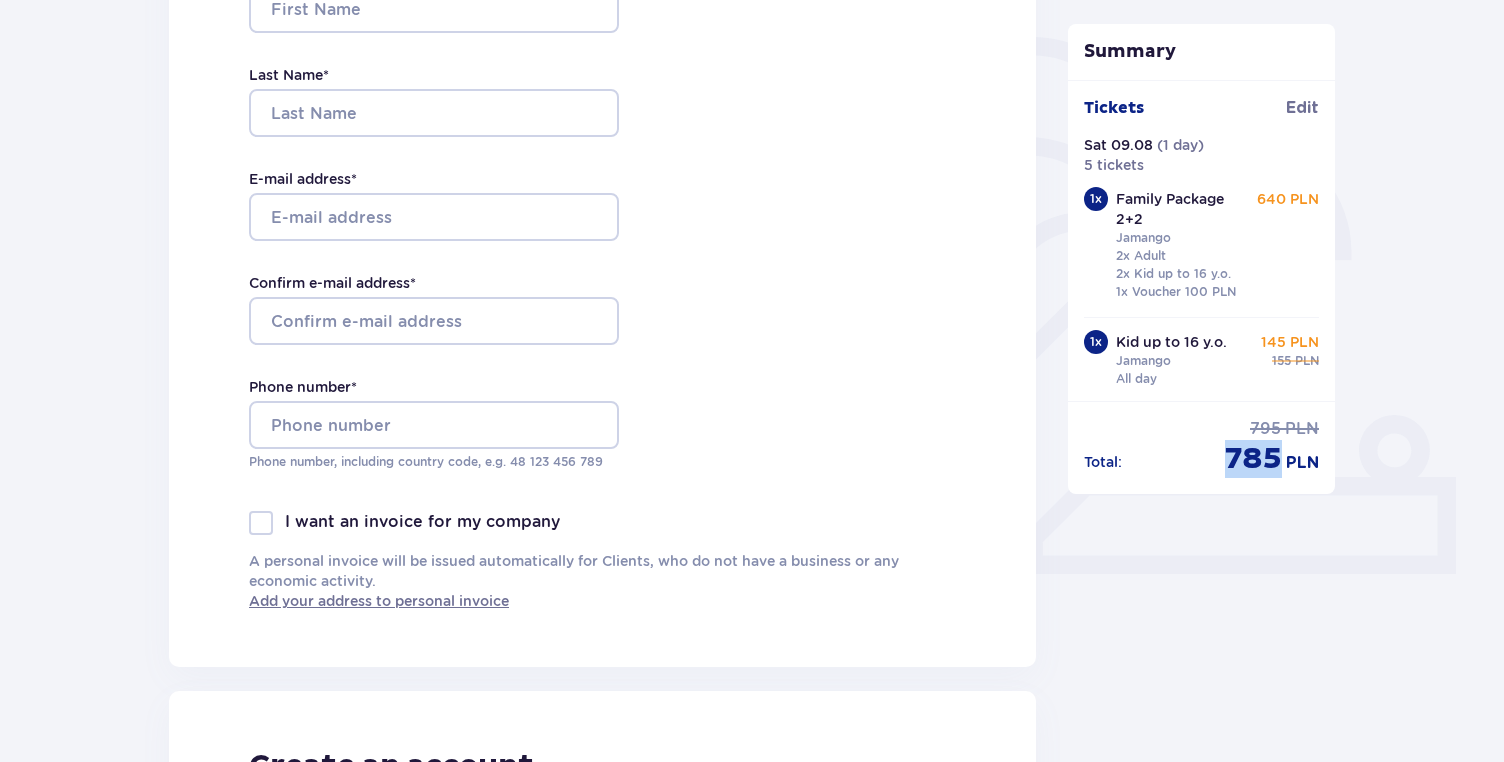 click on "785" at bounding box center [1253, 459] 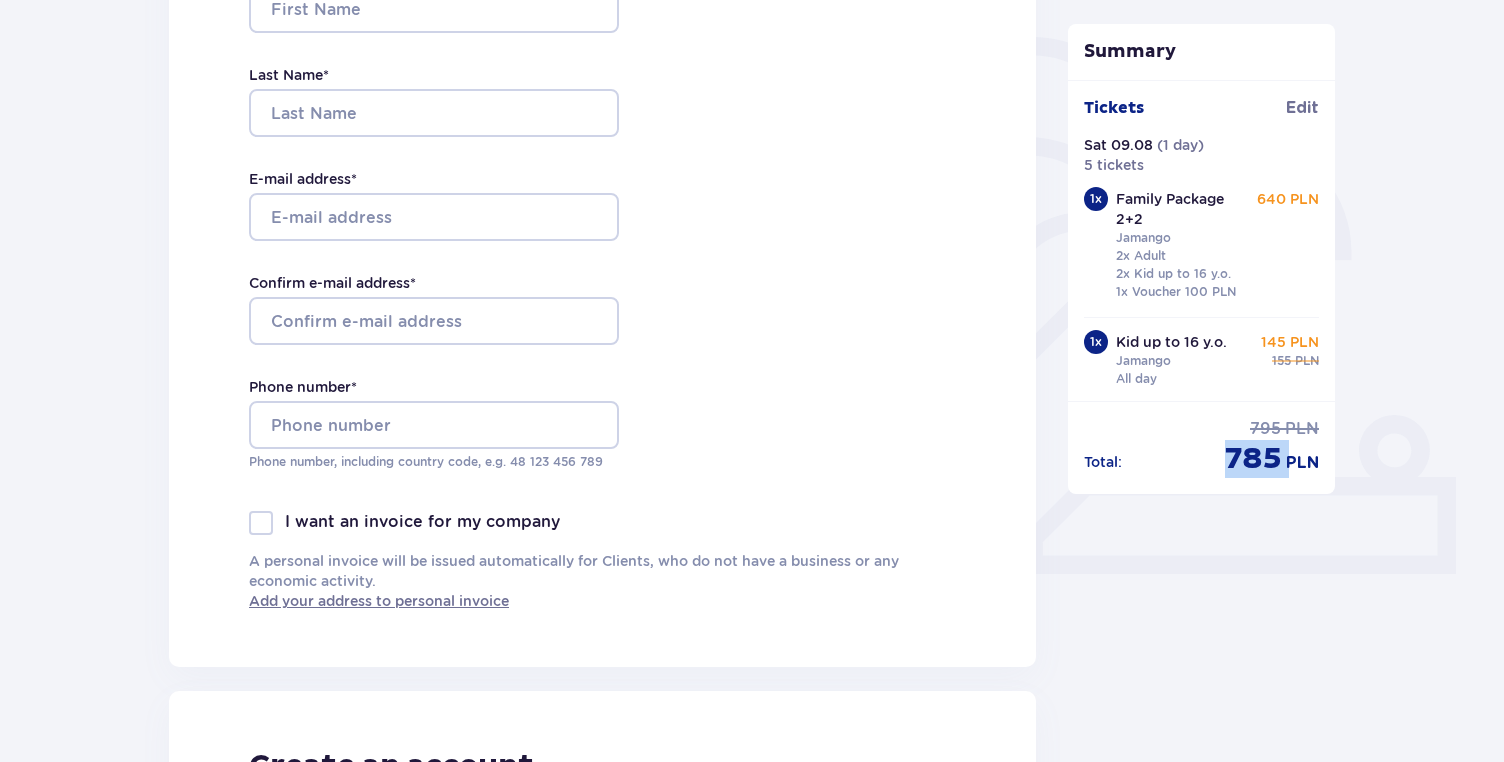 click on "785" at bounding box center (1253, 459) 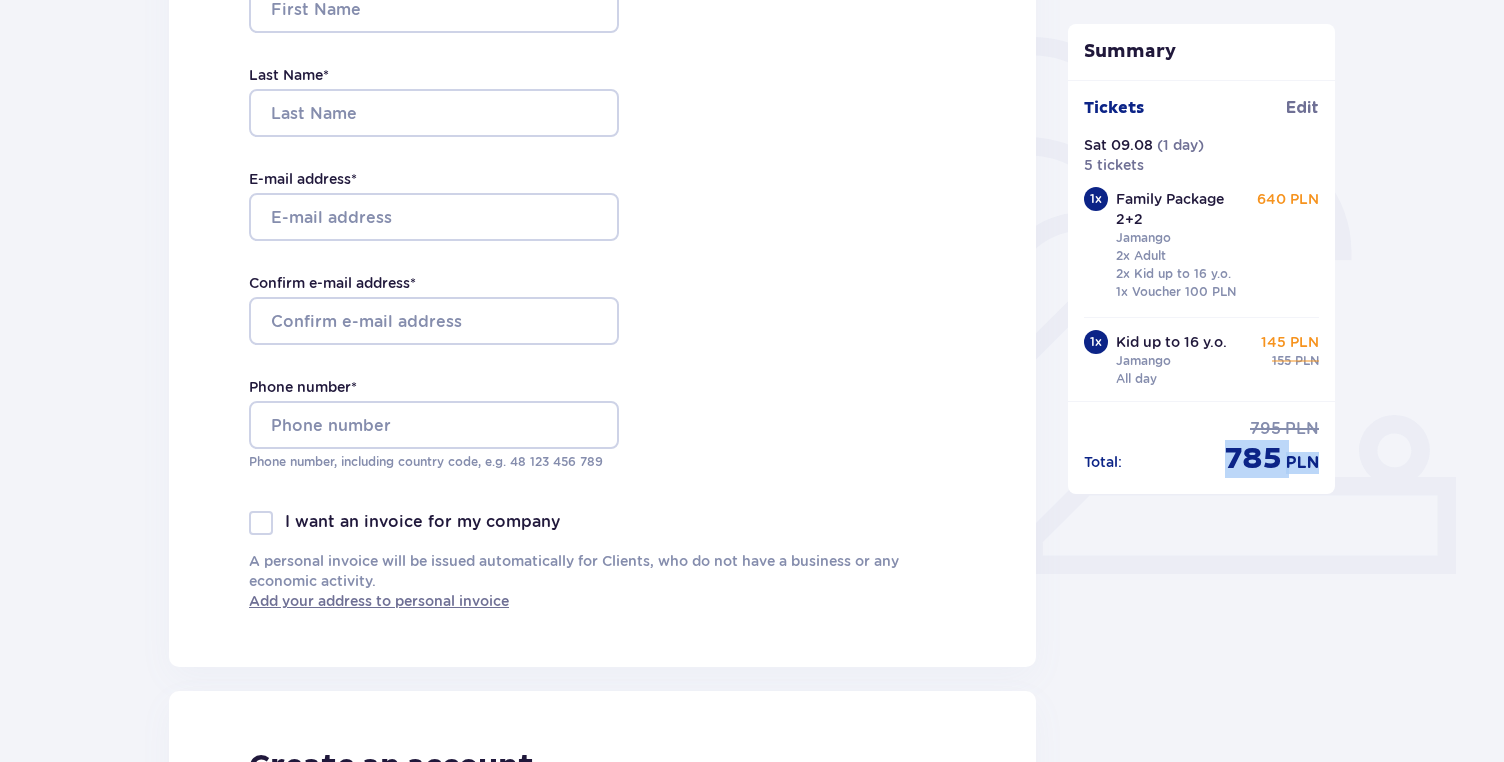 drag, startPoint x: 1318, startPoint y: 459, endPoint x: 1227, endPoint y: 459, distance: 91 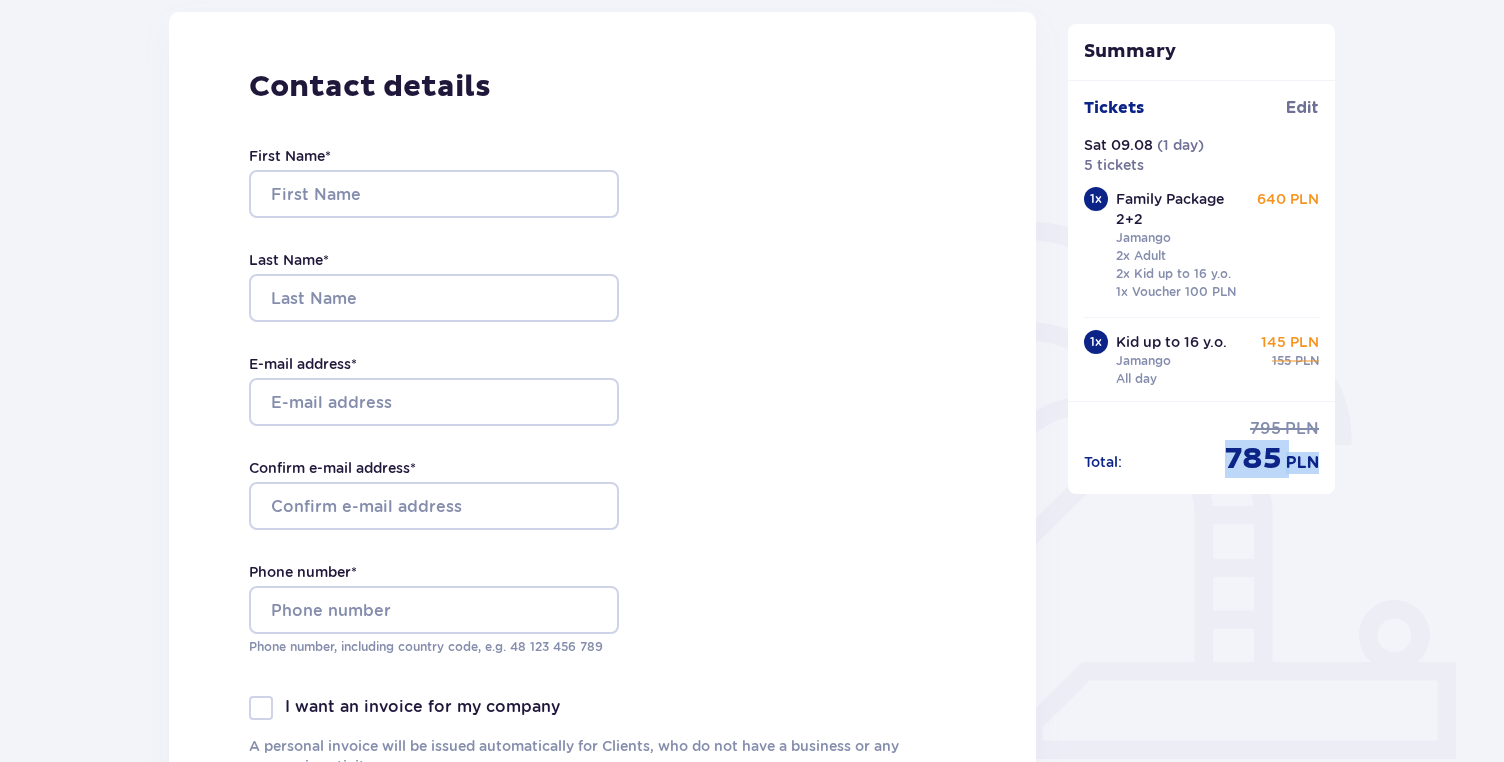 scroll, scrollTop: 266, scrollLeft: 0, axis: vertical 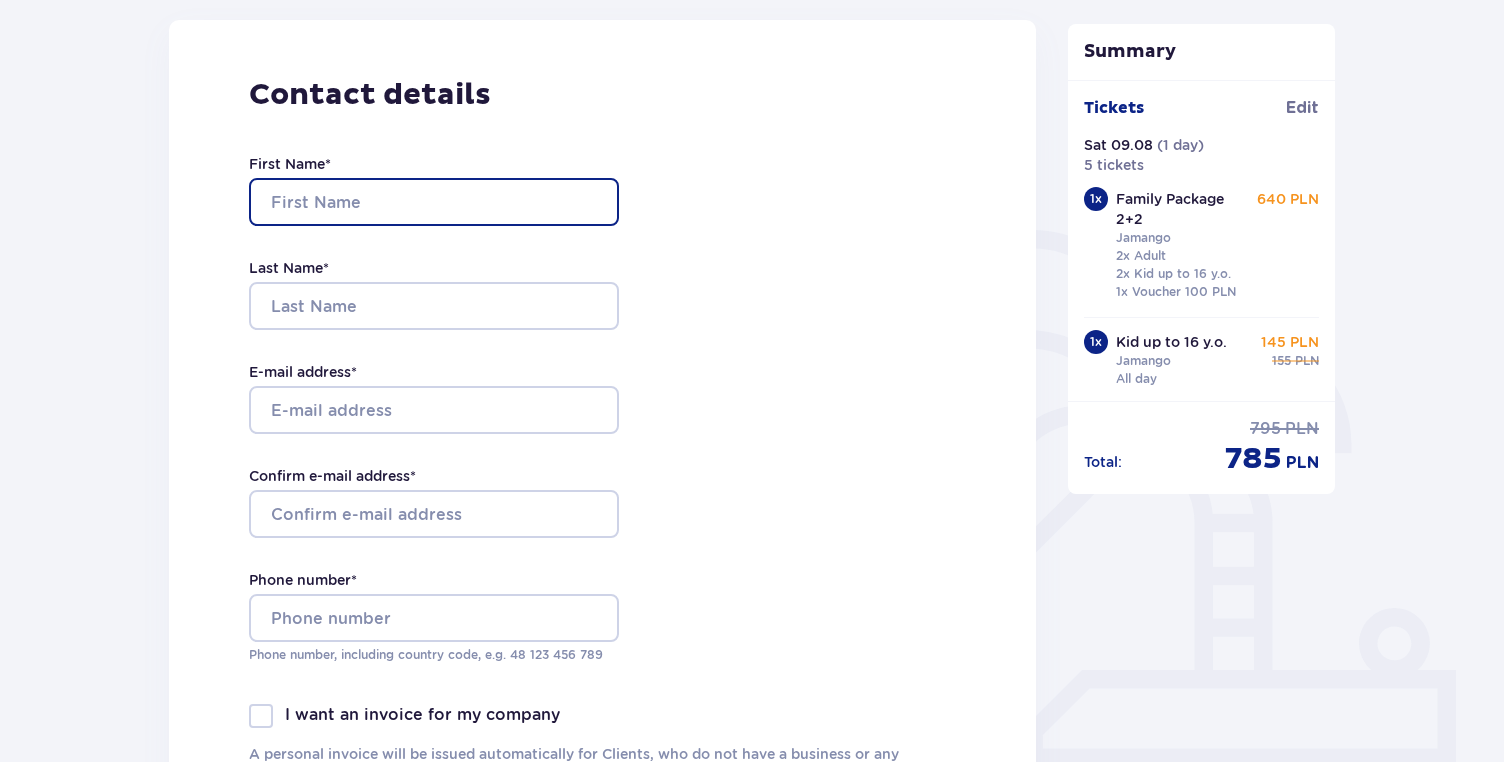 click on "First Name *" at bounding box center [434, 202] 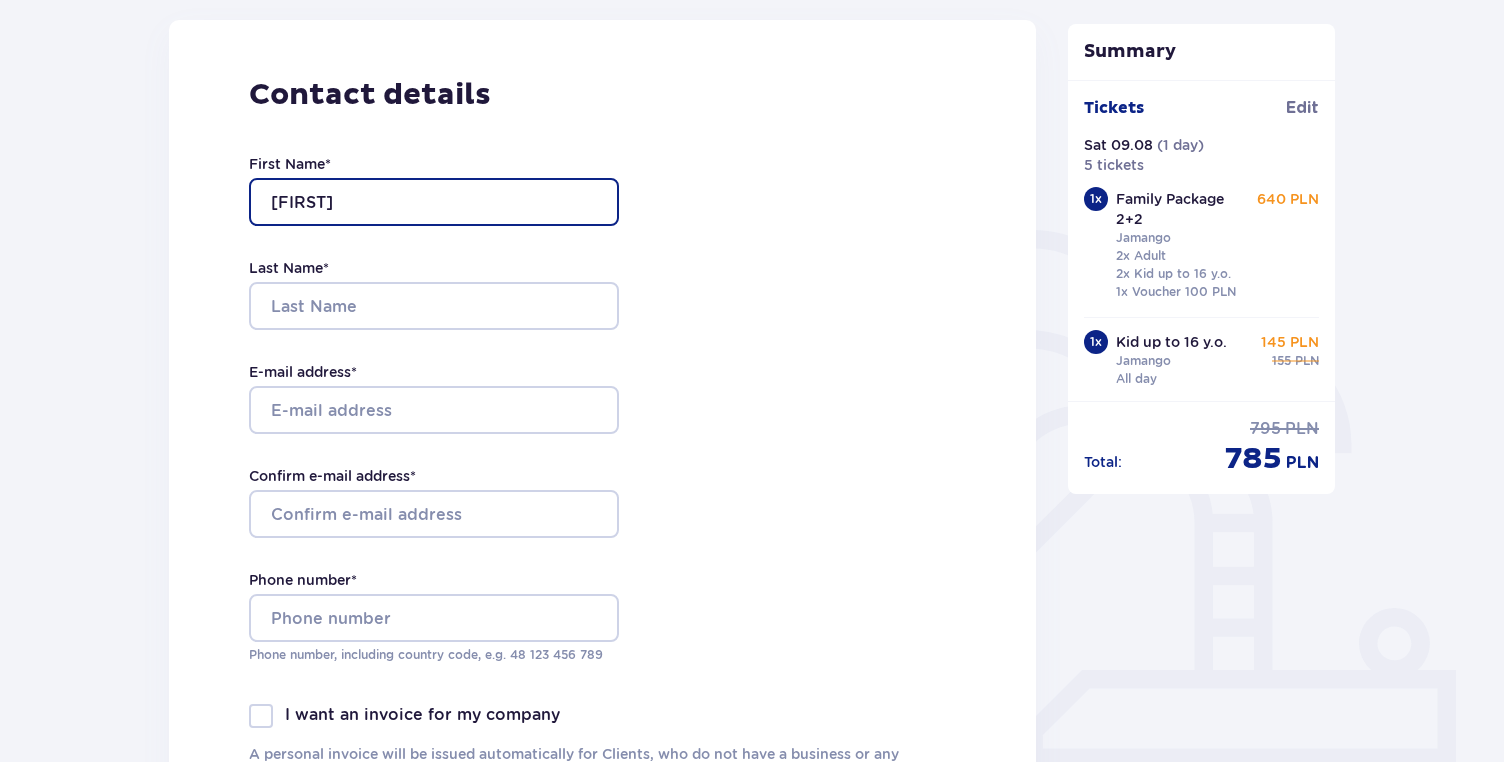 type on "[FIRST]" 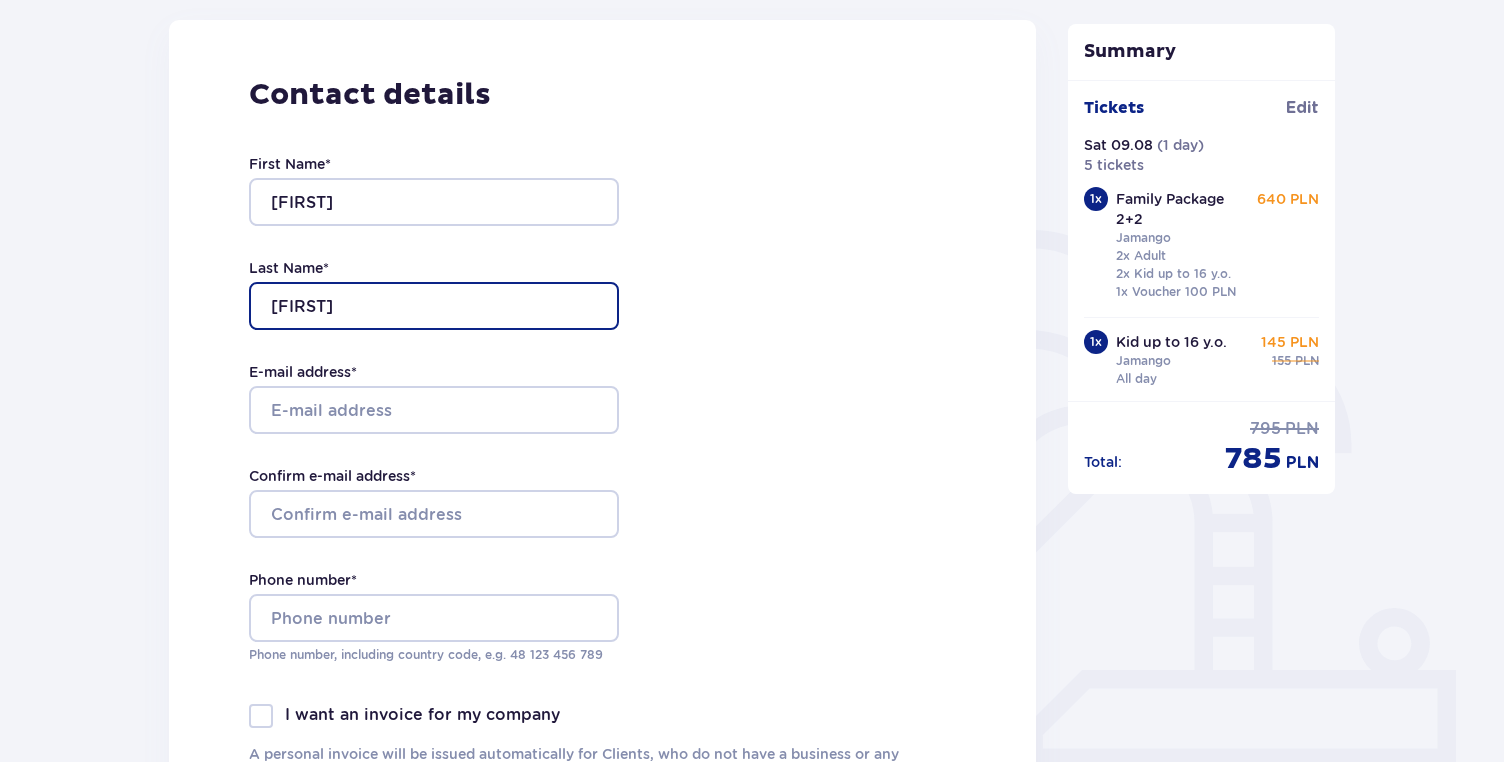 type on "[FIRST]" 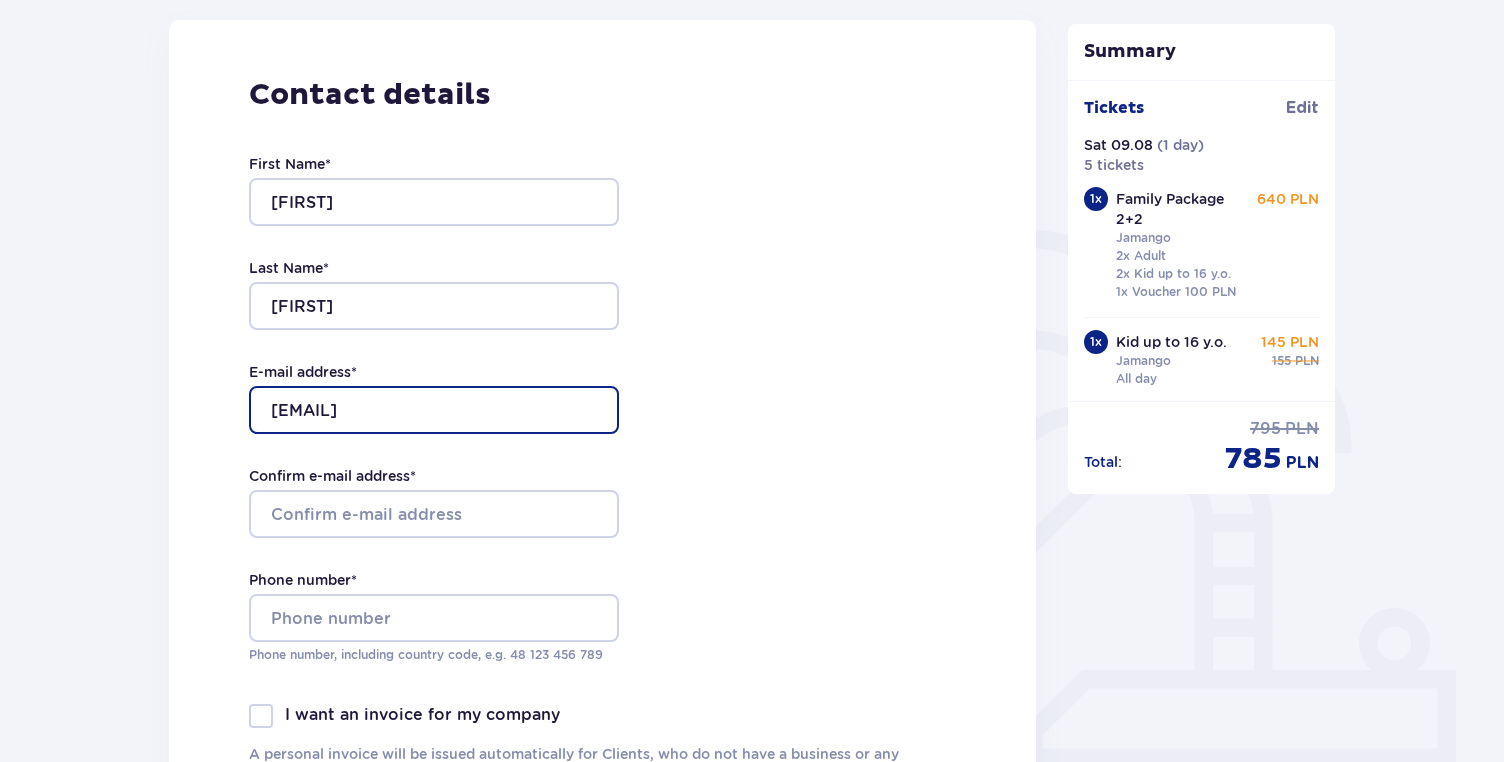 type on "[EMAIL]" 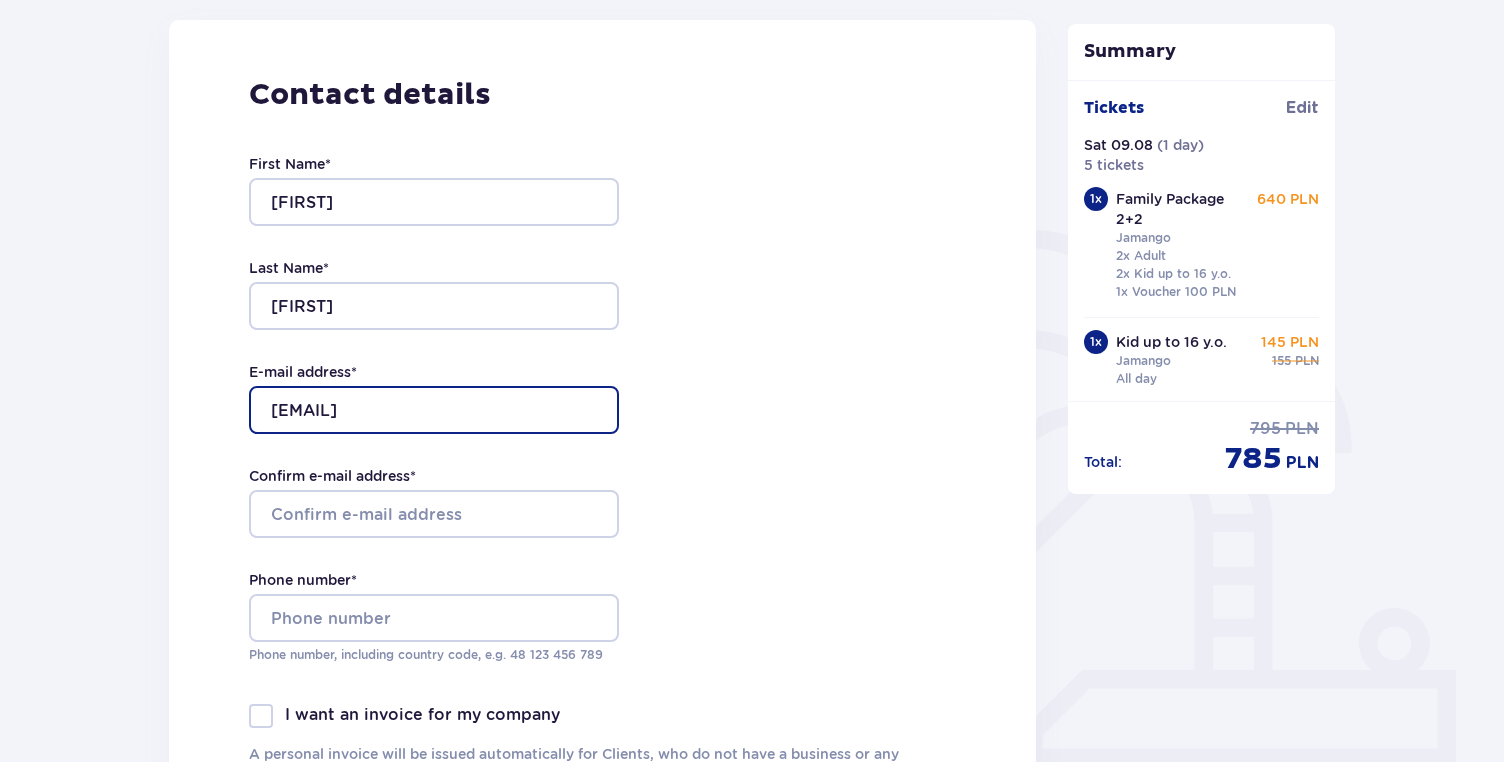 click on "[EMAIL]" at bounding box center [434, 410] 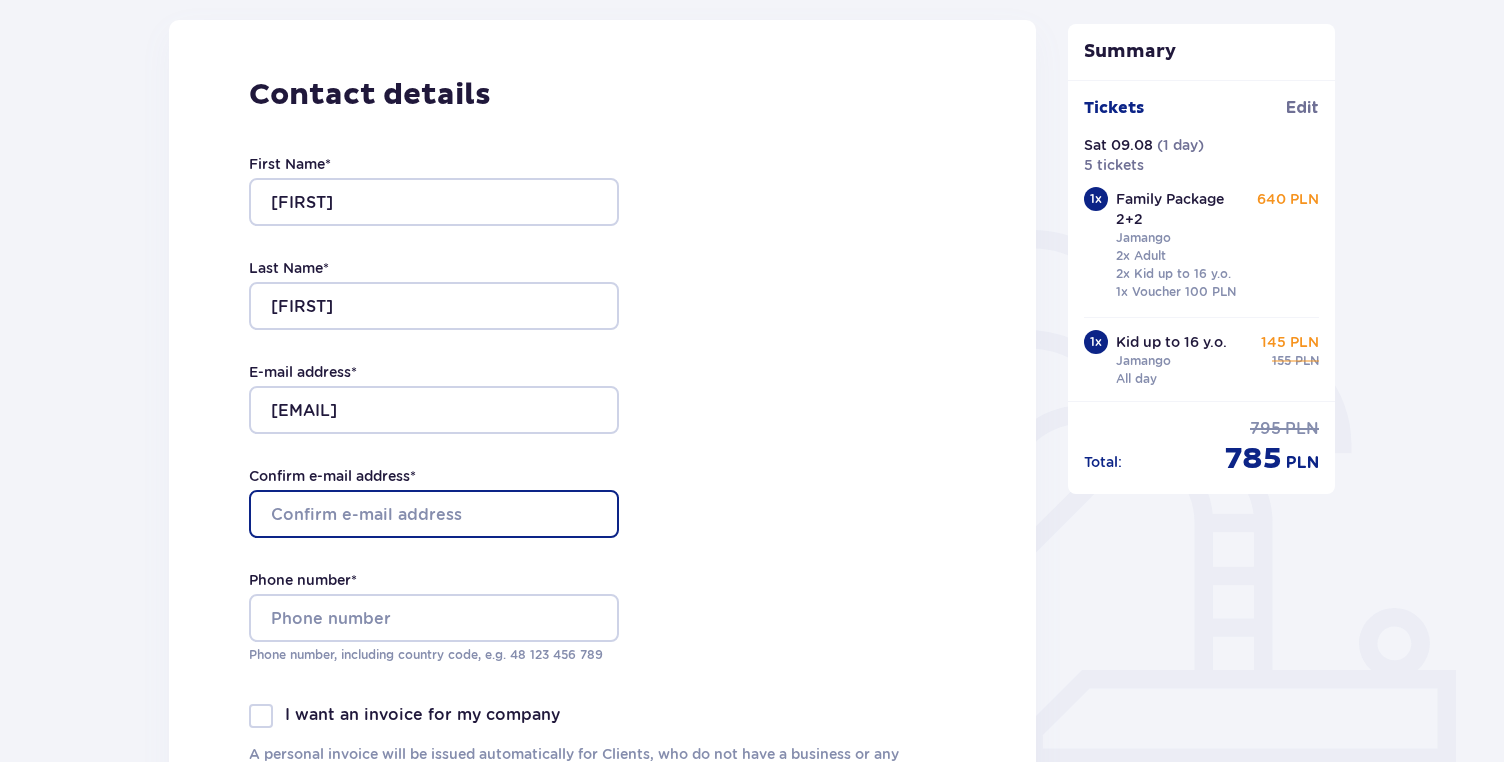 click on "Confirm e-mail address *" at bounding box center [434, 514] 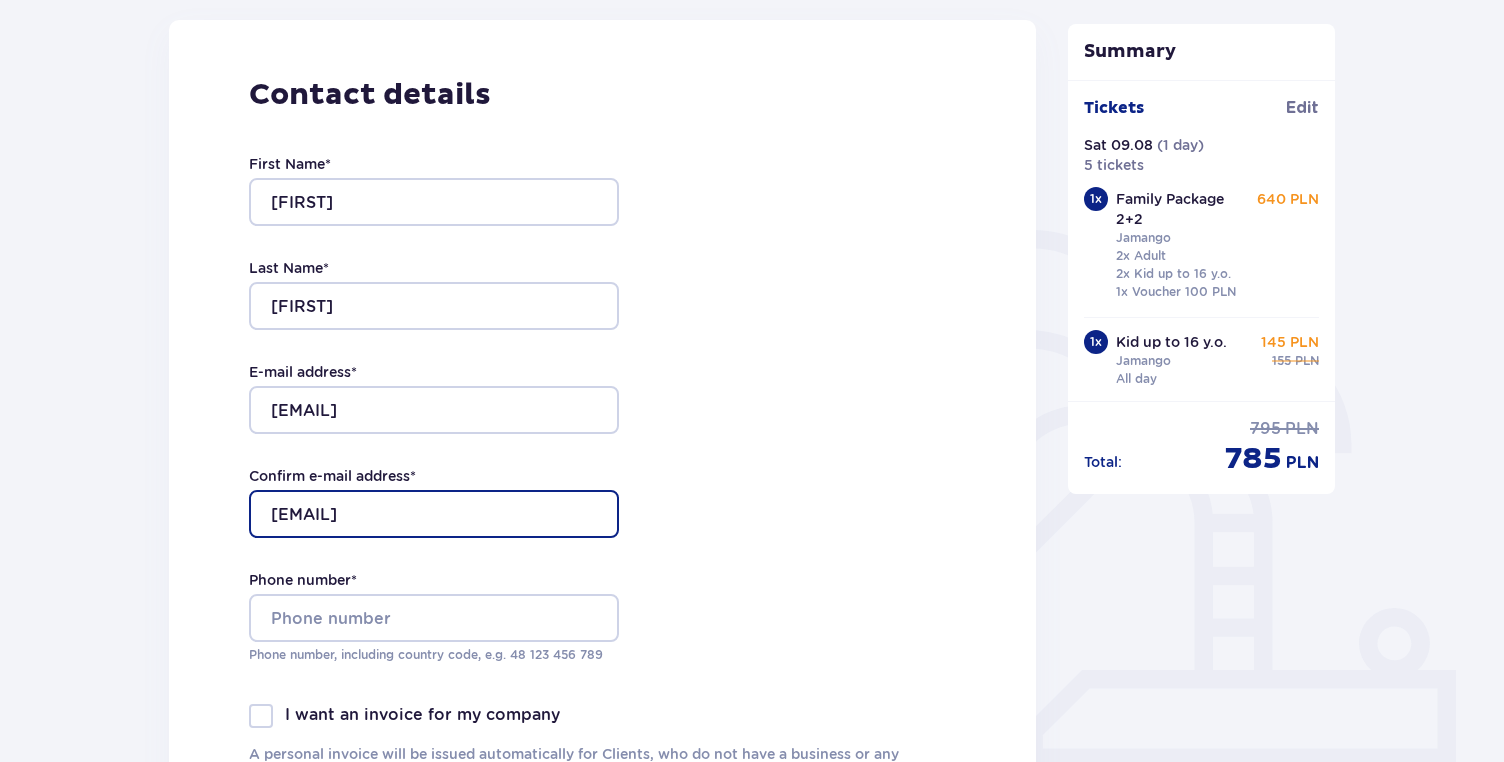 type on "[EMAIL]" 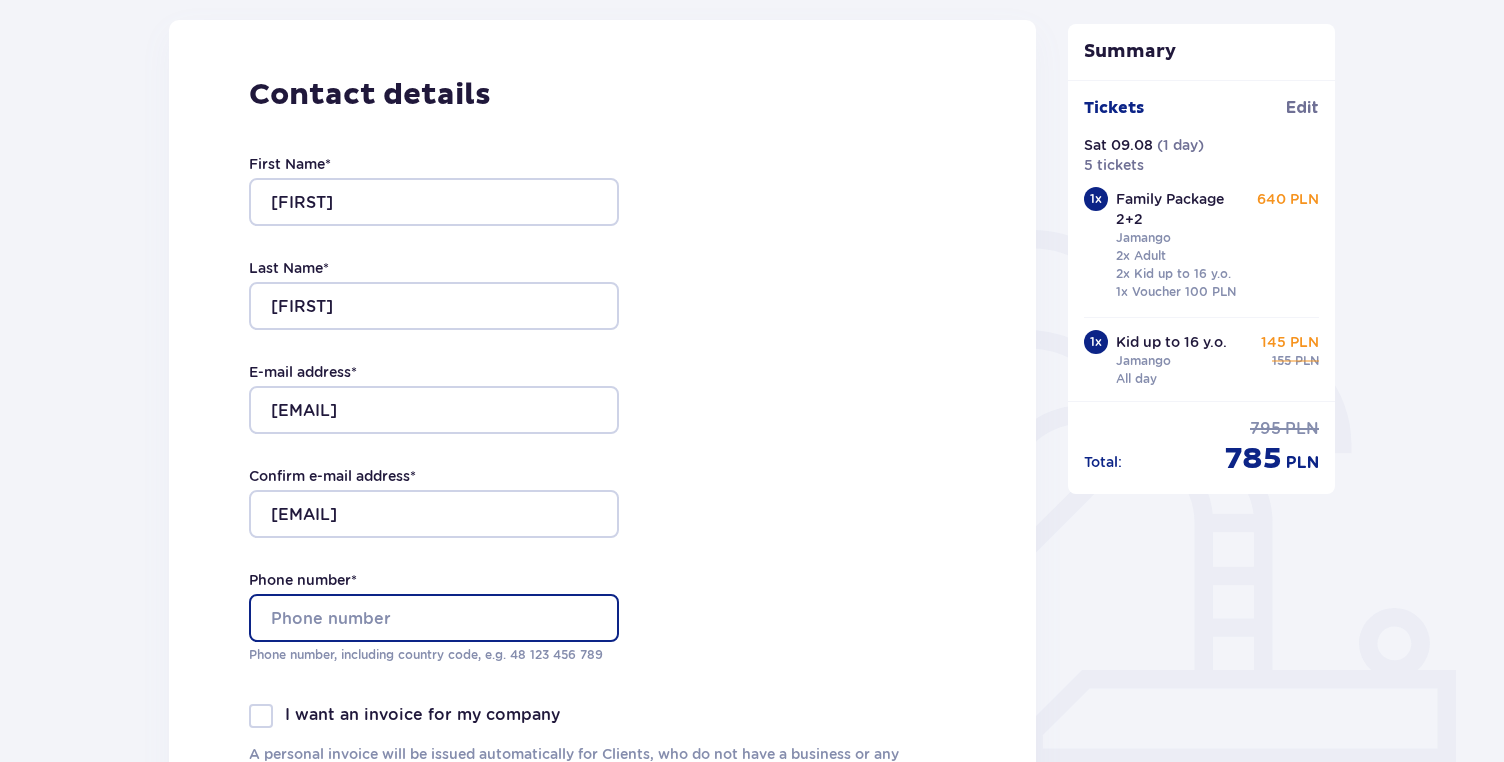 click on "Phone number *" at bounding box center [434, 618] 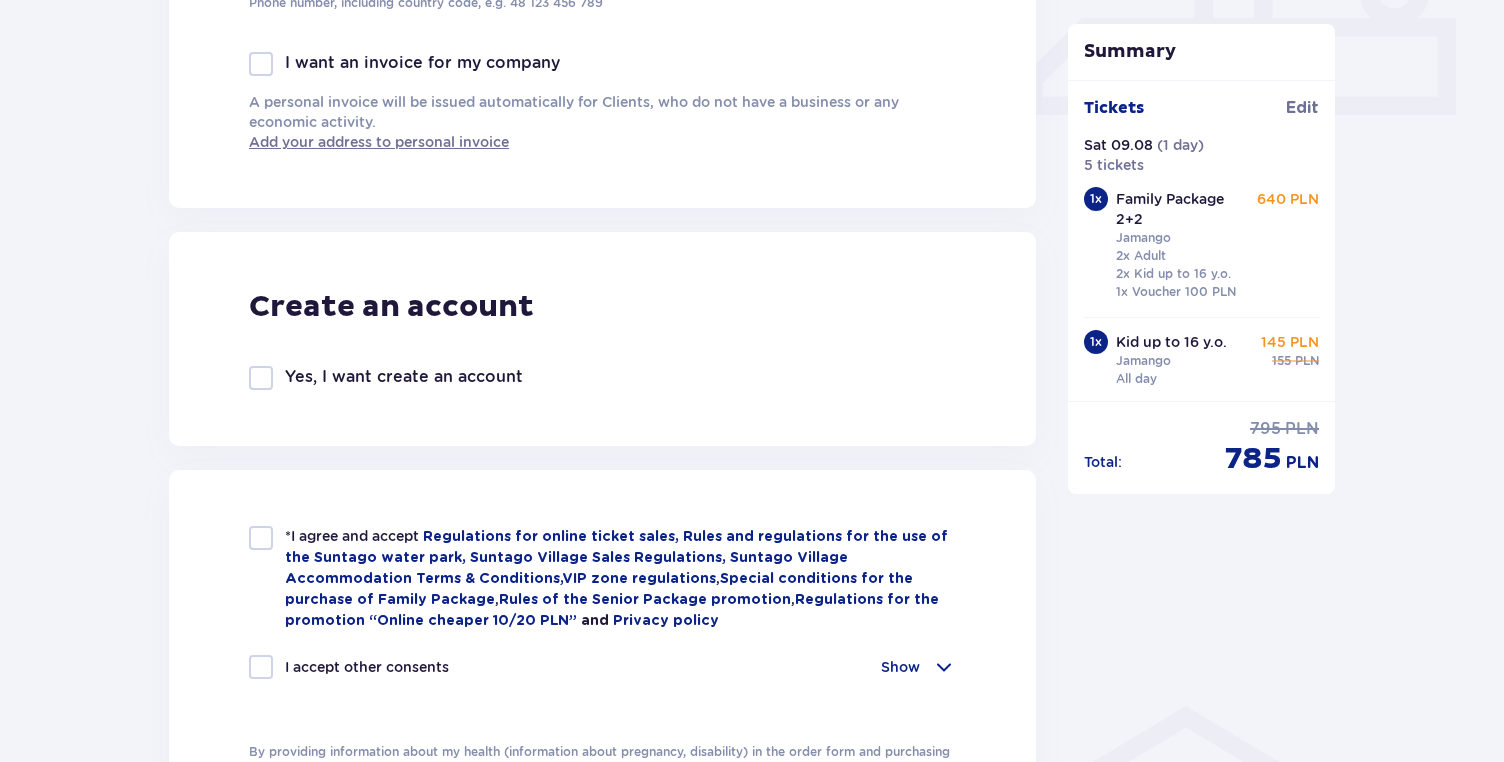 scroll, scrollTop: 988, scrollLeft: 0, axis: vertical 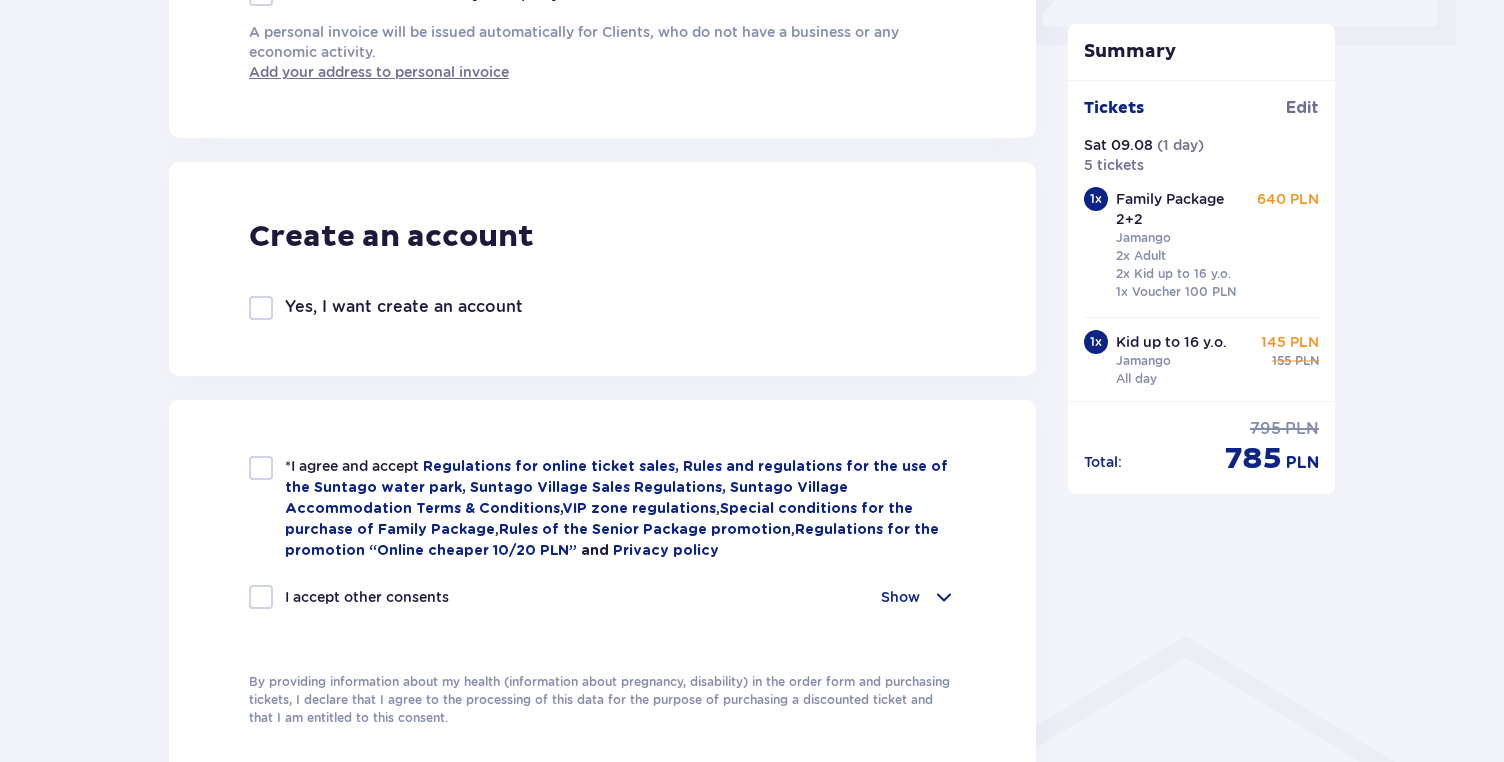 type on "[PHONE]" 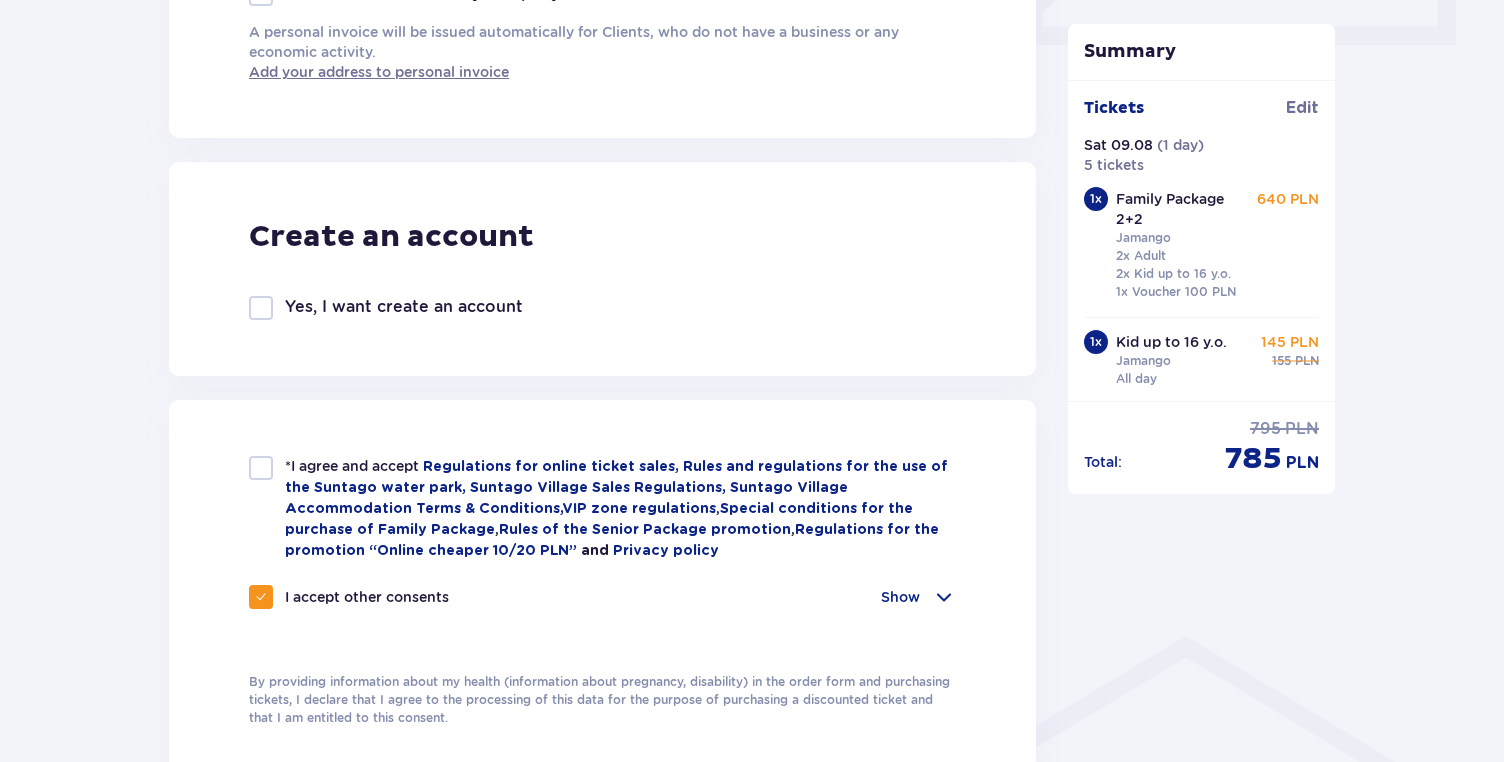 click on "*I agree and accept   Regulations for online ticket sales,   Rules and regulations for the use of the Suntago water park,   Suntago Village Sales Regulations,   Suntago Village Accommodation Terms & Conditions ,  VIP zone regulations ,  Special conditions for the purchase of Family Package ,  Rules of the Senior Package promotion ,  Regulations for the promotion “Online cheaper 10/20 PLN”   and   Privacy policy" at bounding box center [602, 508] 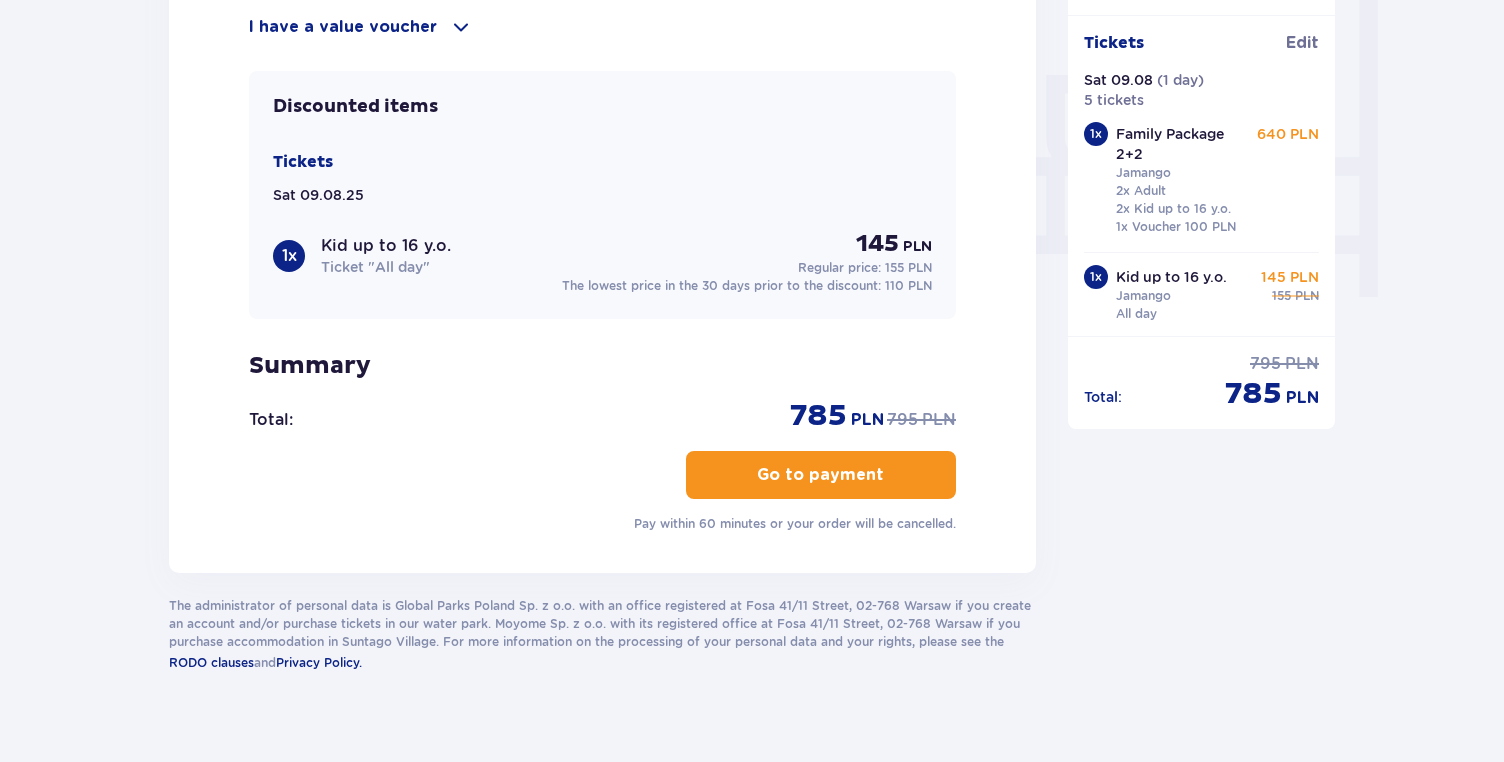 scroll, scrollTop: 1891, scrollLeft: 0, axis: vertical 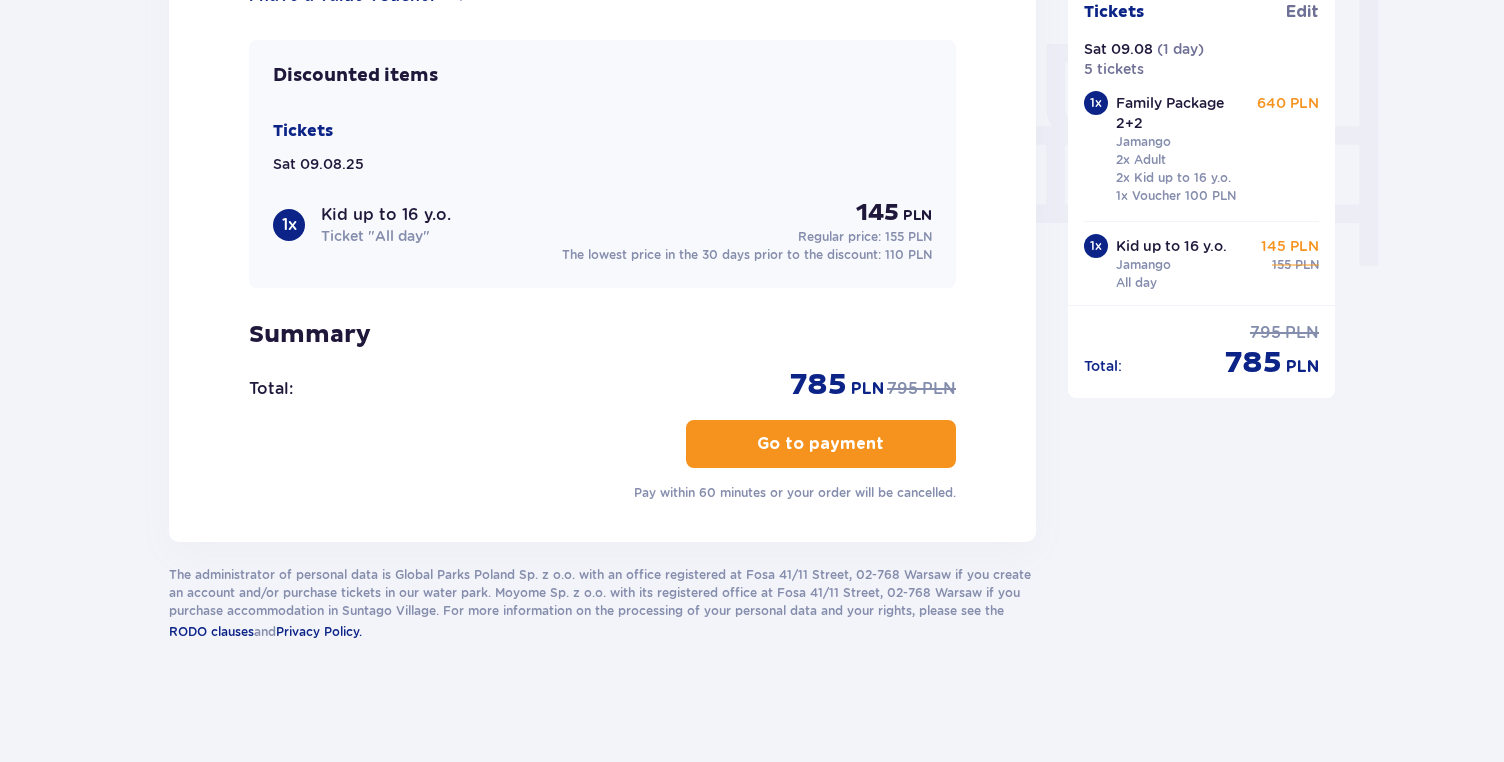 click on "Go to payment" at bounding box center (820, 444) 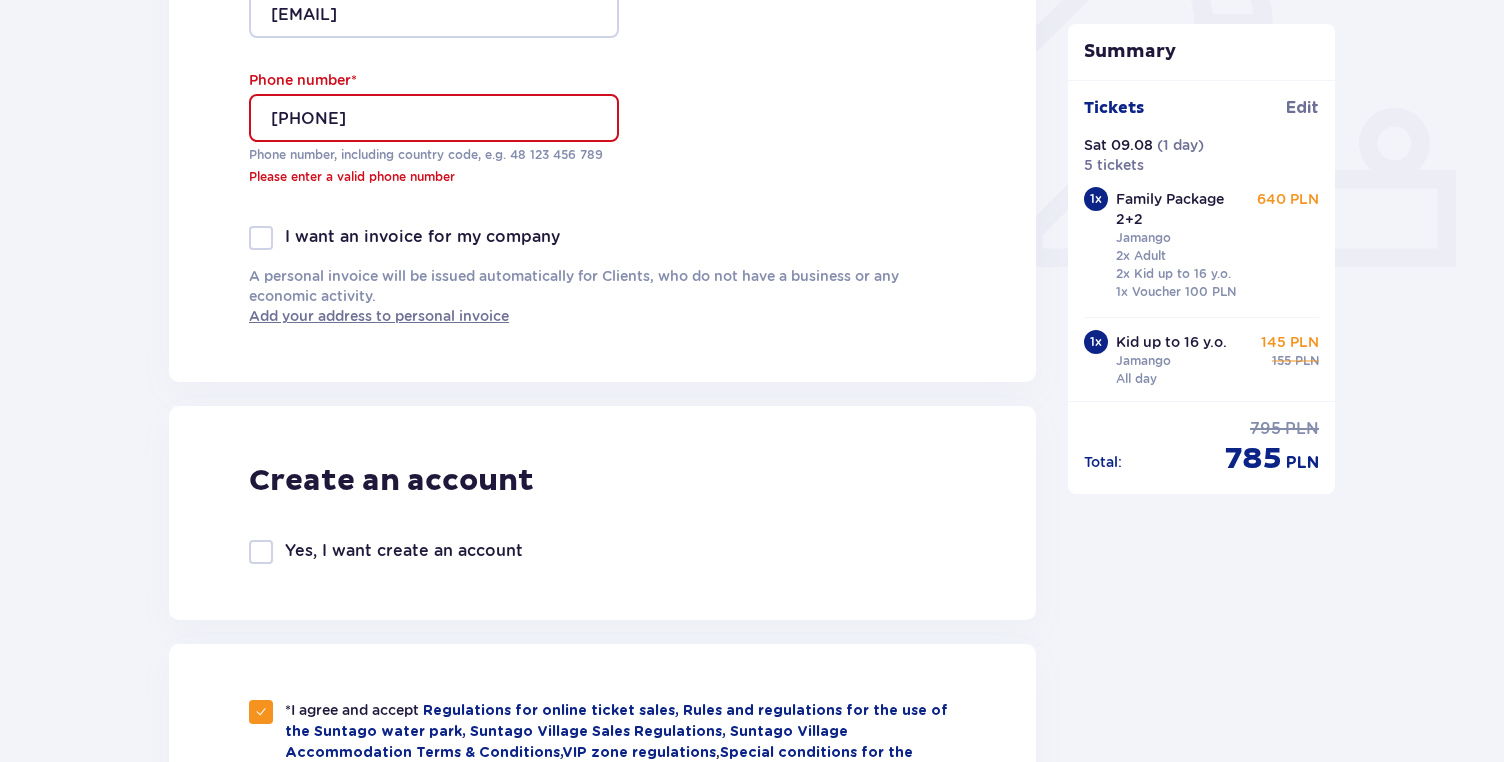 scroll, scrollTop: 760, scrollLeft: 0, axis: vertical 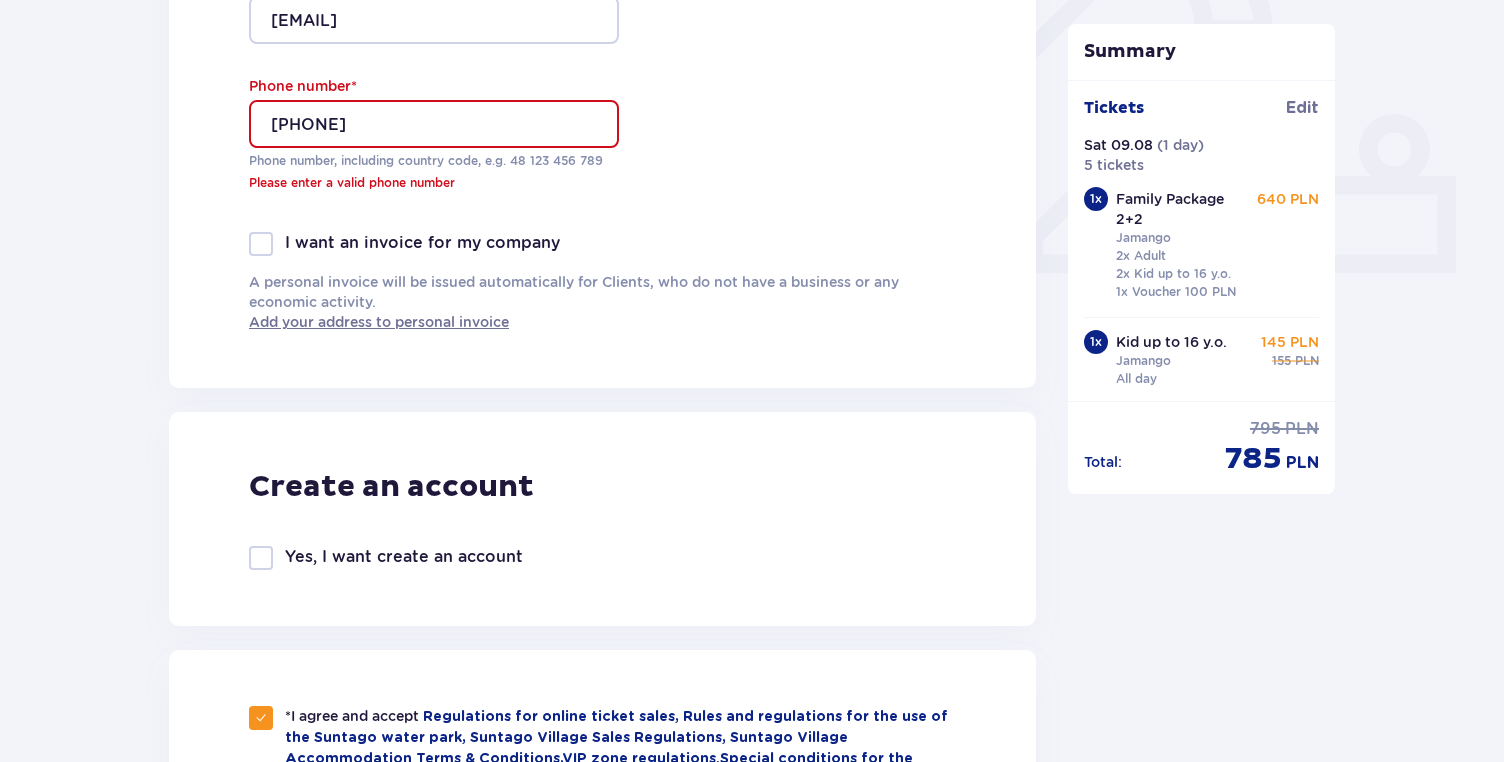 click on "[PHONE]" at bounding box center [434, 124] 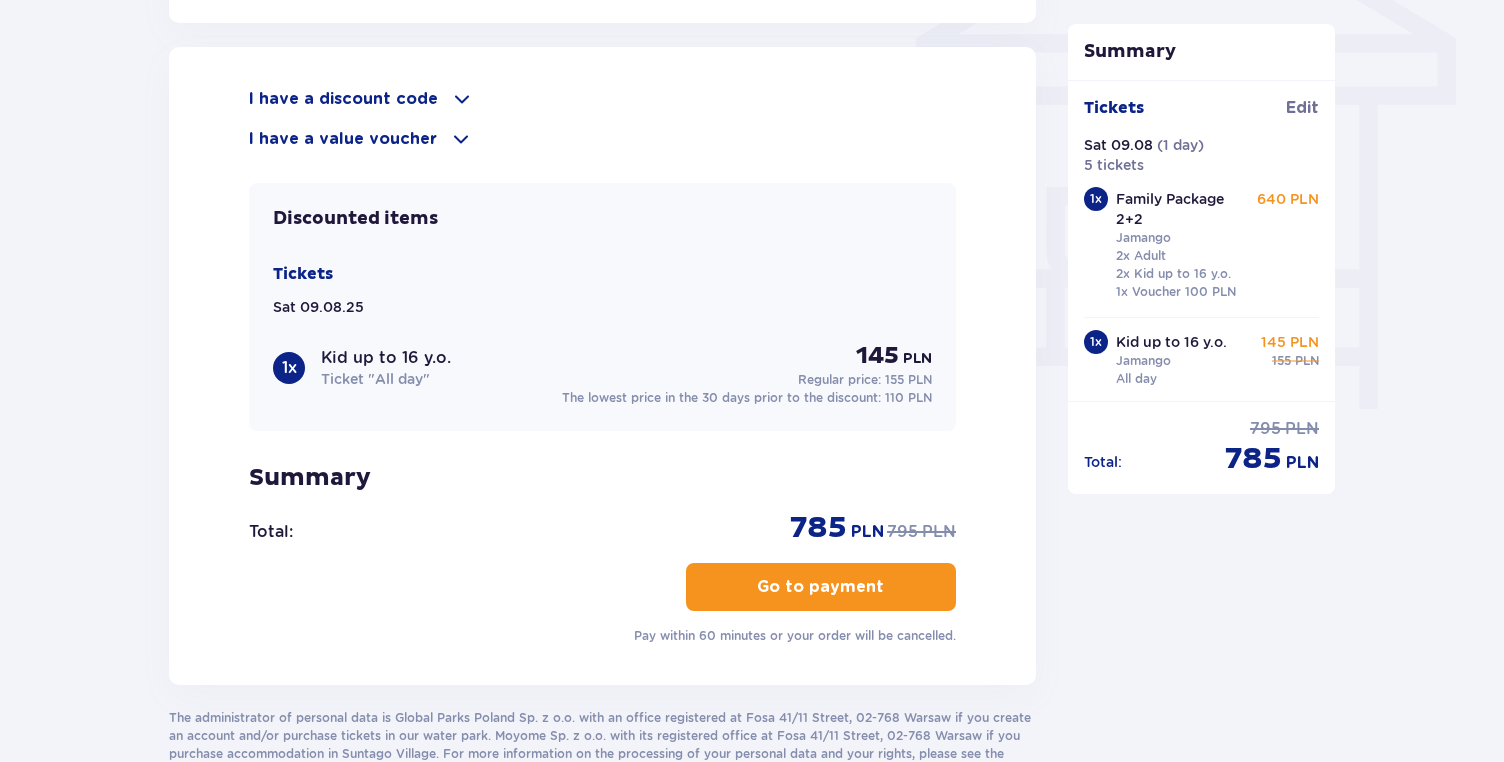 scroll, scrollTop: 1891, scrollLeft: 0, axis: vertical 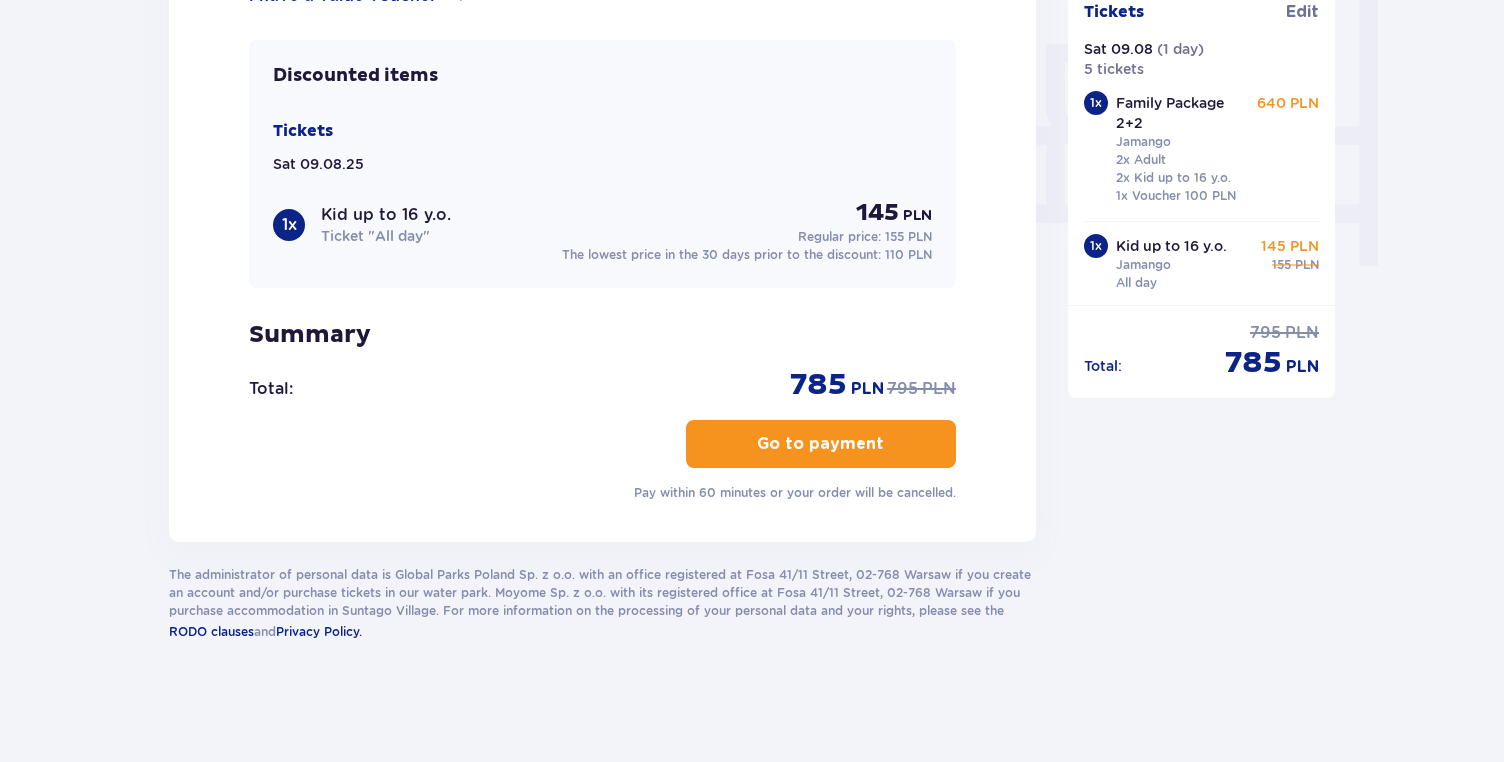 click on "Go to payment" at bounding box center [820, 444] 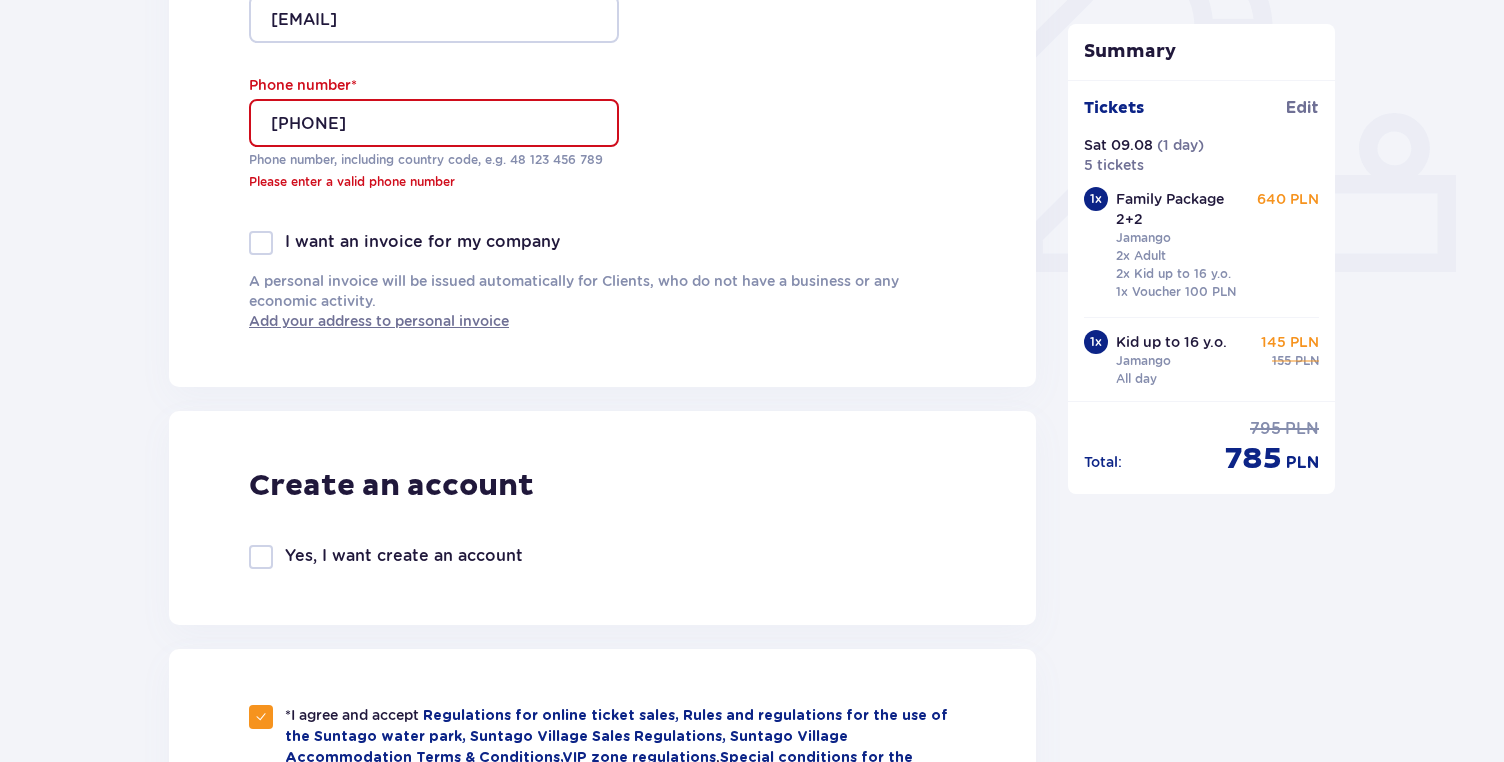 scroll, scrollTop: 760, scrollLeft: 0, axis: vertical 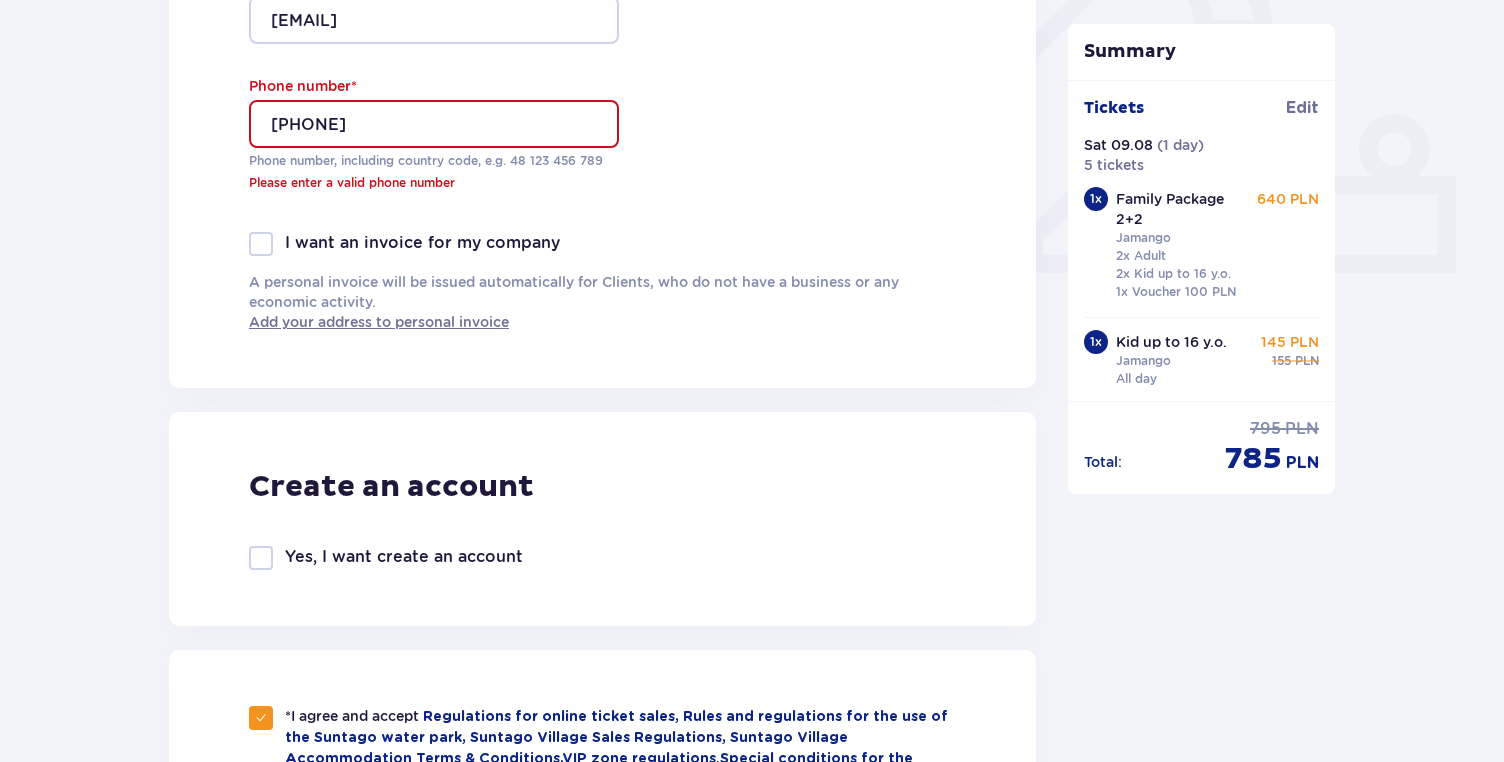 click on "[PHONE]" at bounding box center (434, 124) 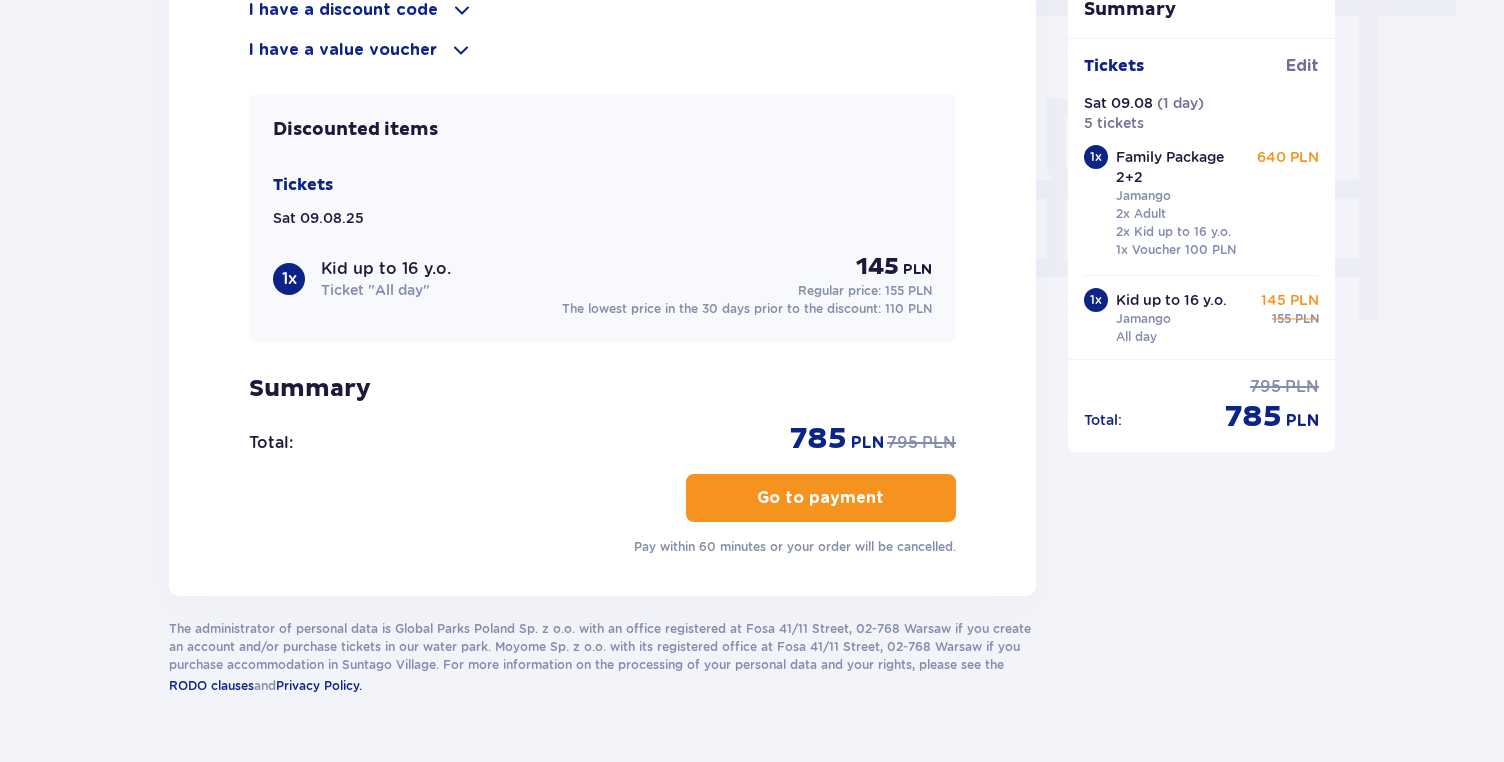 scroll, scrollTop: 1891, scrollLeft: 0, axis: vertical 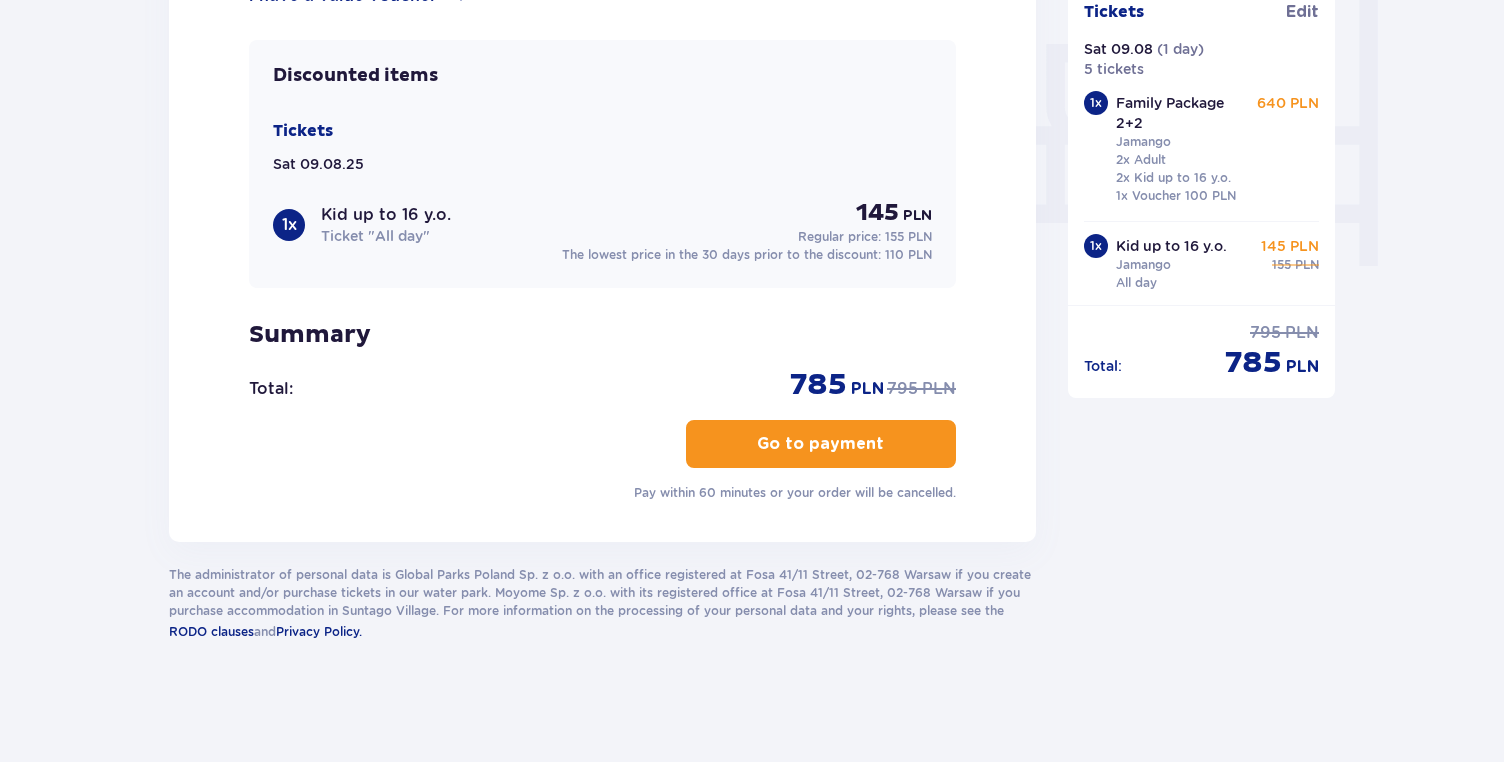 click on "Go to payment" at bounding box center (820, 444) 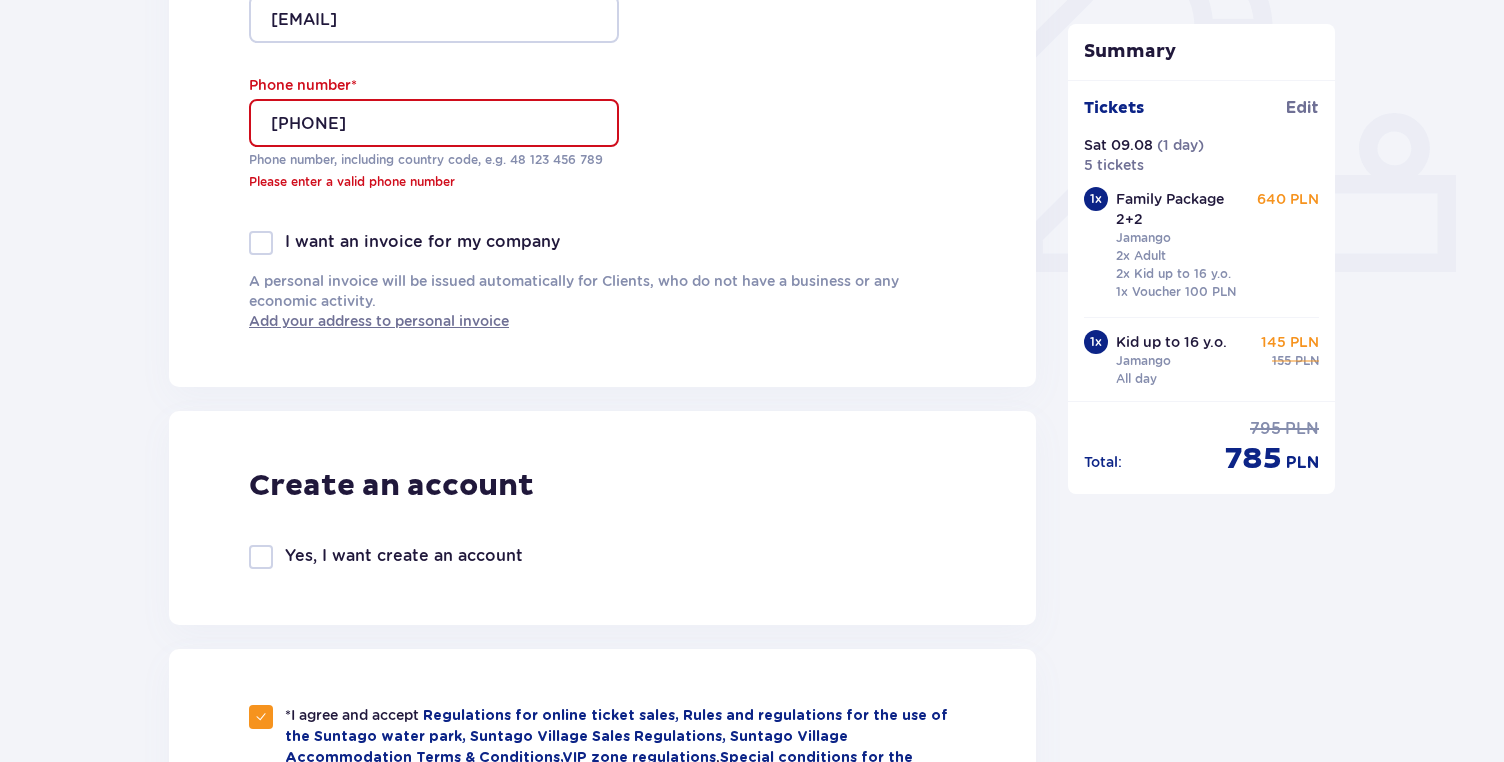 scroll, scrollTop: 760, scrollLeft: 0, axis: vertical 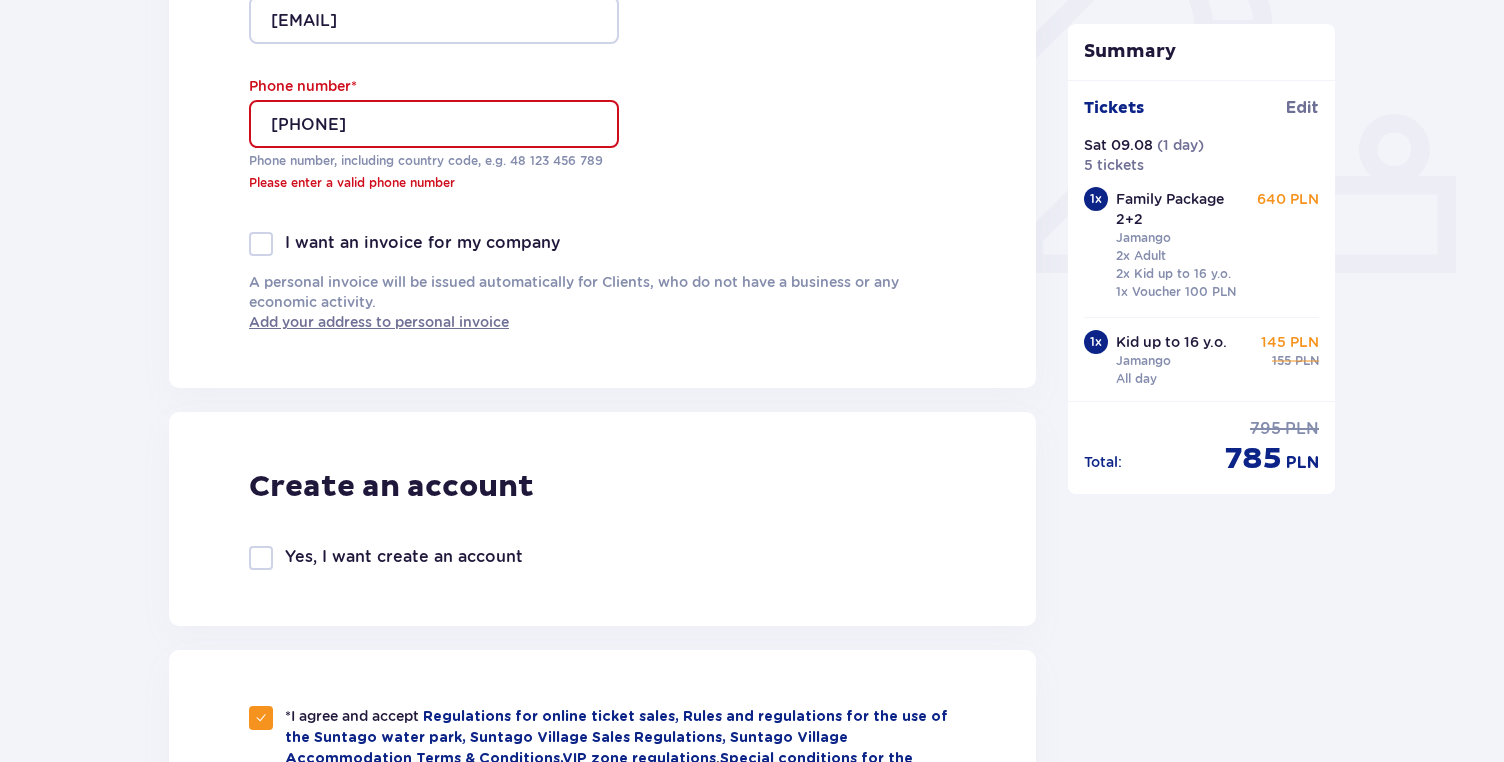 click on "[PHONE]" at bounding box center [434, 124] 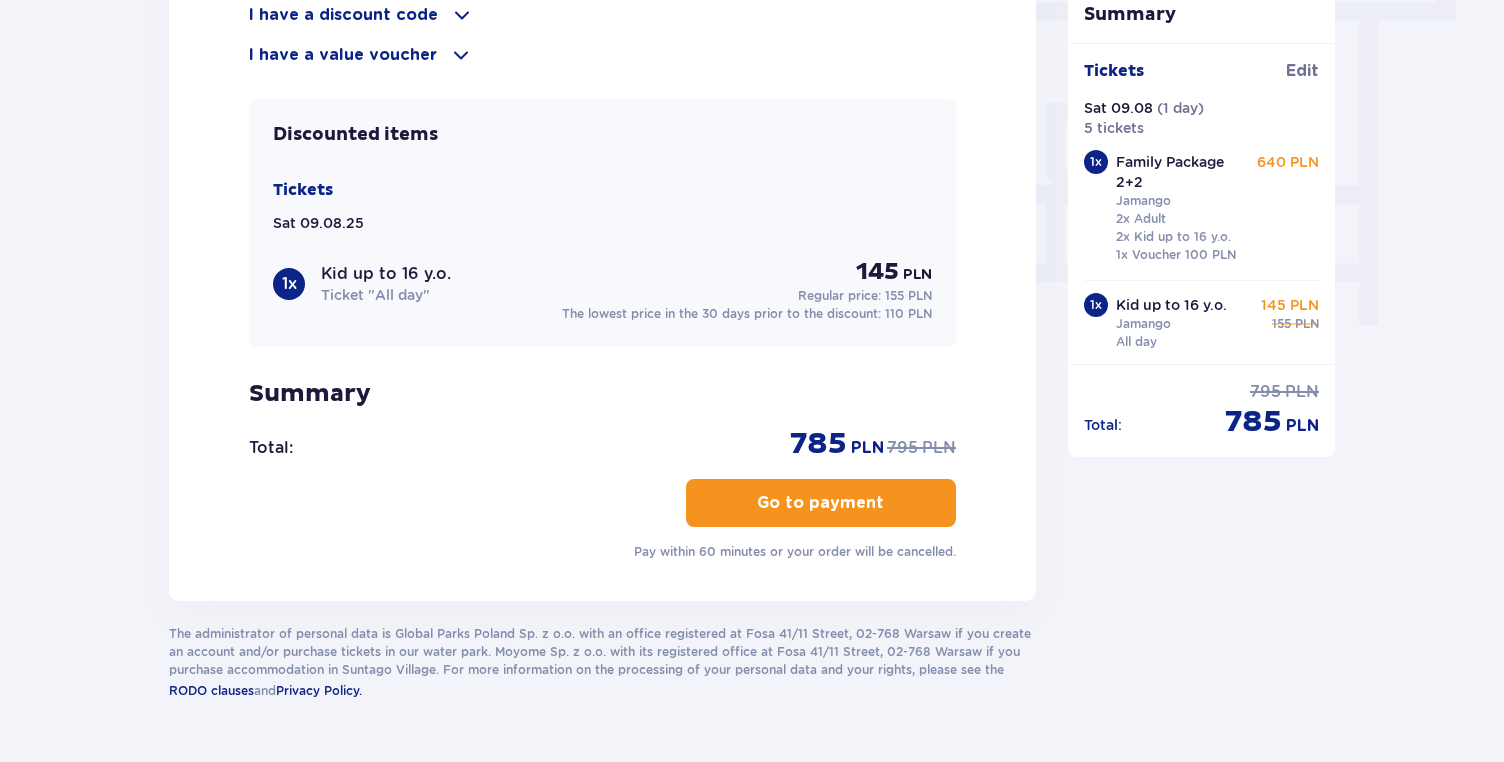 scroll, scrollTop: 1891, scrollLeft: 0, axis: vertical 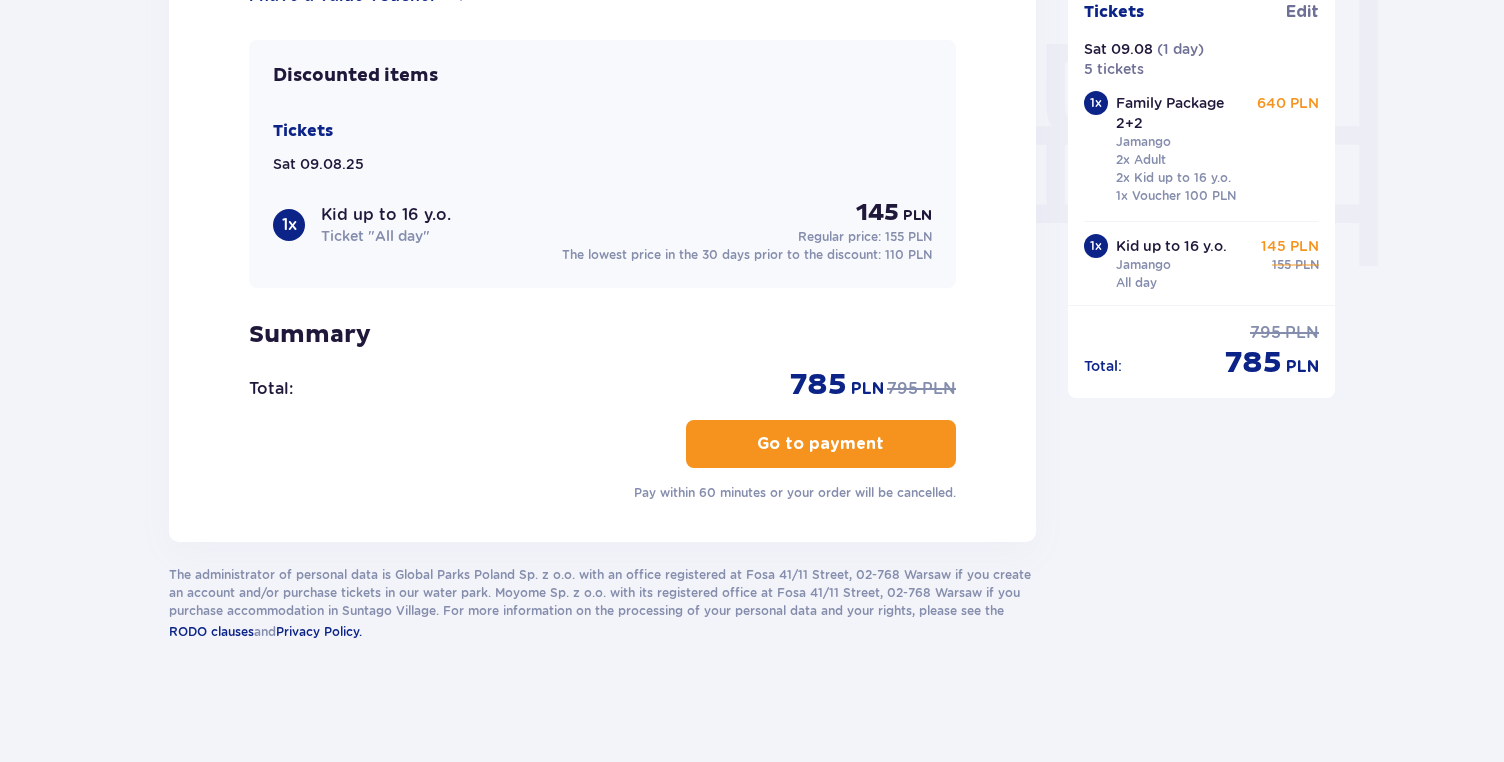 click on "Go to payment" at bounding box center (820, 444) 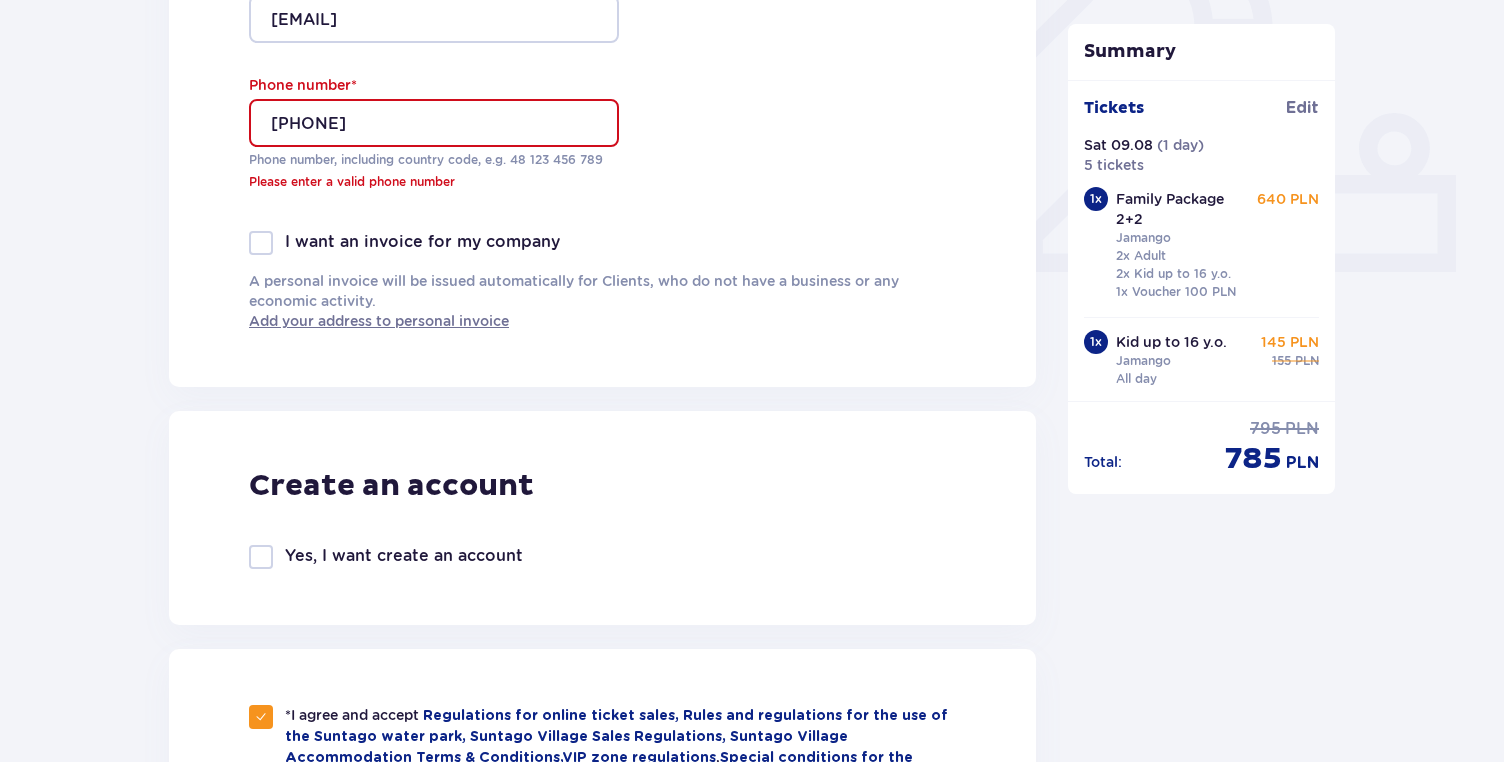 scroll, scrollTop: 760, scrollLeft: 0, axis: vertical 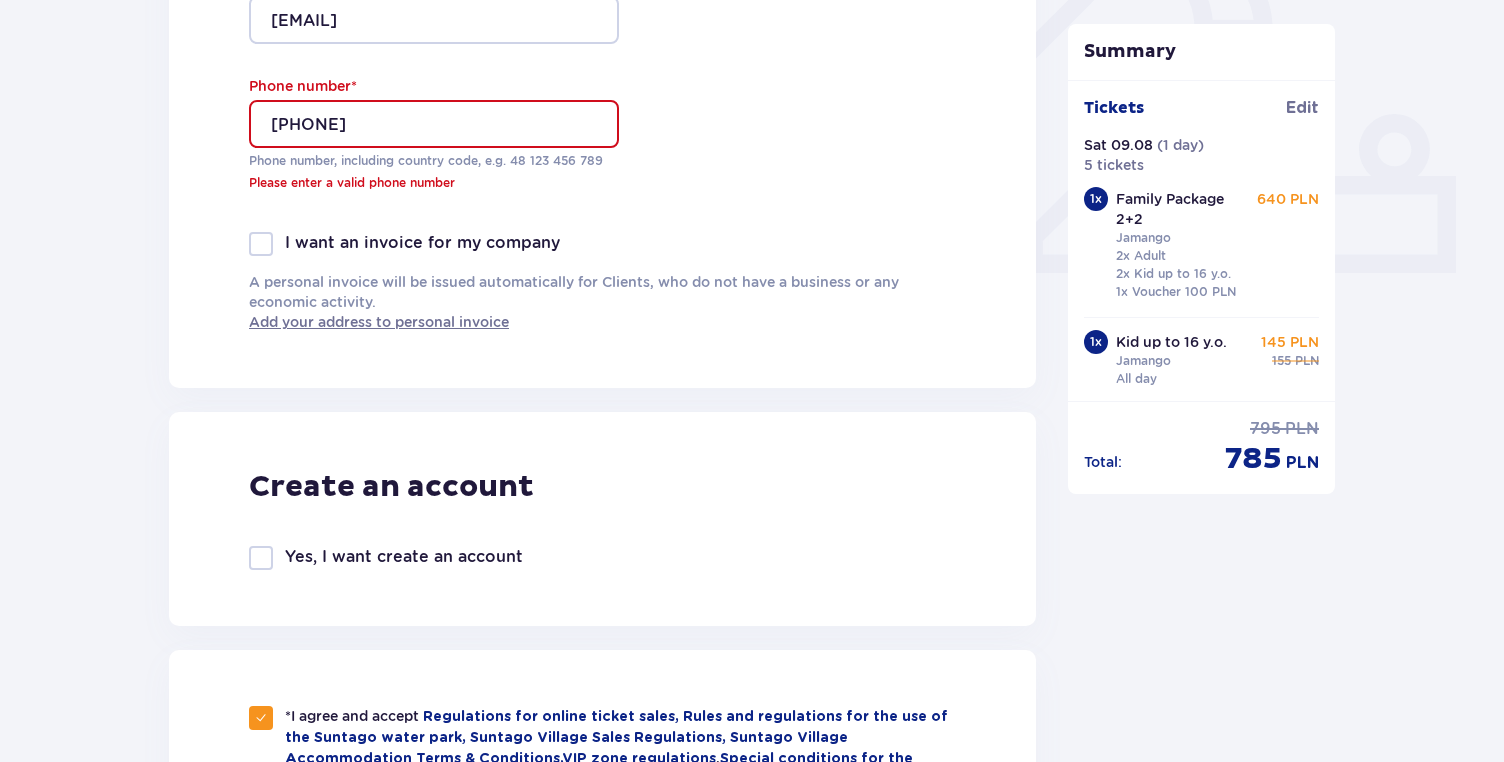 click on "[PHONE]" at bounding box center (434, 124) 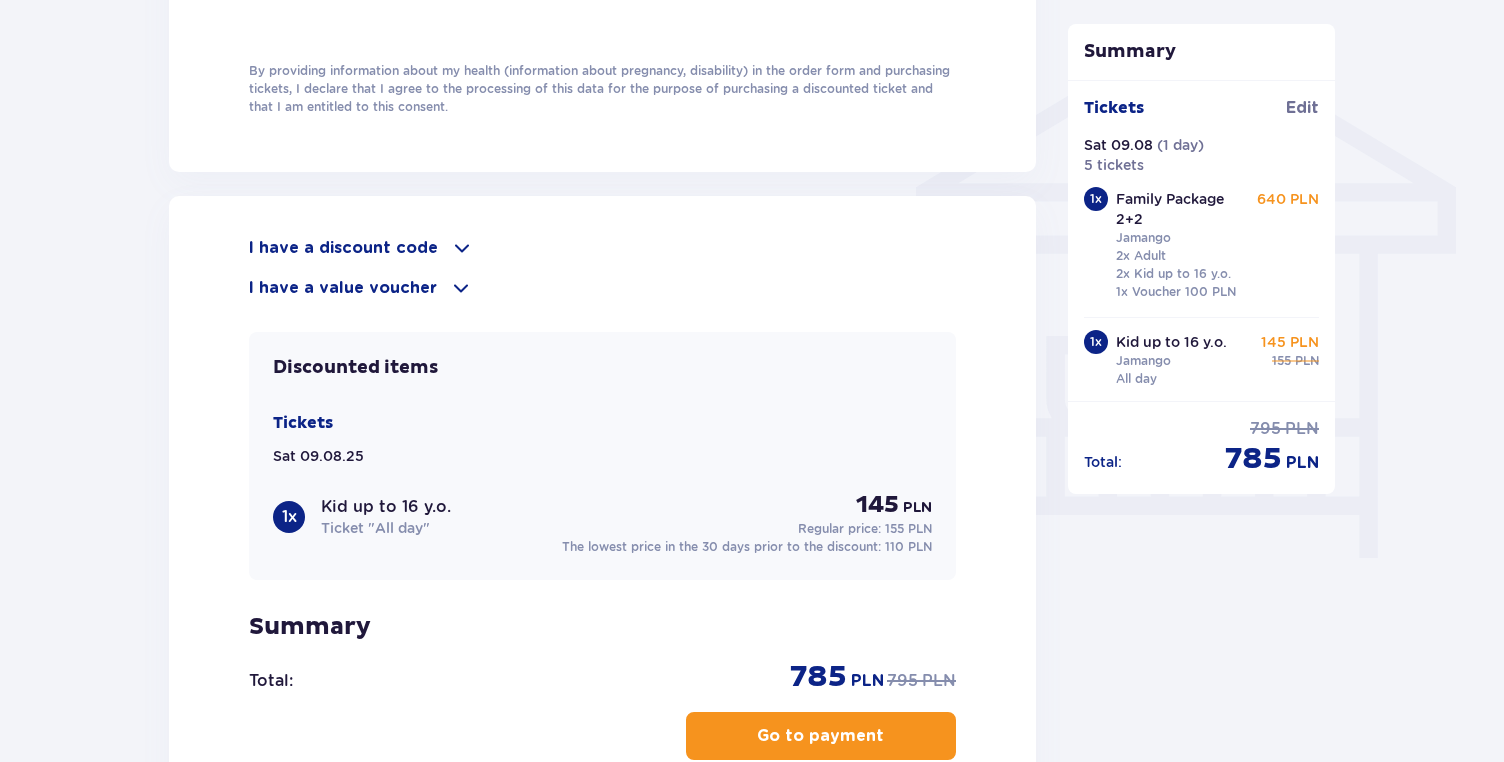scroll, scrollTop: 1668, scrollLeft: 0, axis: vertical 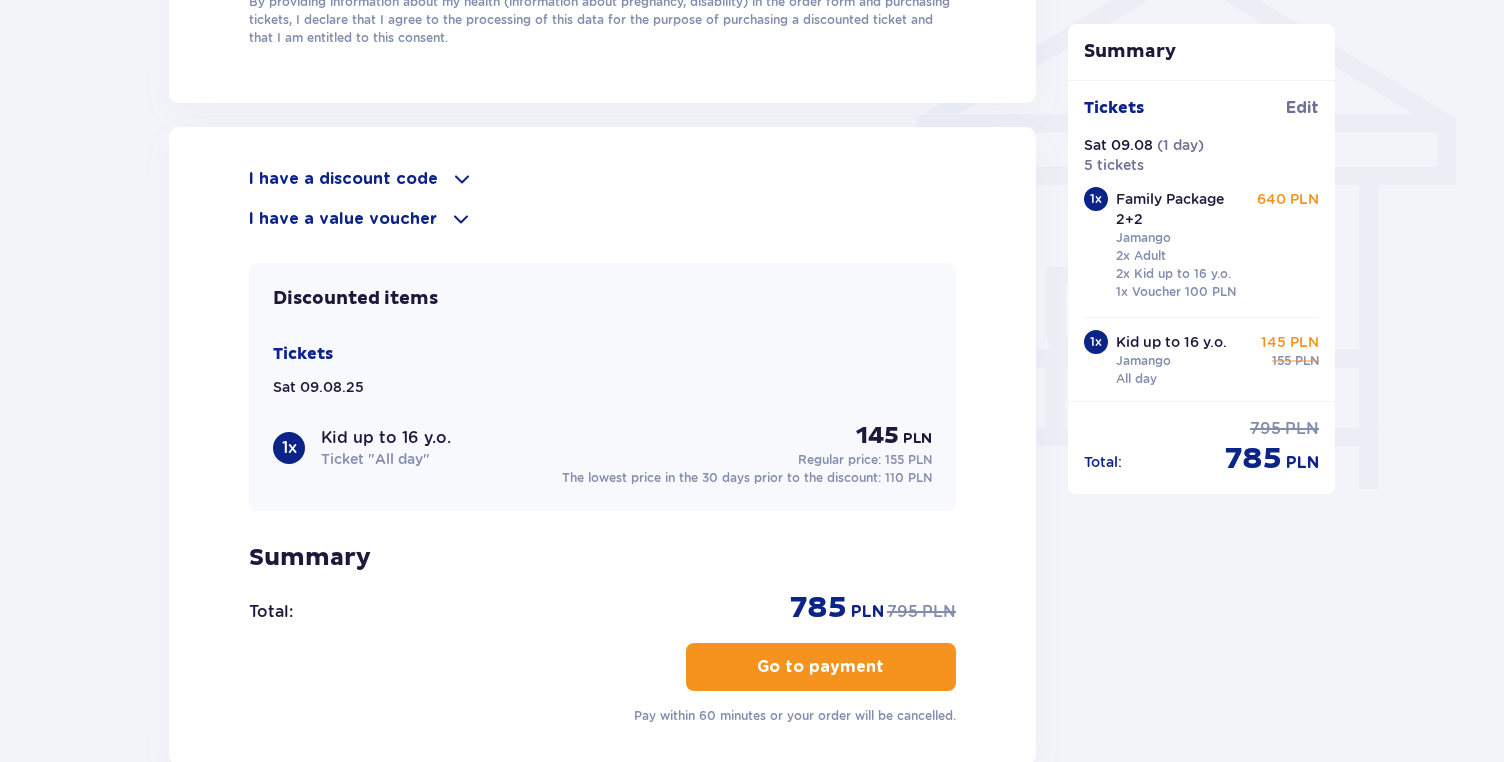 type on "[PHONE]" 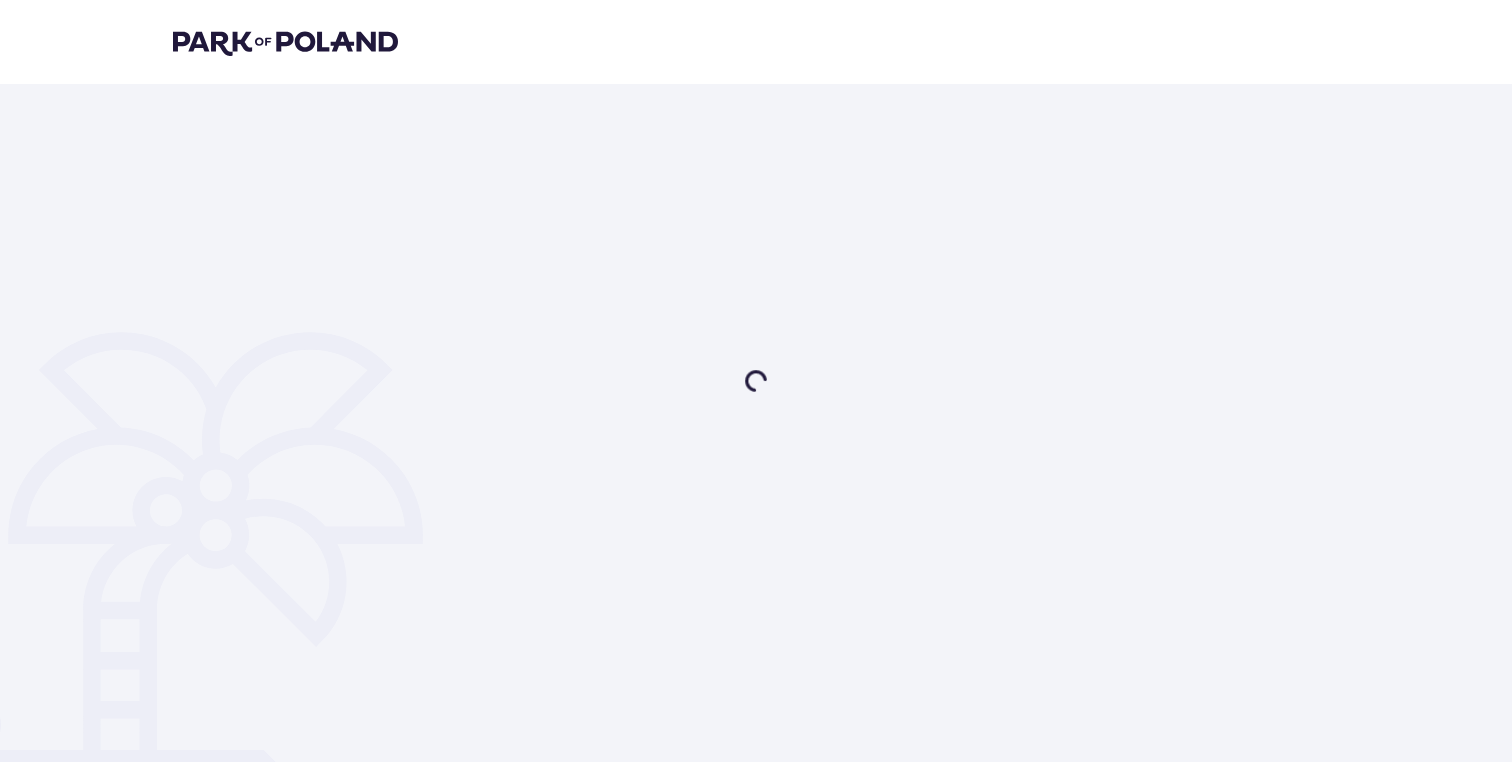 scroll, scrollTop: 0, scrollLeft: 0, axis: both 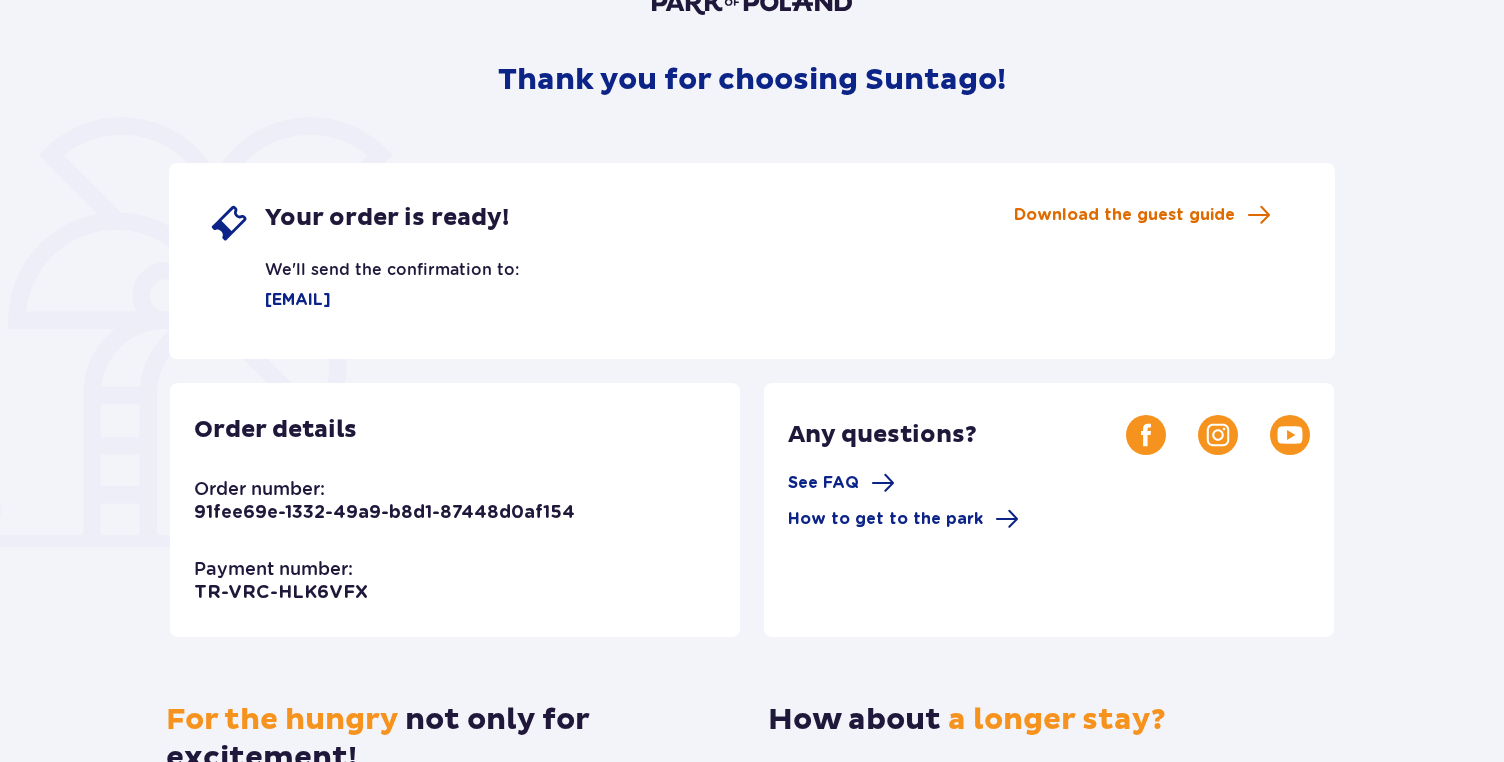 click on "Download the guest guide" at bounding box center (1124, 215) 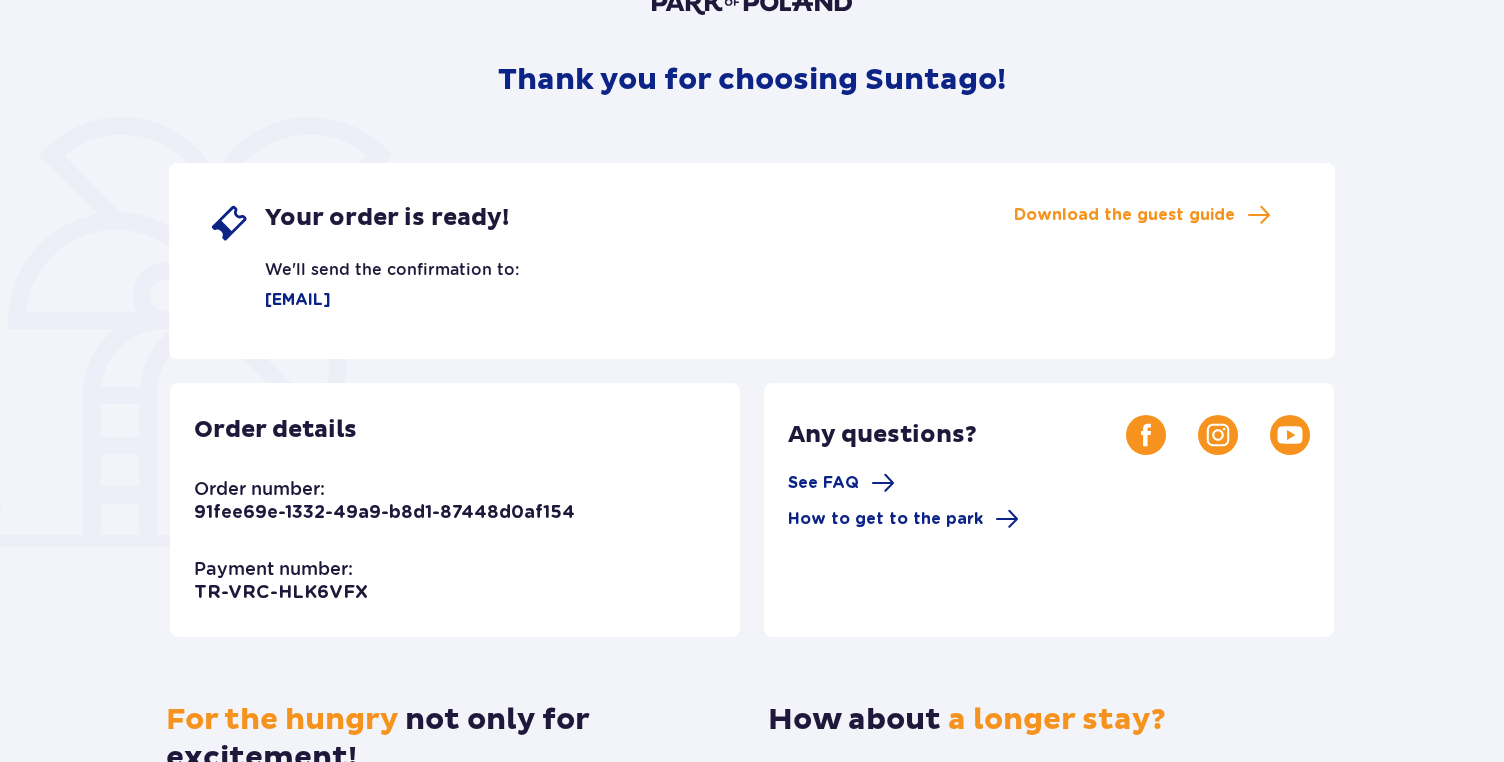 scroll, scrollTop: 0, scrollLeft: 0, axis: both 